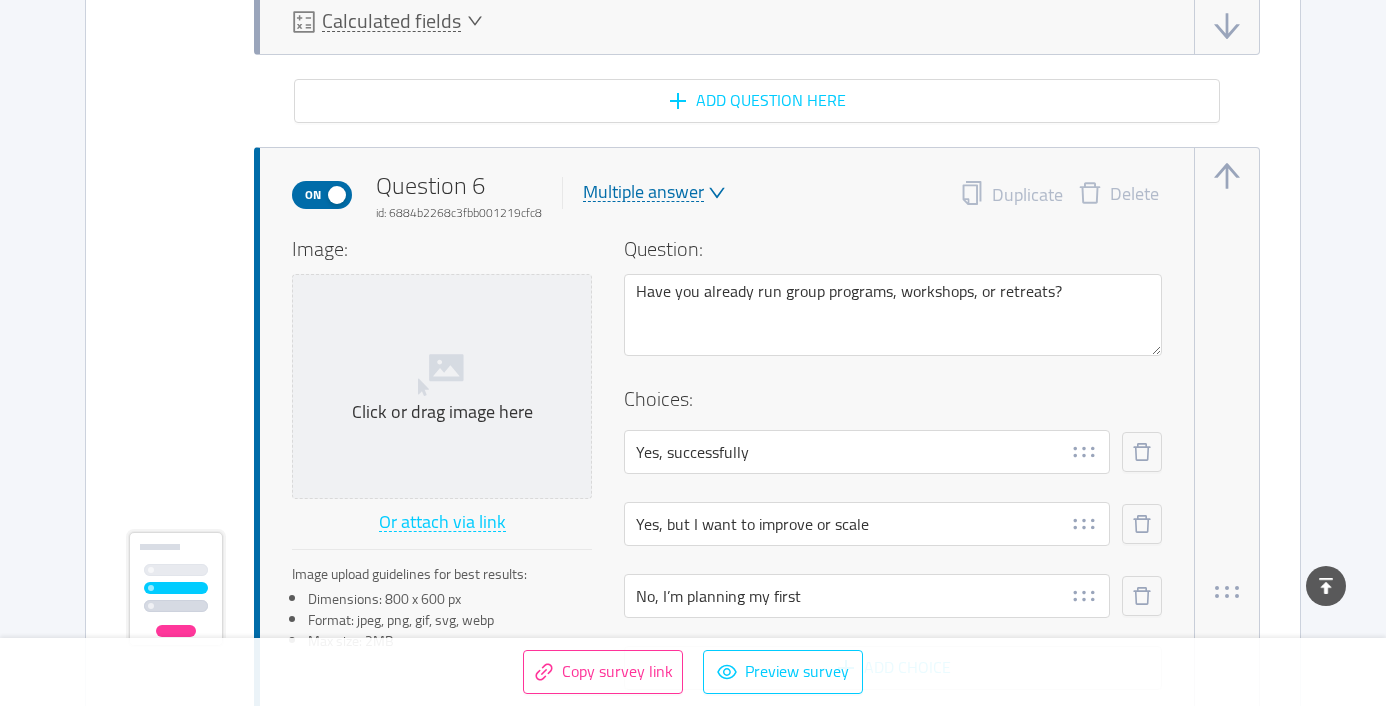 scroll, scrollTop: 4770, scrollLeft: 0, axis: vertical 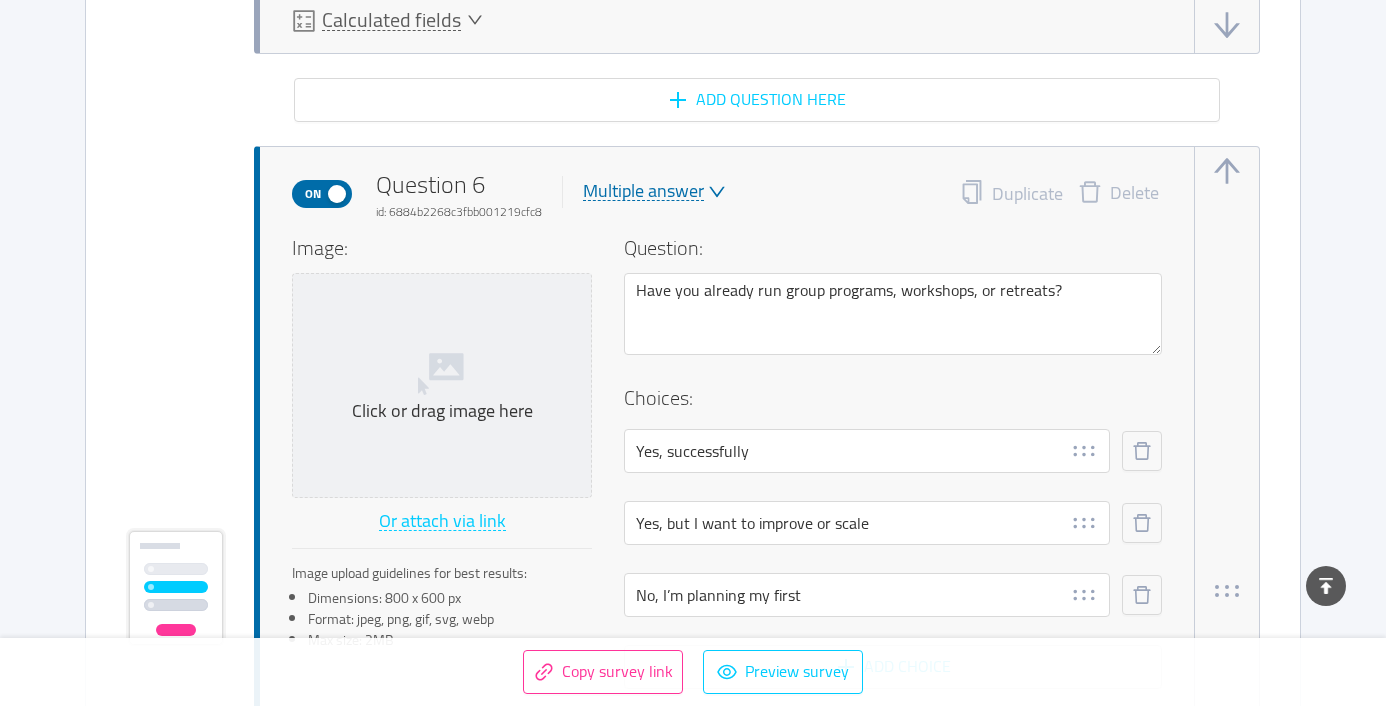 click at bounding box center [1227, 171] 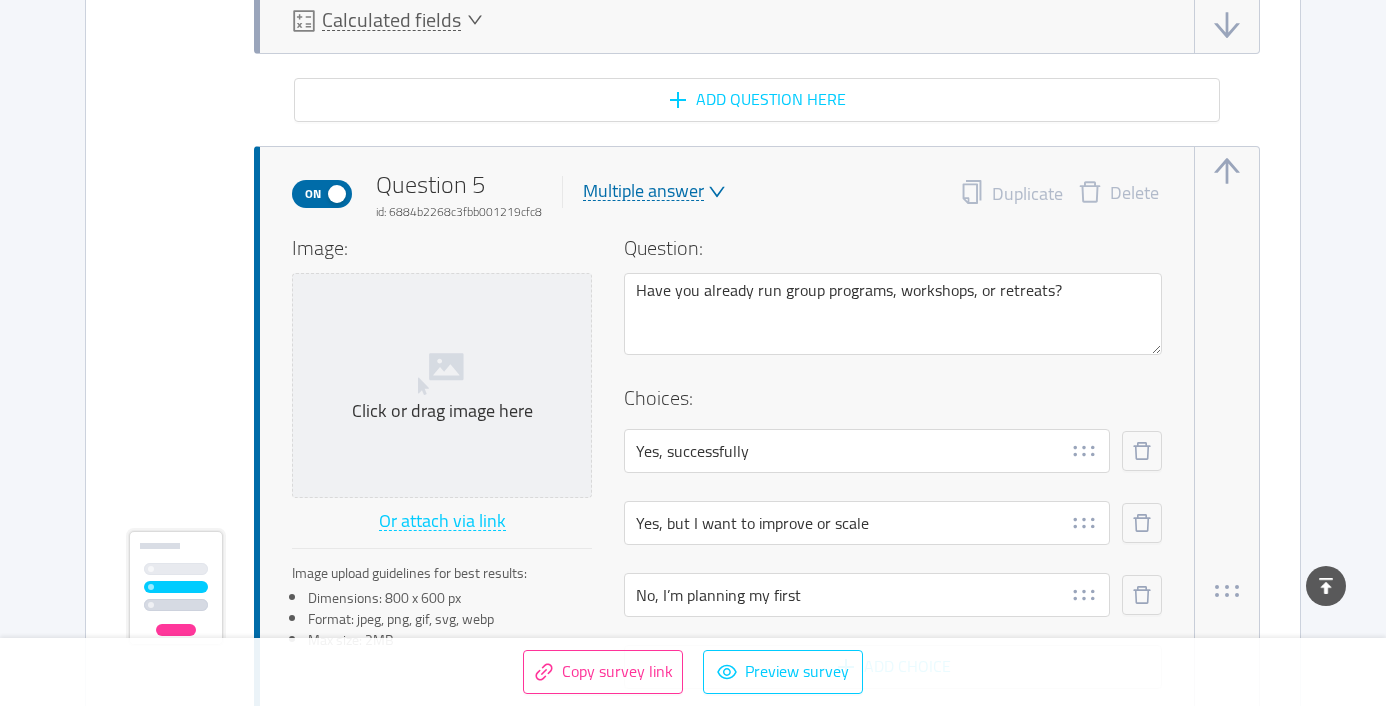 click at bounding box center (1227, 171) 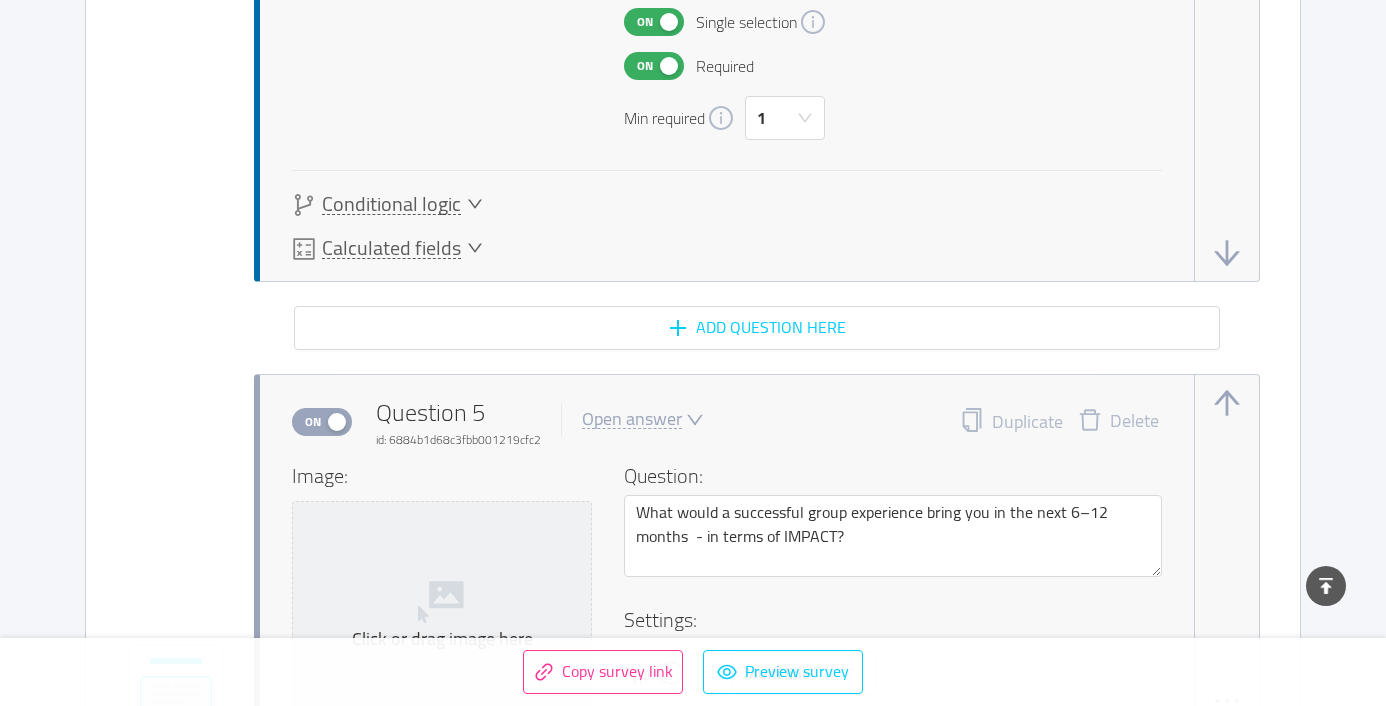 scroll, scrollTop: 3260, scrollLeft: 0, axis: vertical 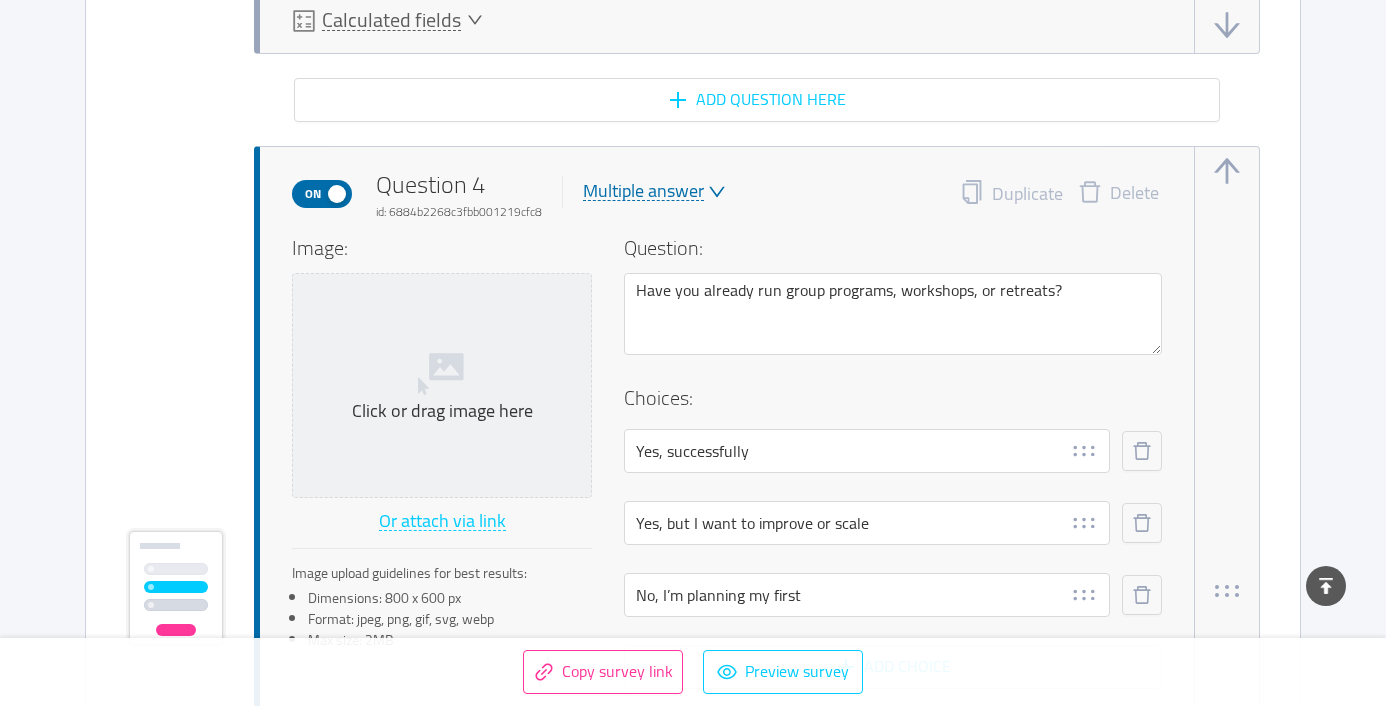 click at bounding box center [1227, 171] 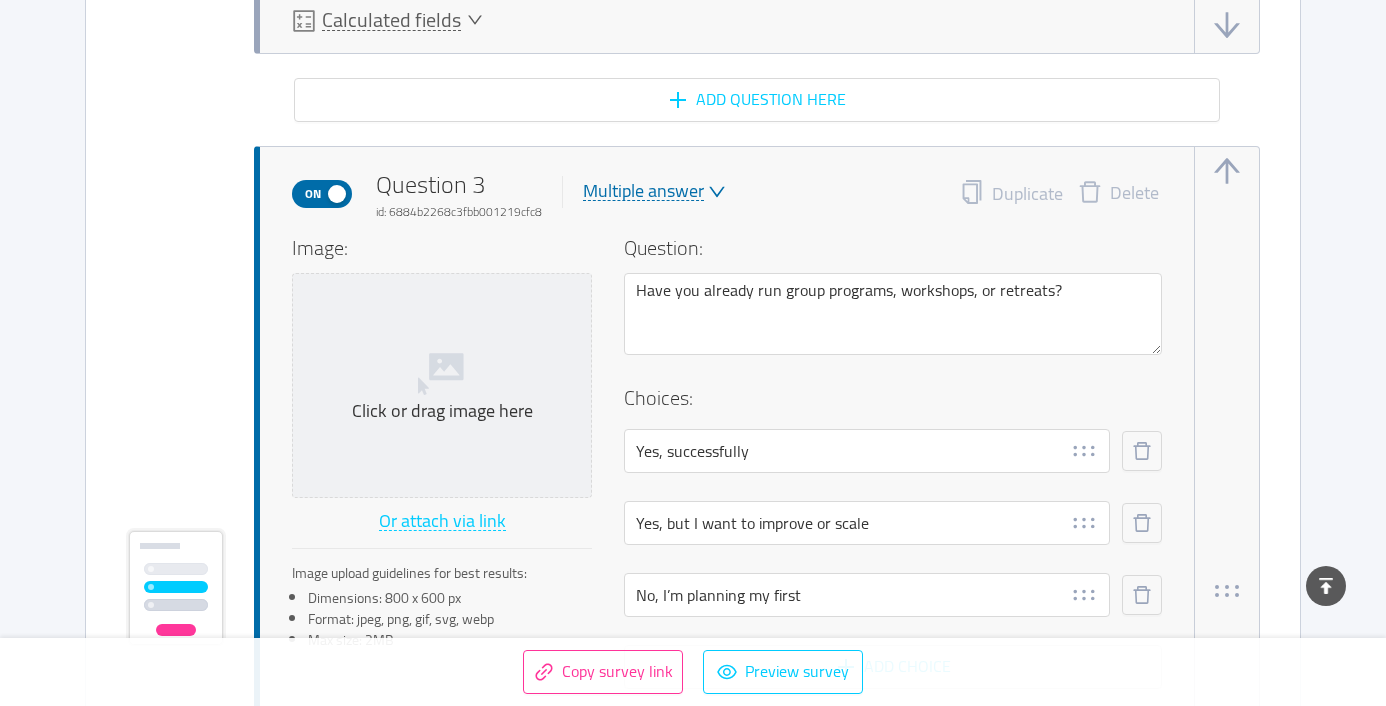 click at bounding box center [1227, 171] 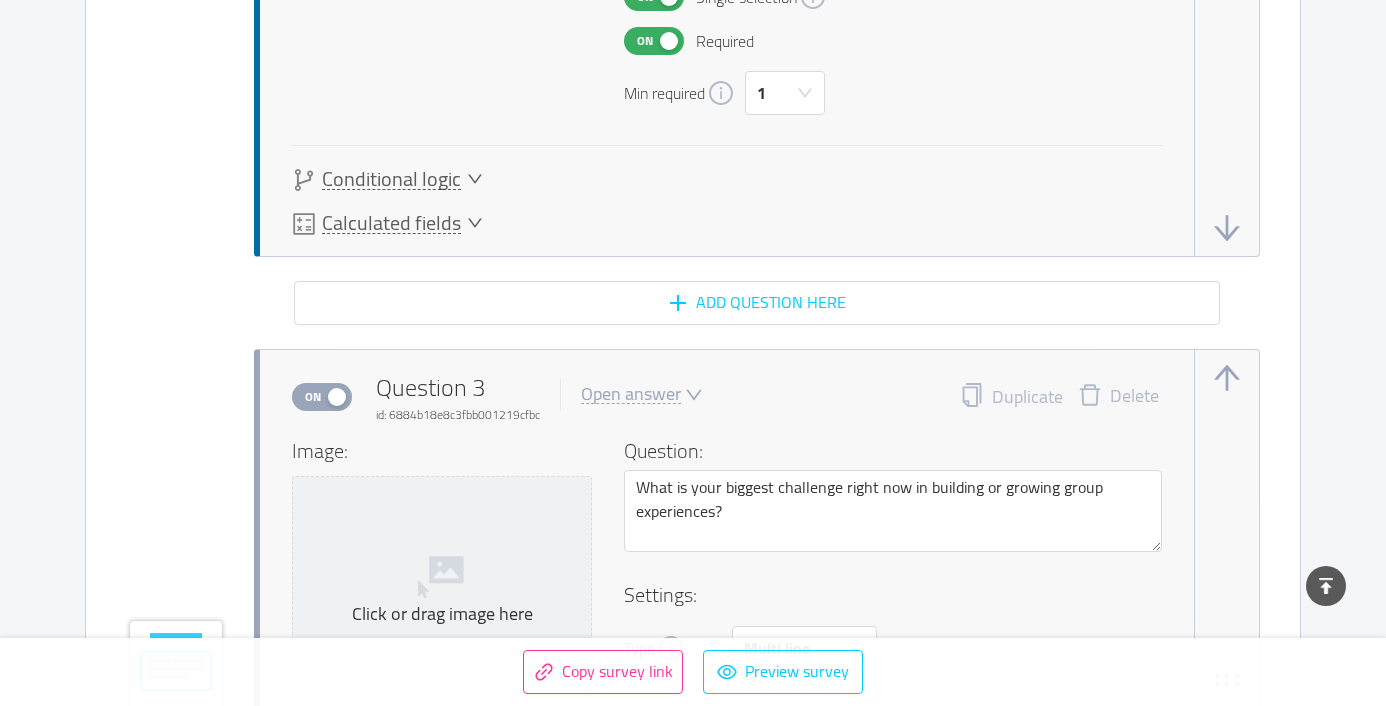 scroll, scrollTop: 2536, scrollLeft: 0, axis: vertical 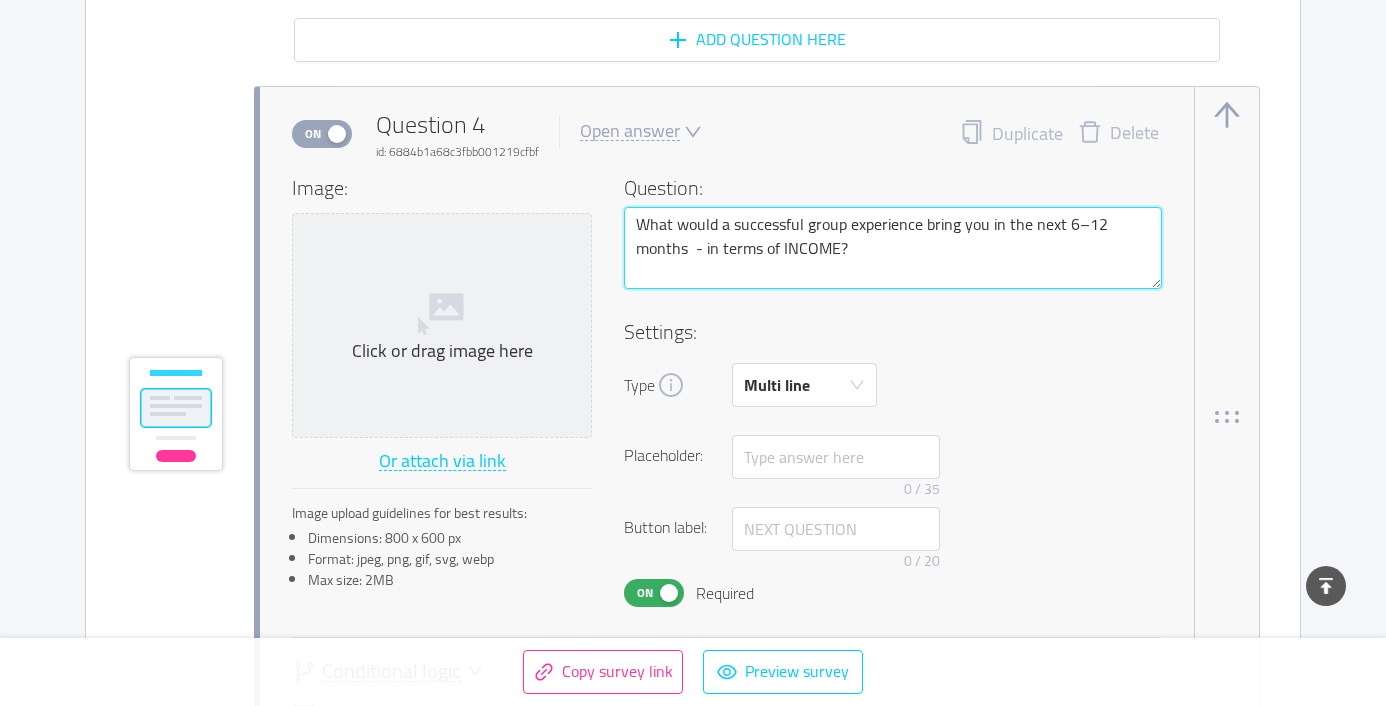 click on "What would a successful group experience bring you in the next 6–12 months  - in terms of INCOME?" at bounding box center (893, 248) 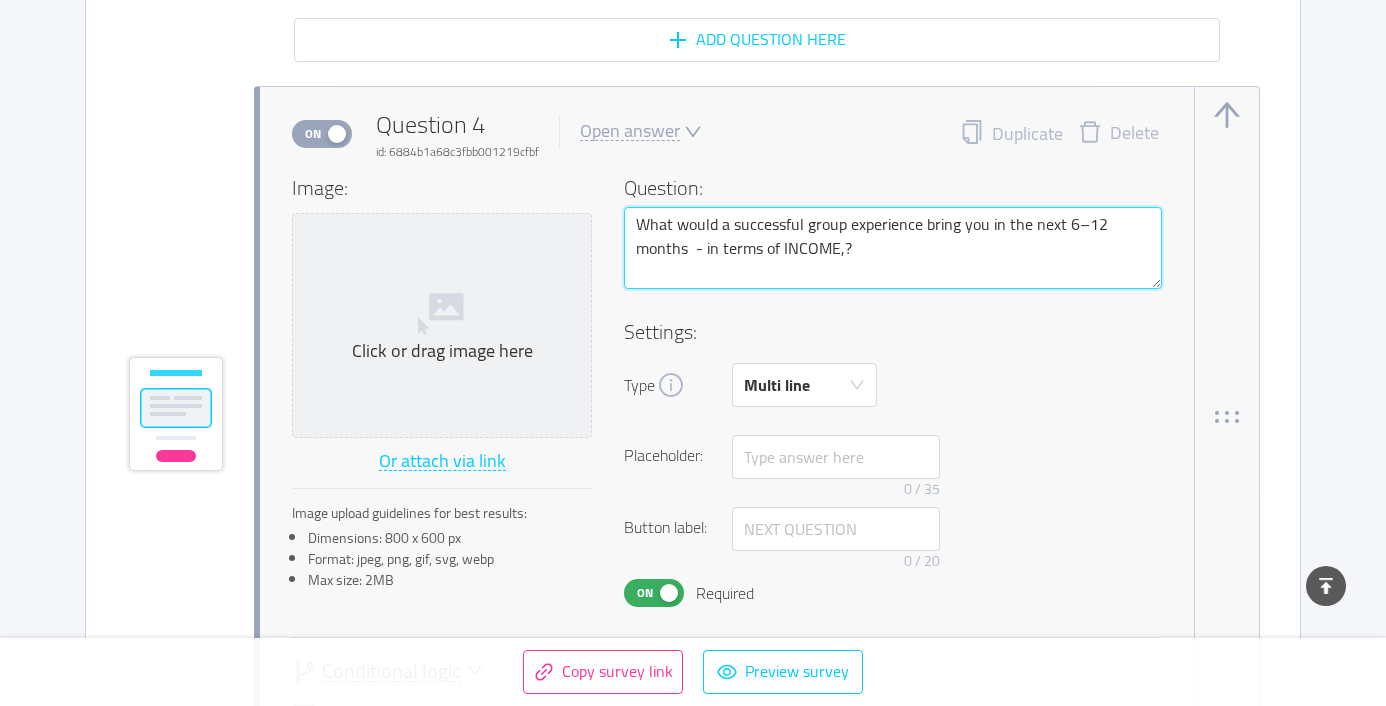 type 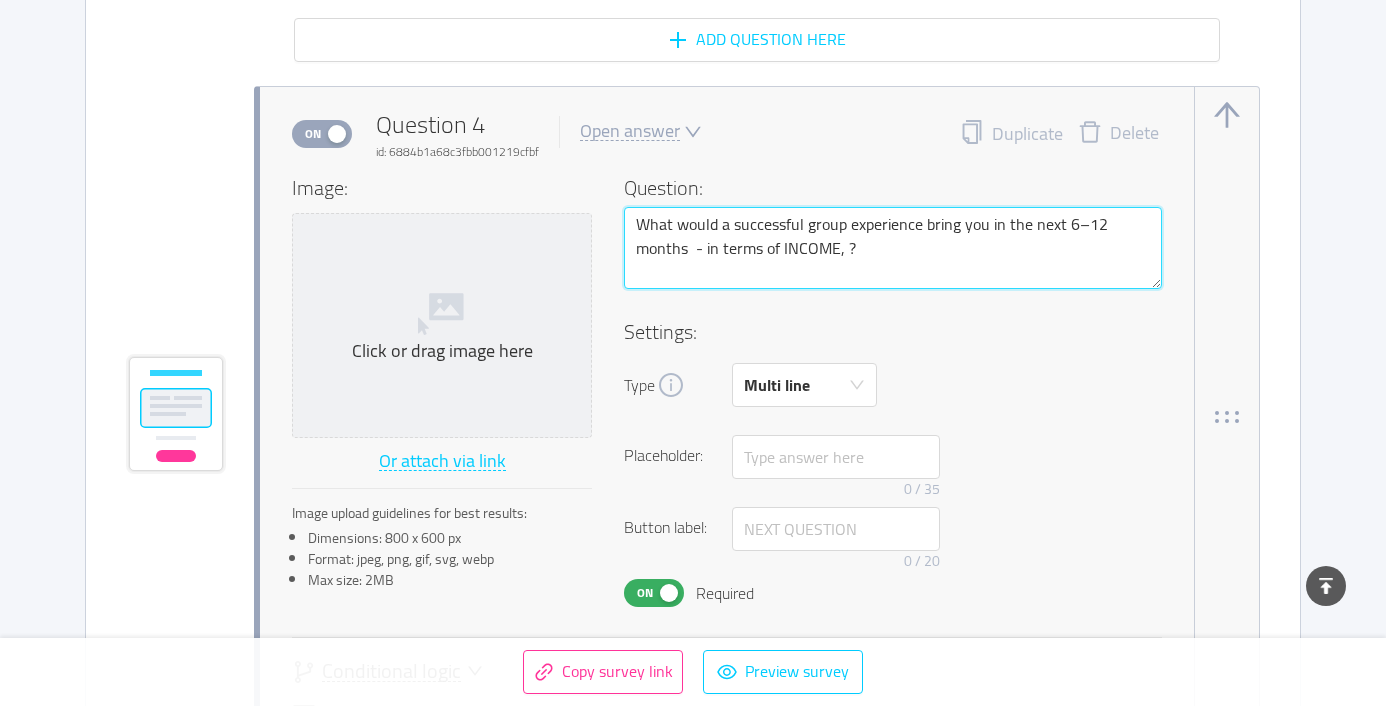 type 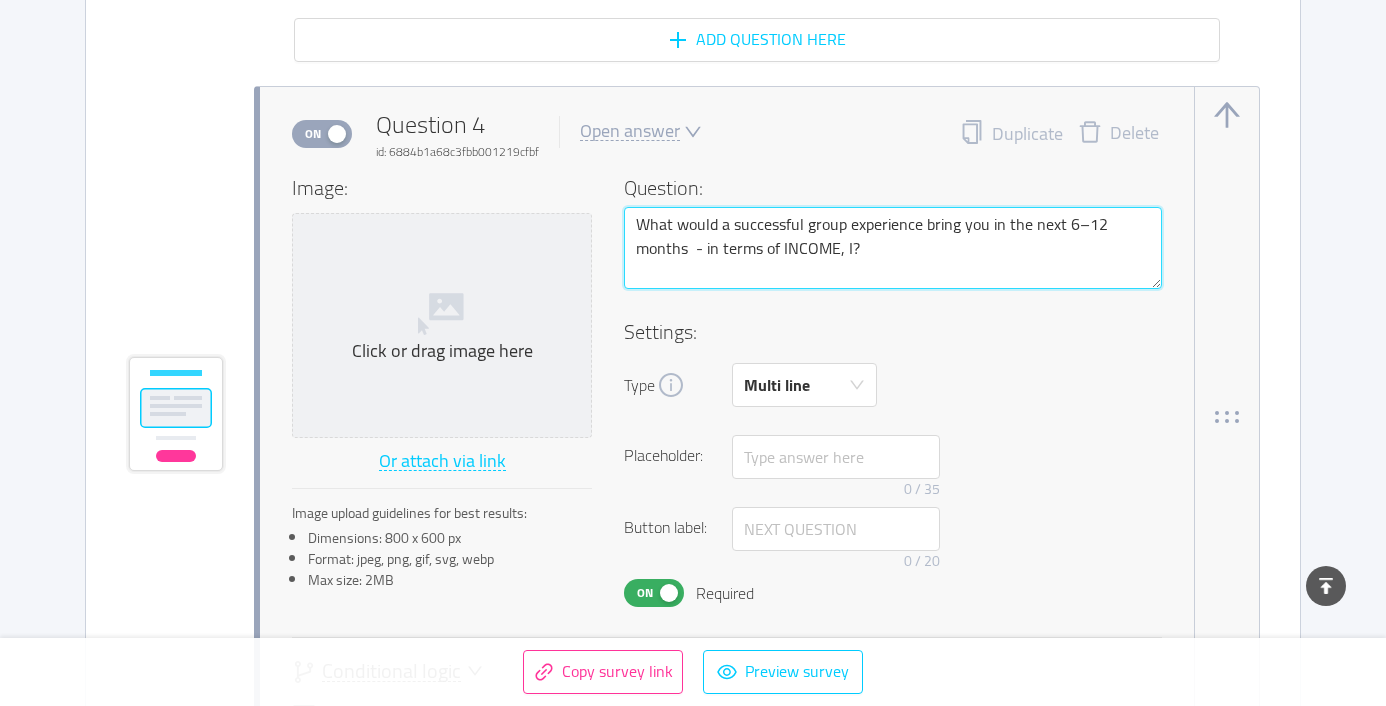 type 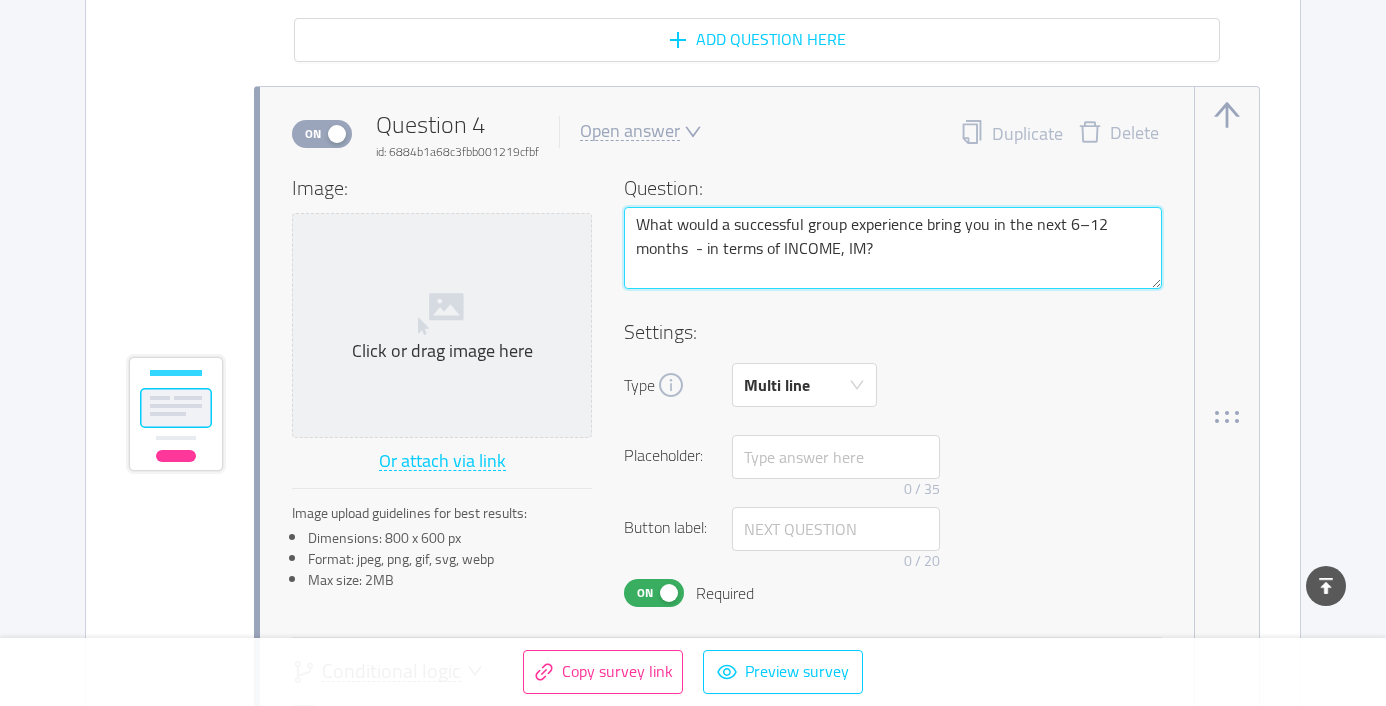 type 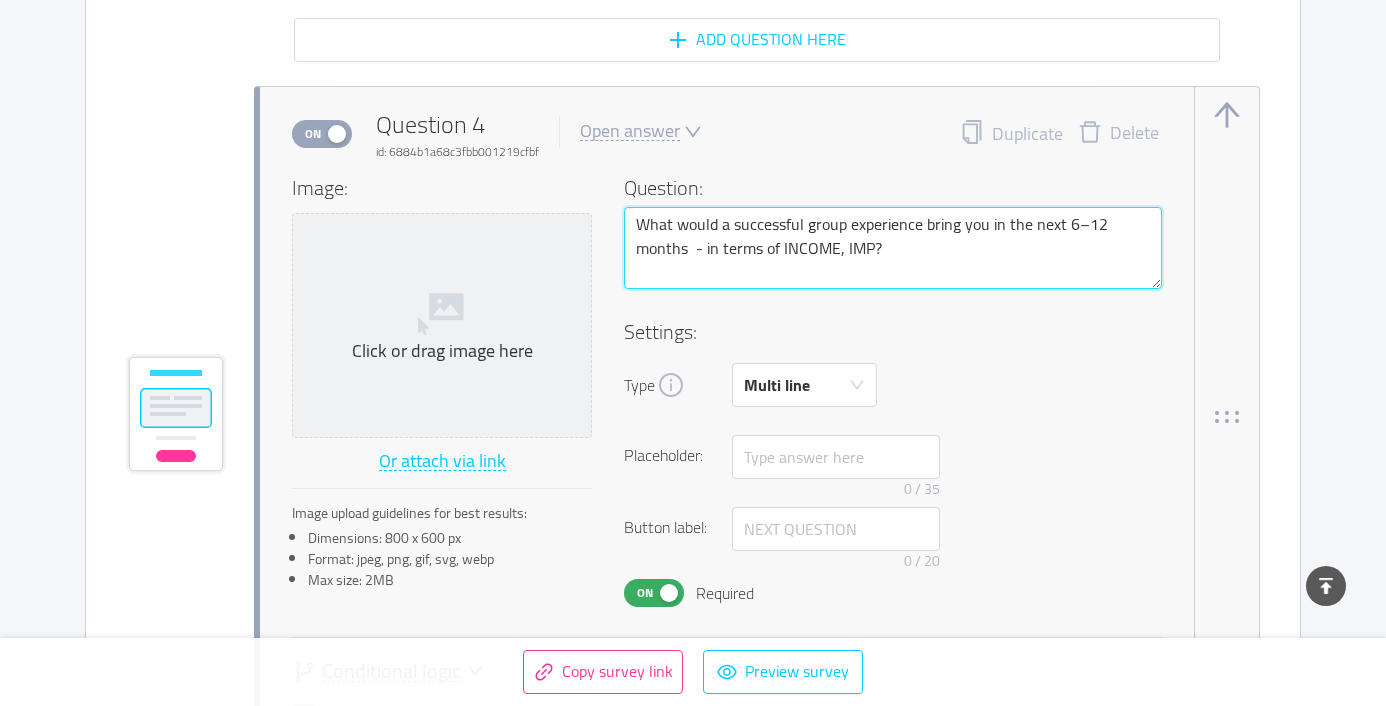 type 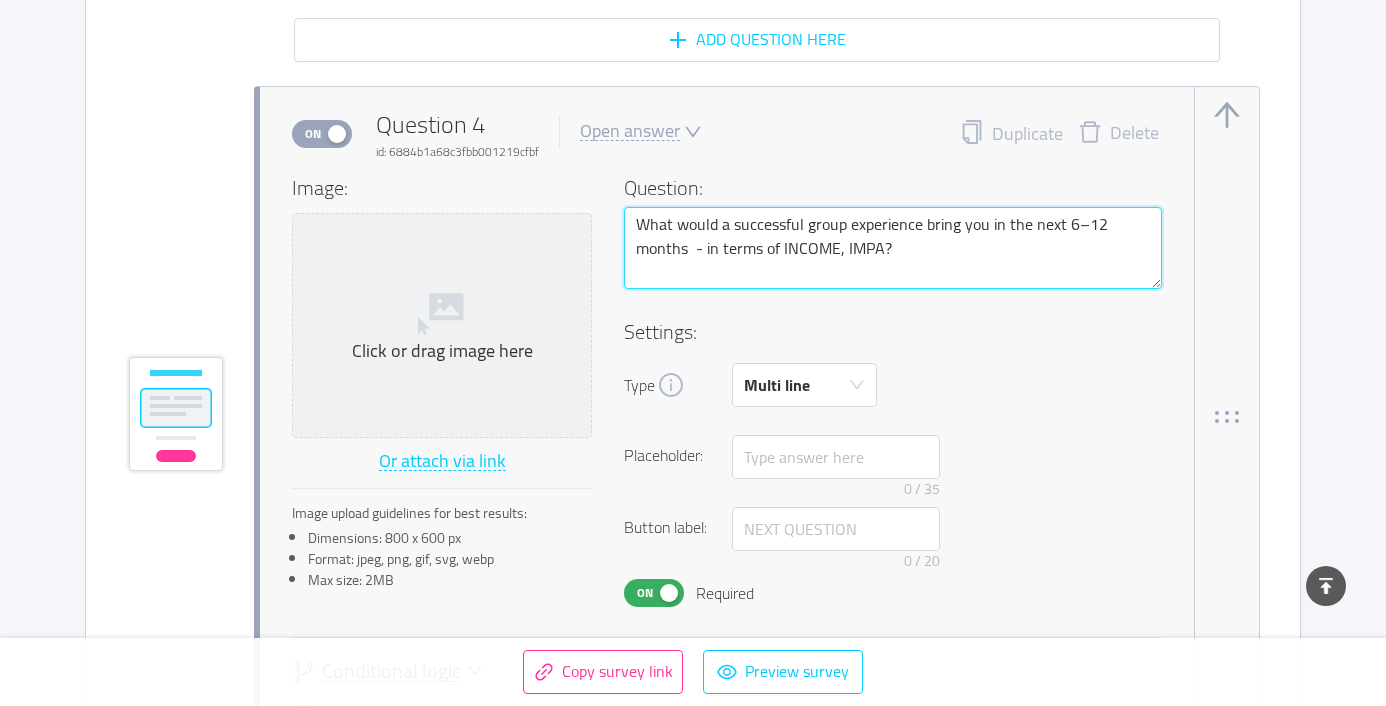 type 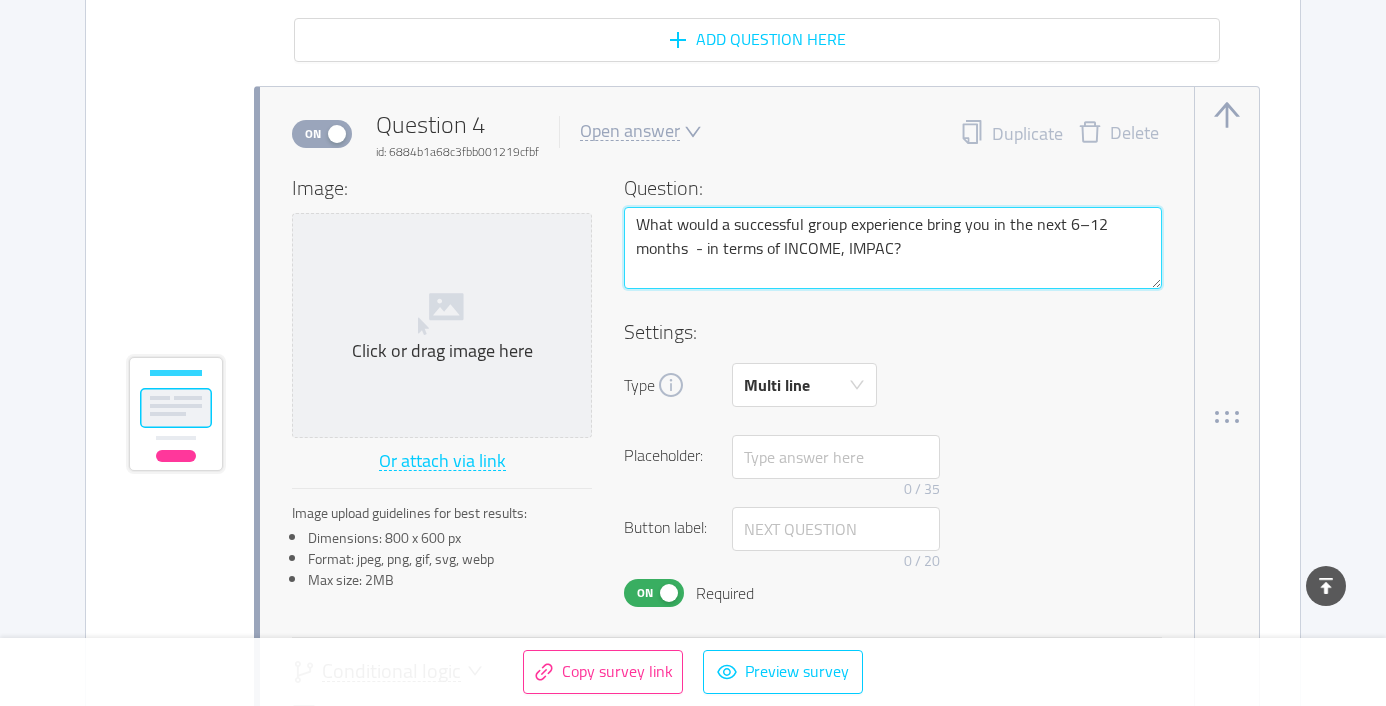 type 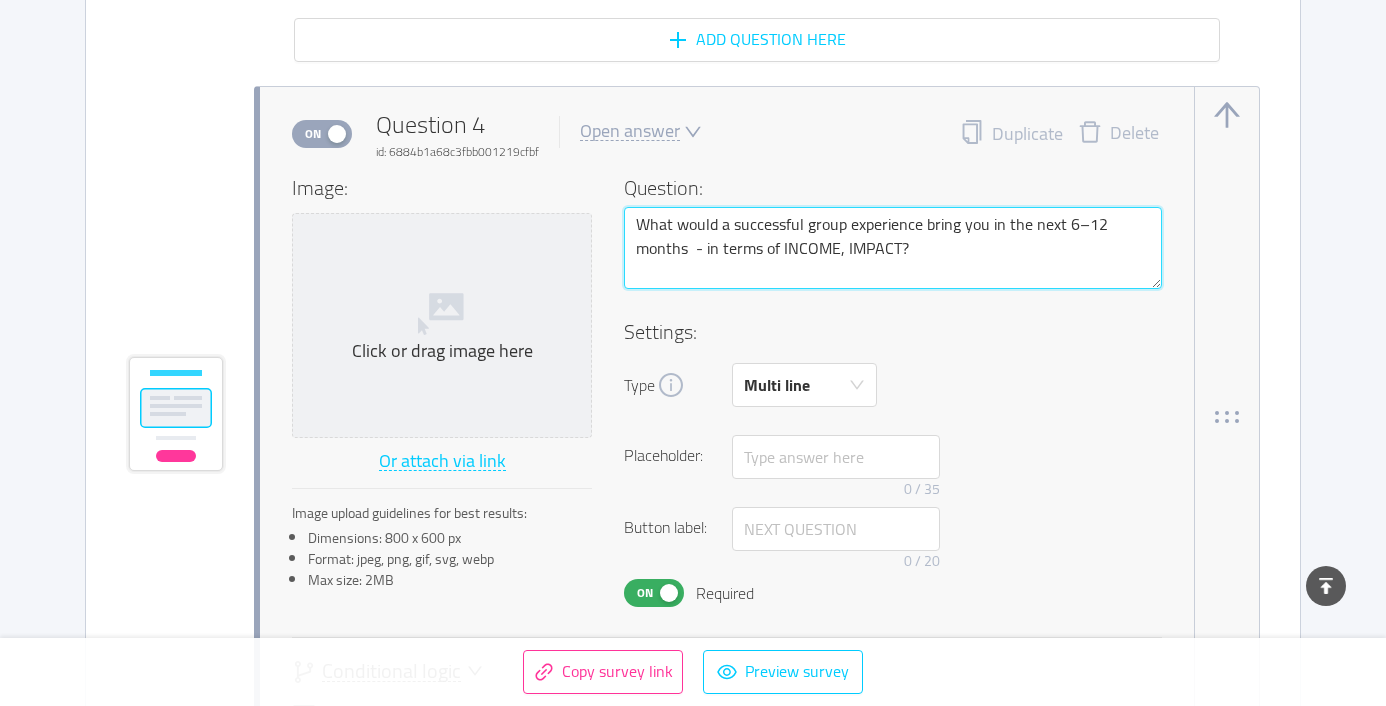 type on "What would a successful group experience bring you in the next 6–12 months  - in terms of INCOME, IMPACT ?" 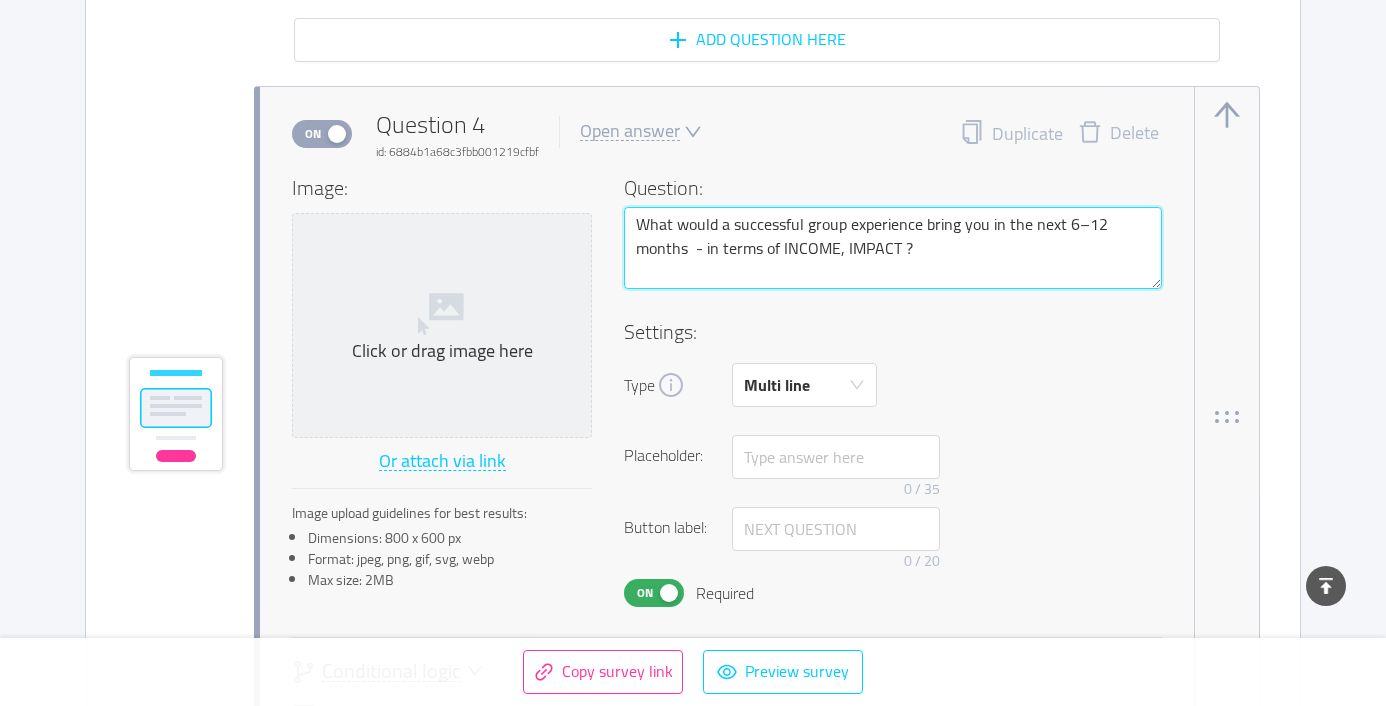 type 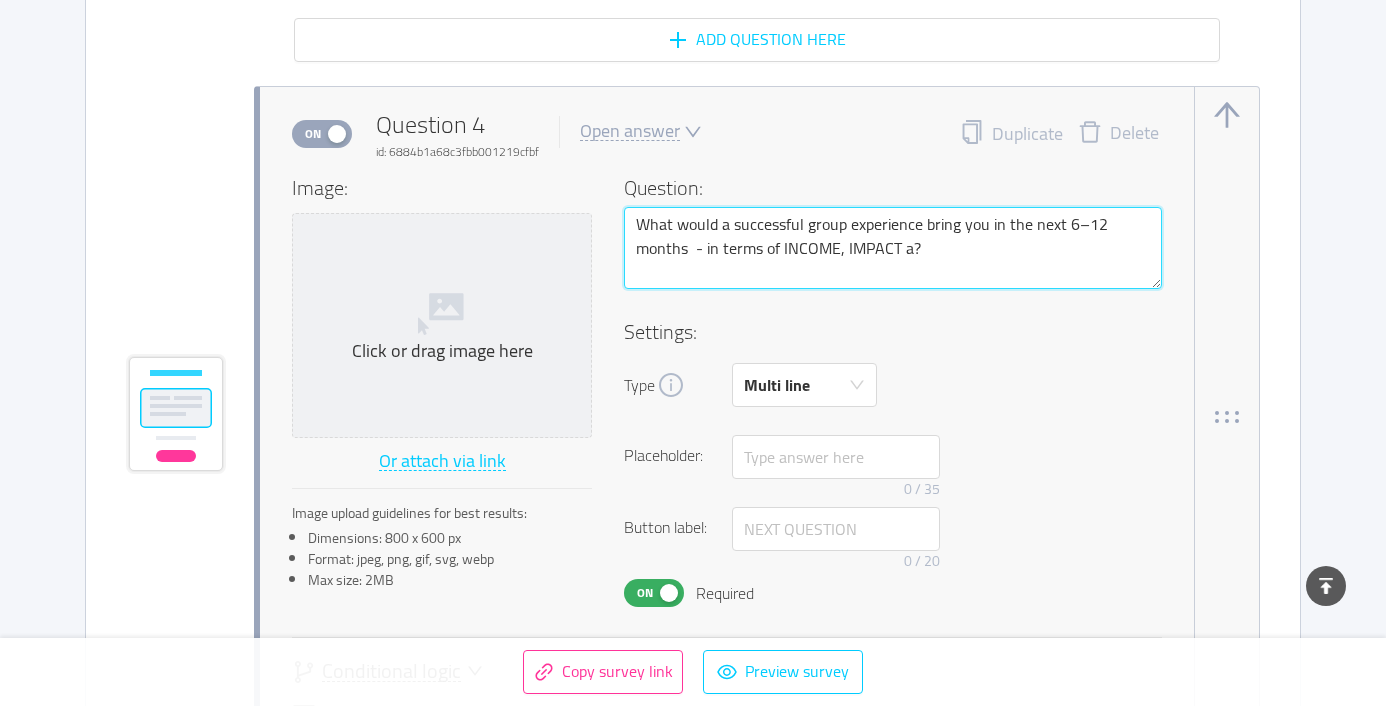 type 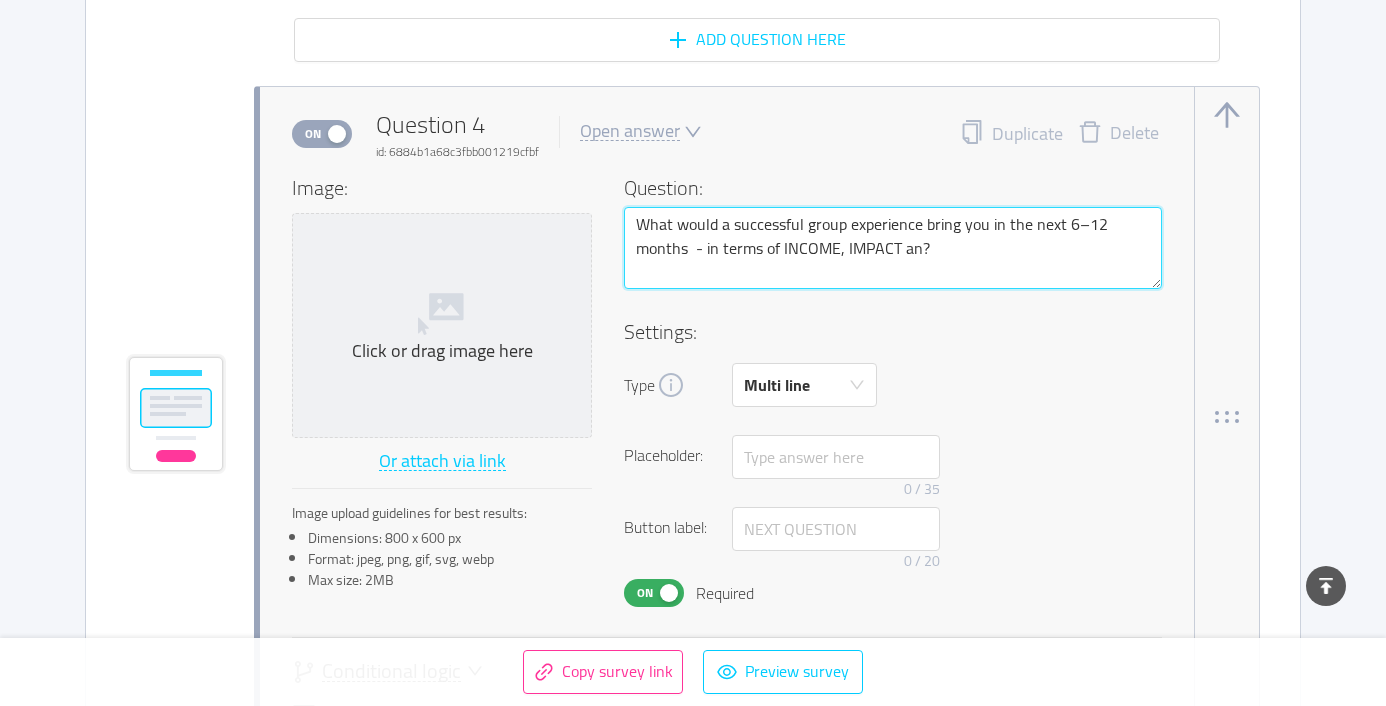 type on "What would a successful group experience bring you in the next 6–12 months  - in terms of INCOME, IMPACT and?" 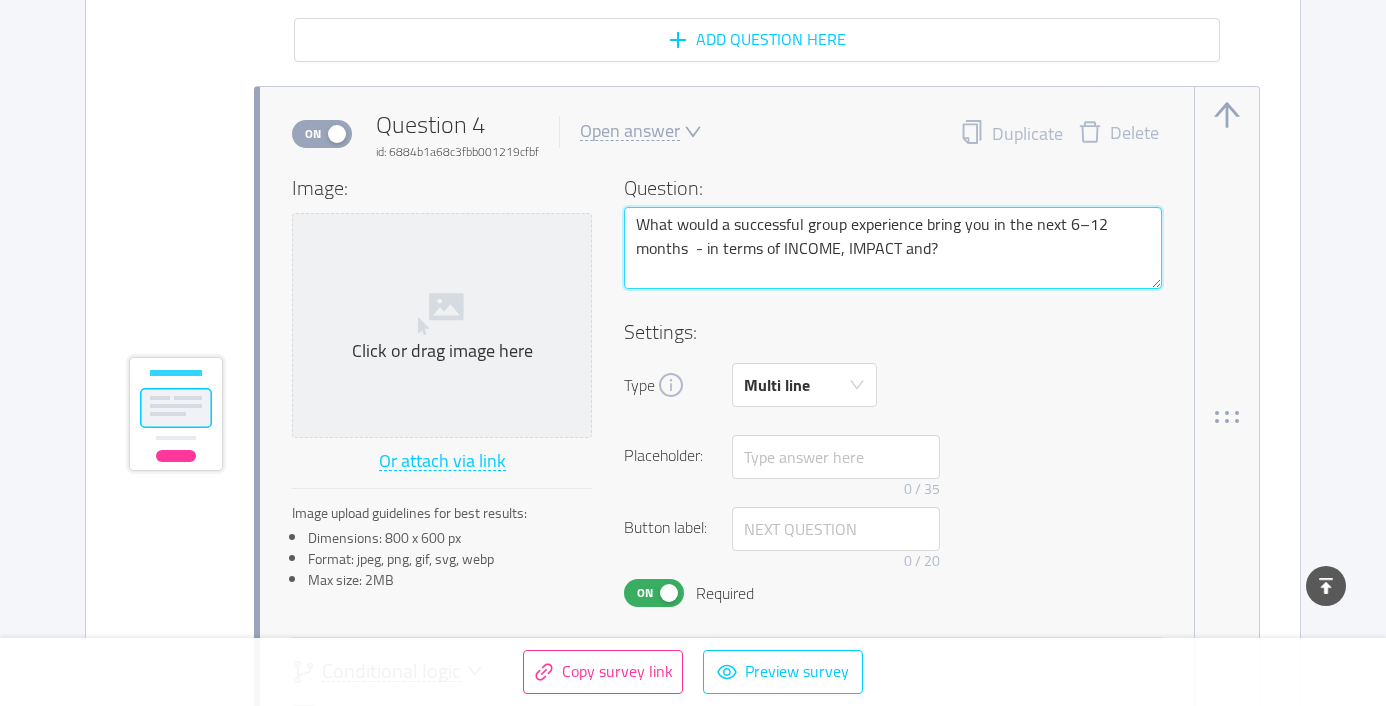 type 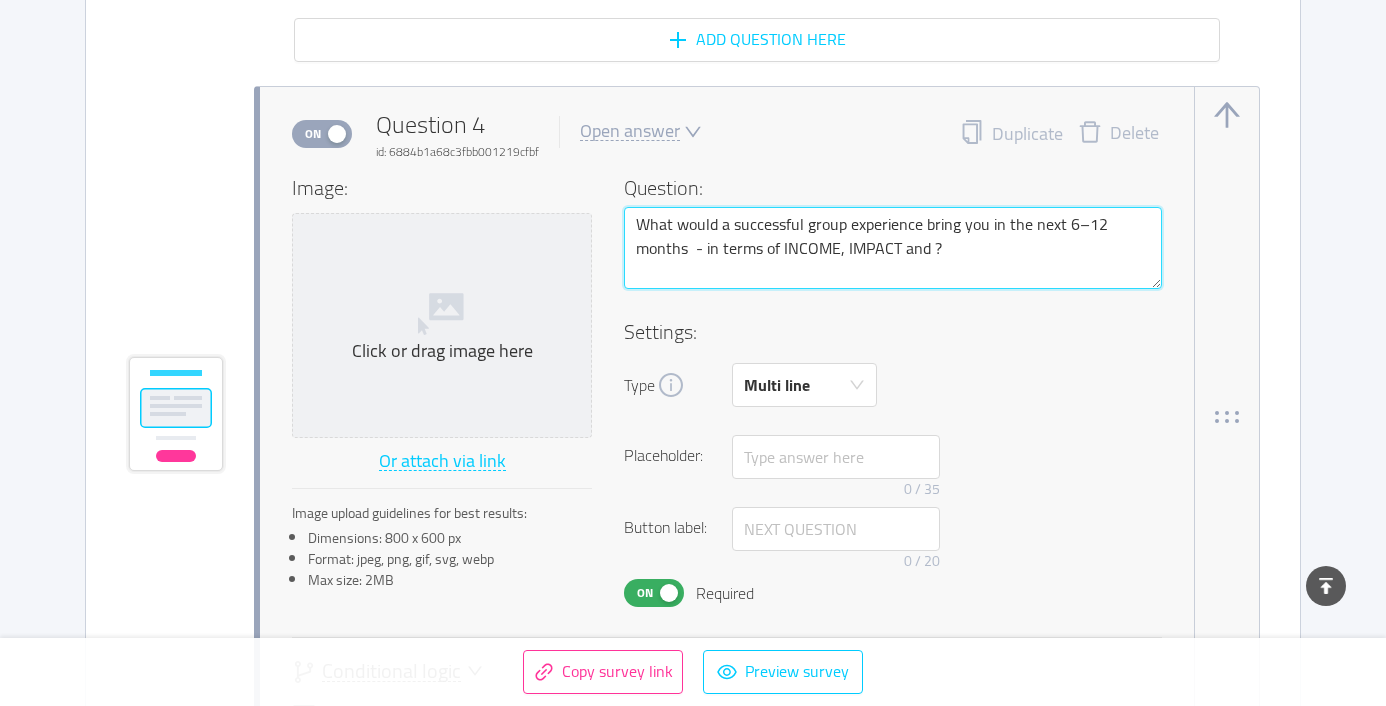 type 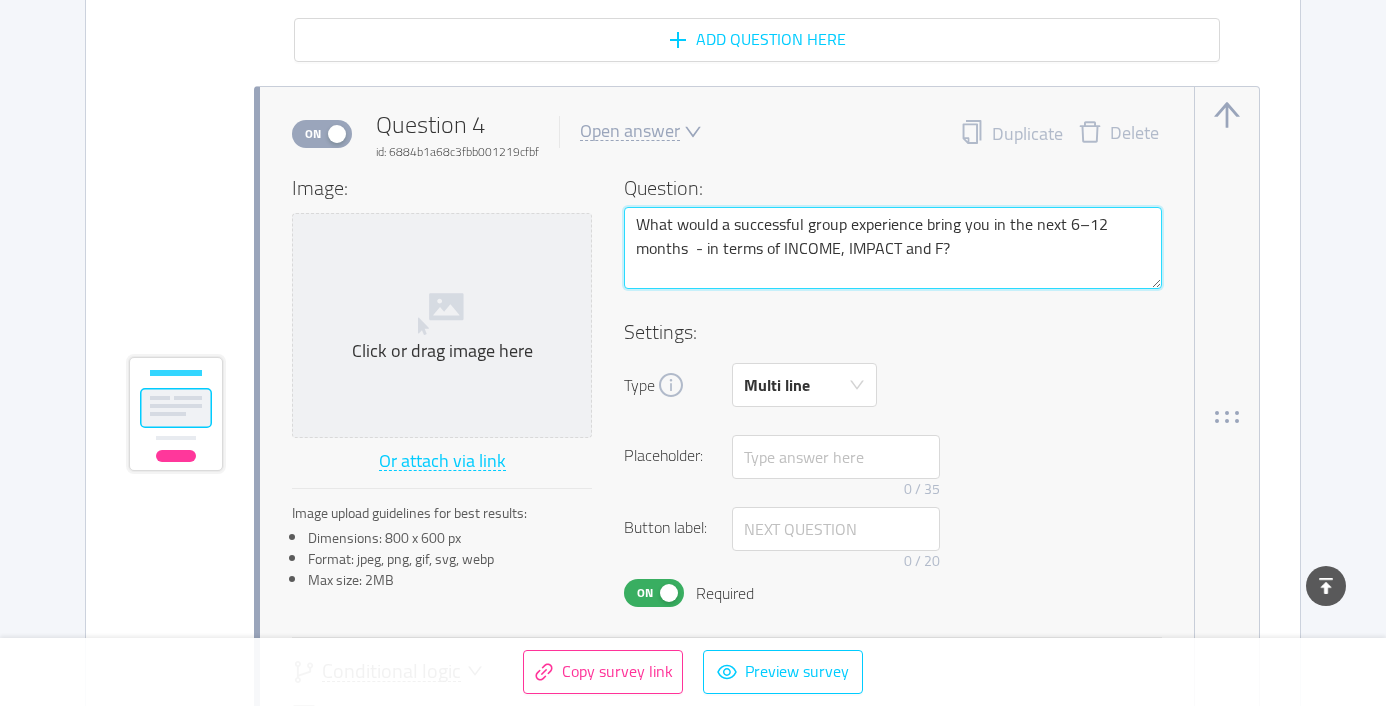 type 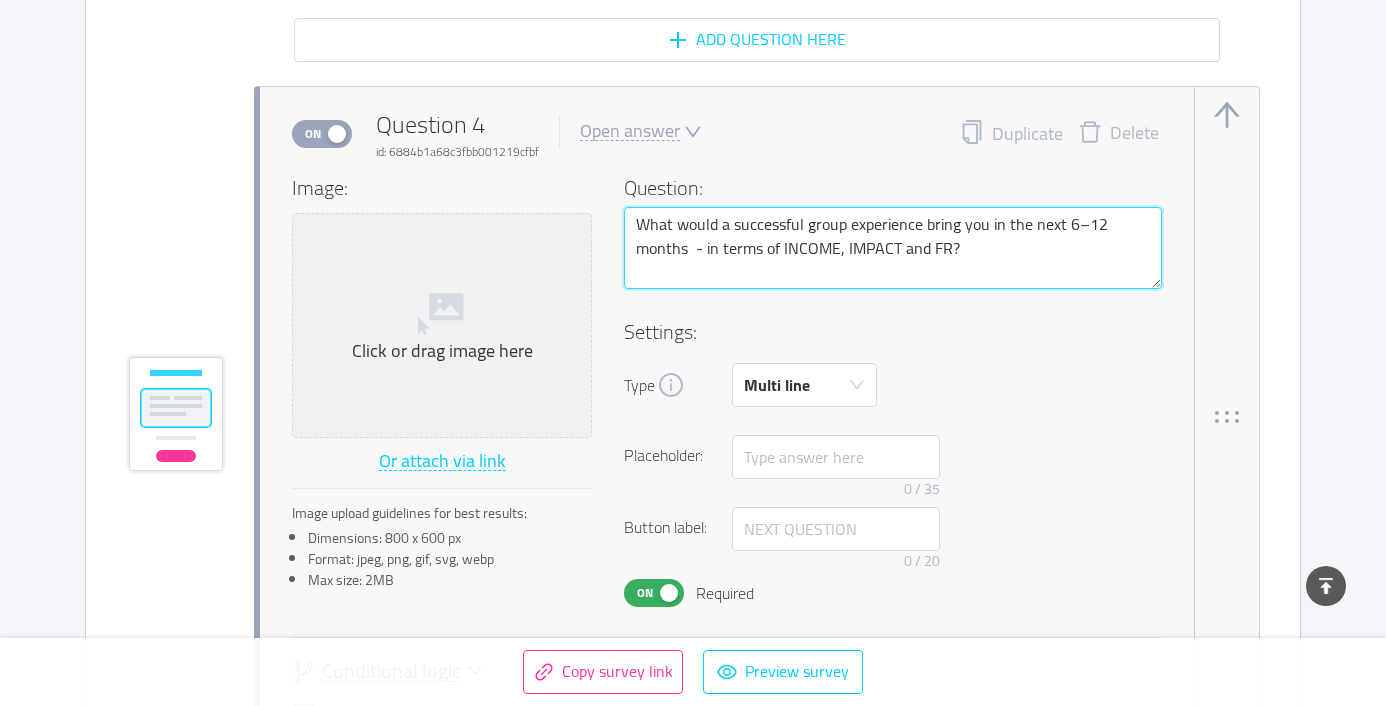 type 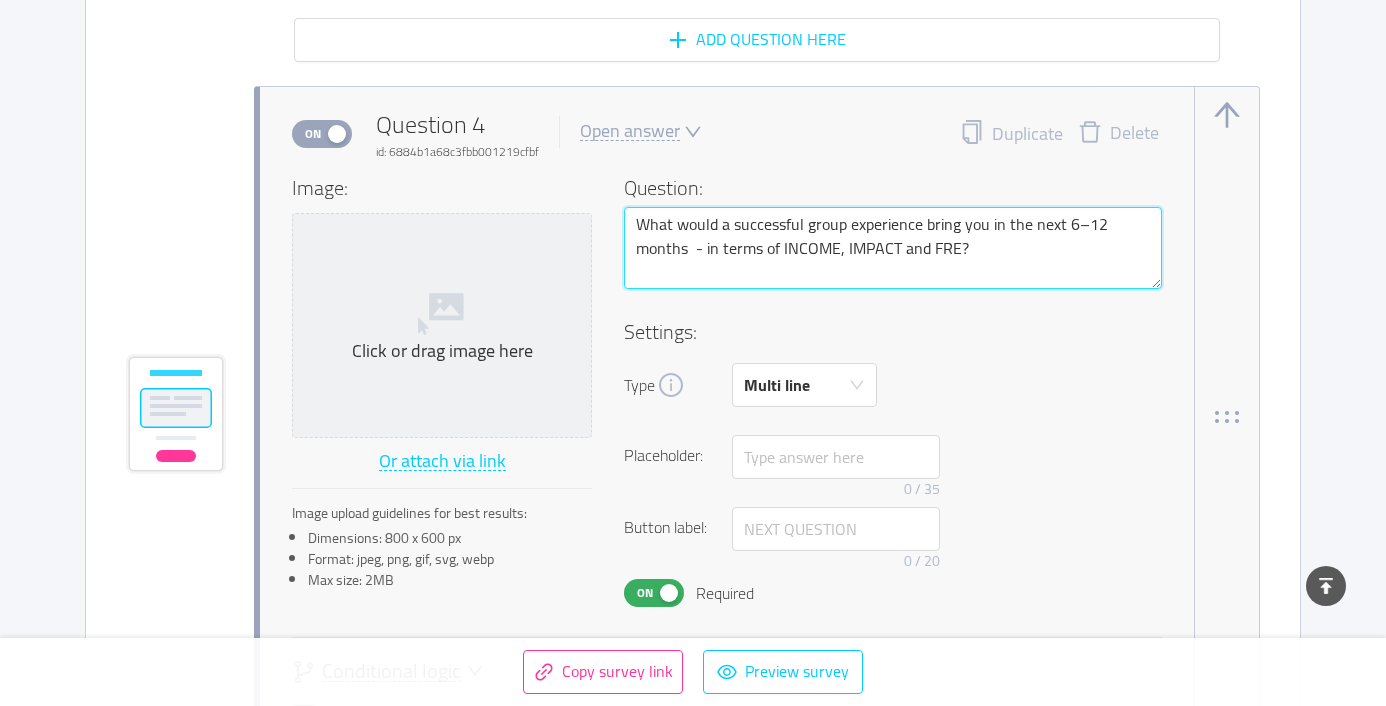 type 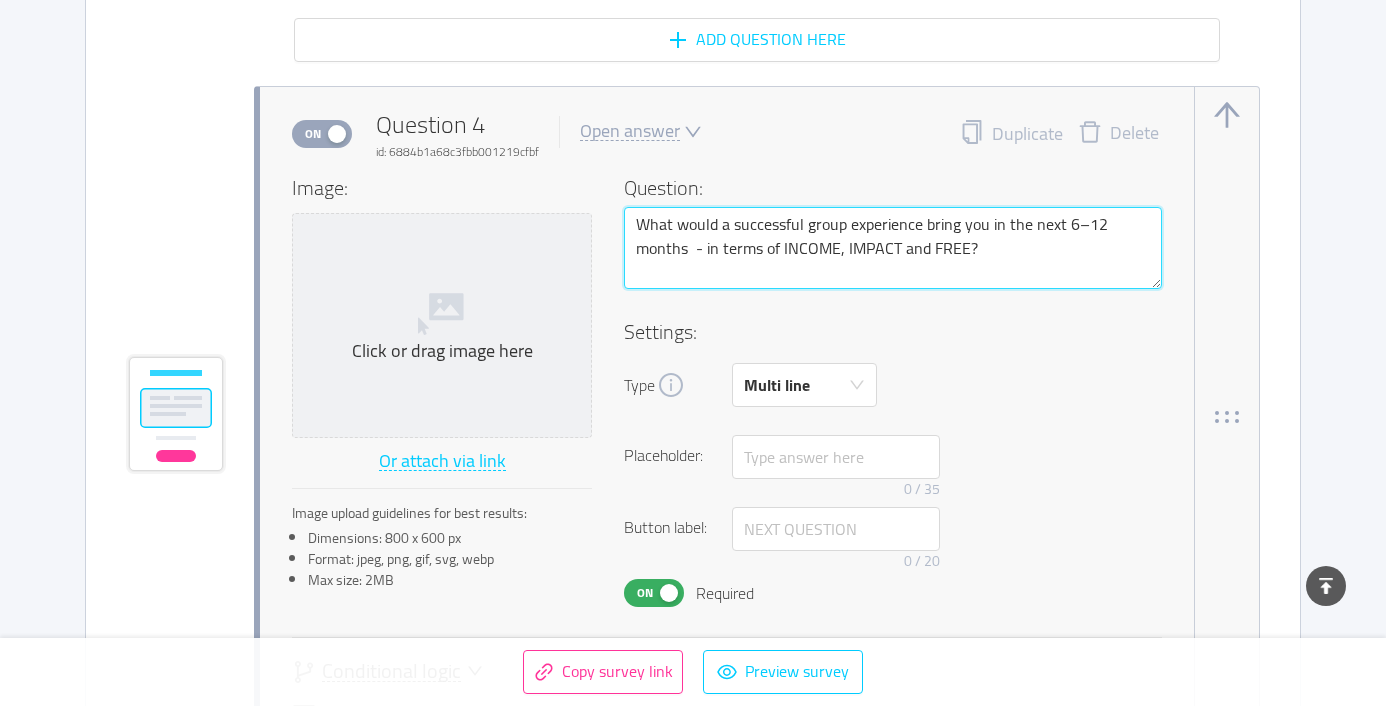 type 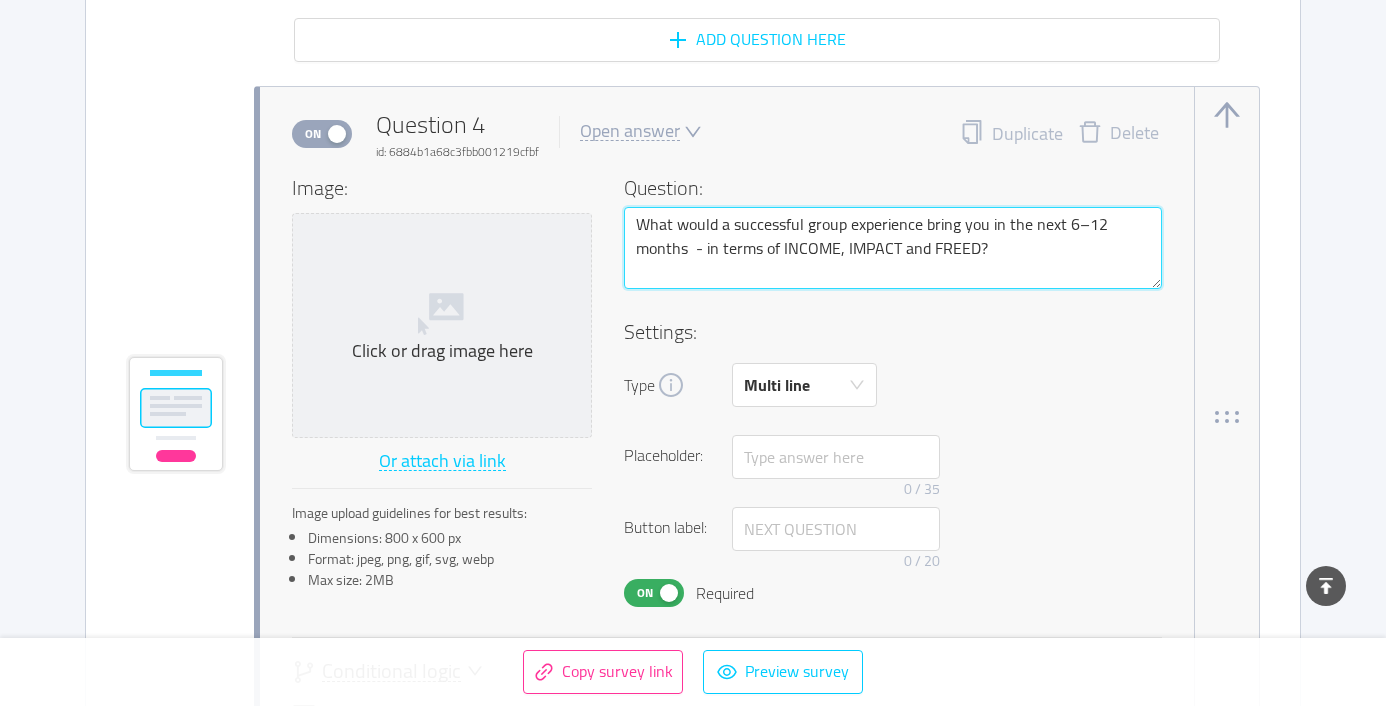 type 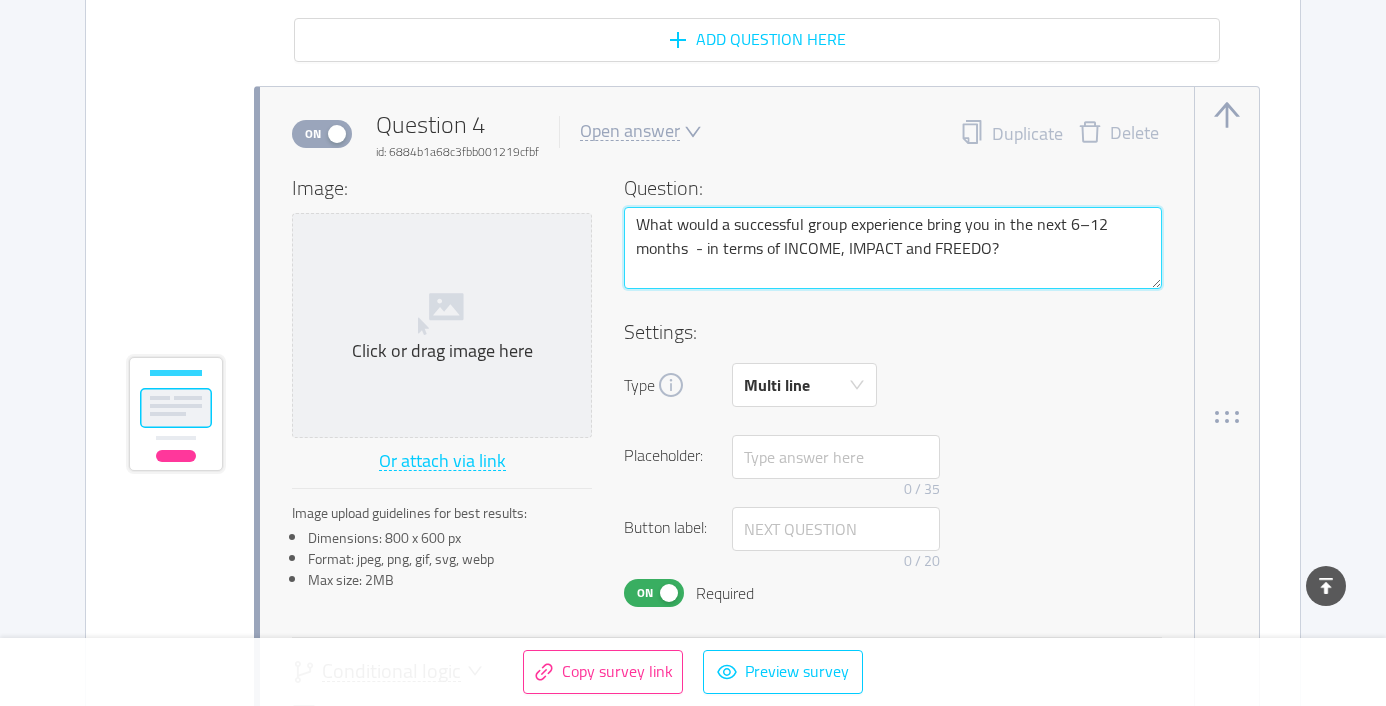 type 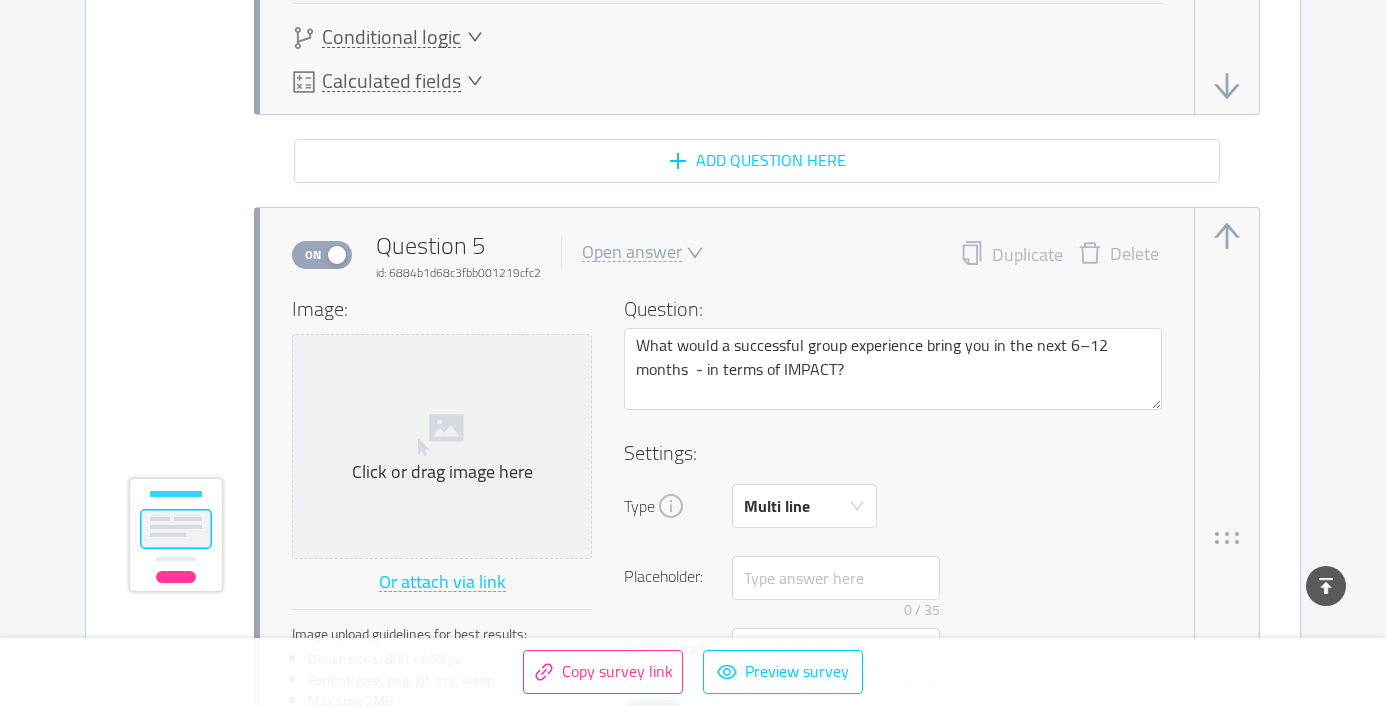 scroll, scrollTop: 4184, scrollLeft: 0, axis: vertical 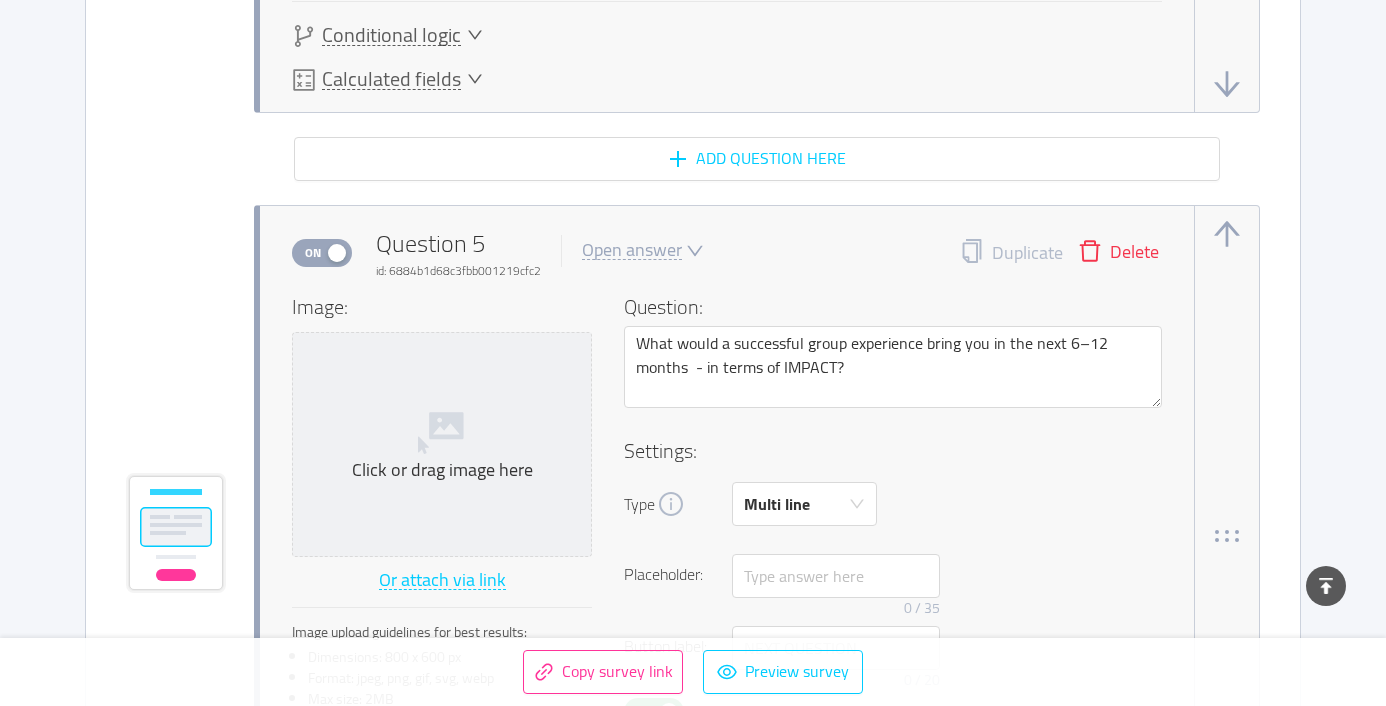 type on "What would a successful group experience bring you in the next 6–12 months  - in terms of INCOME, IMPACT and FREEDOM?" 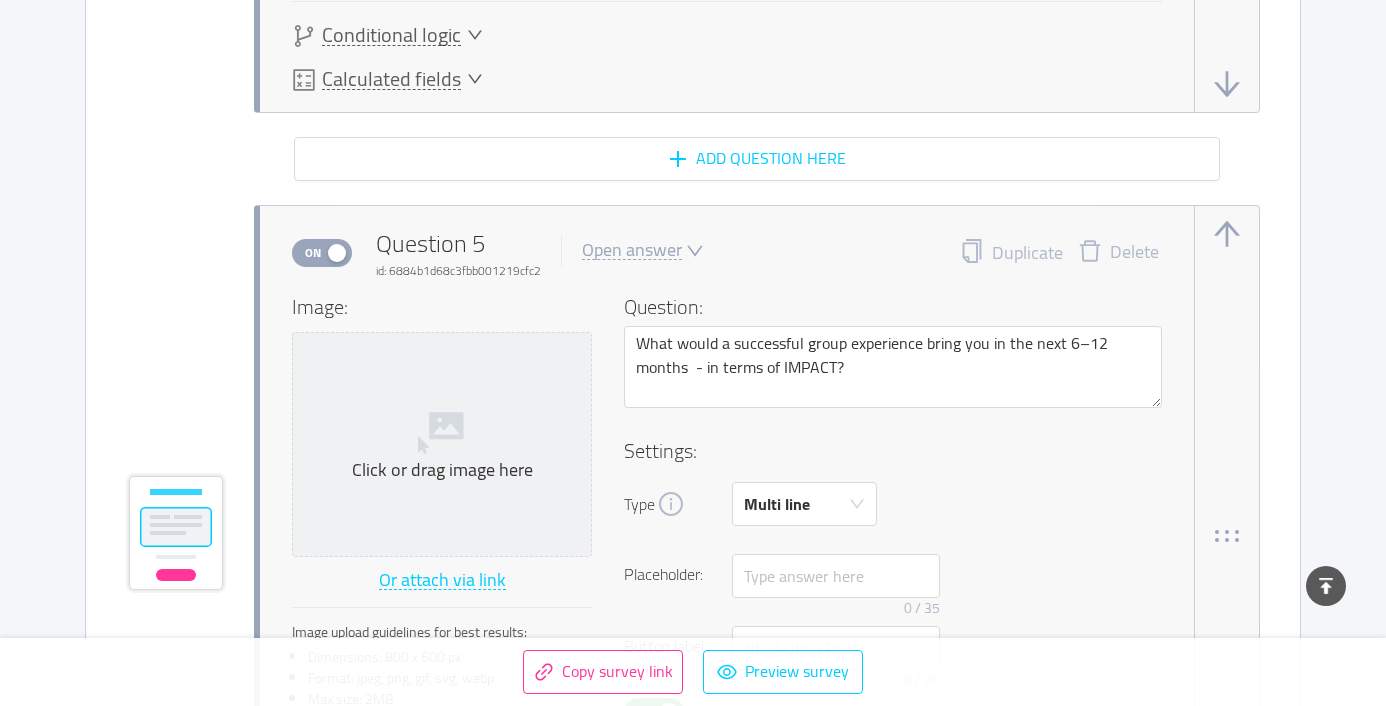 click on "Delete" at bounding box center (1118, 253) 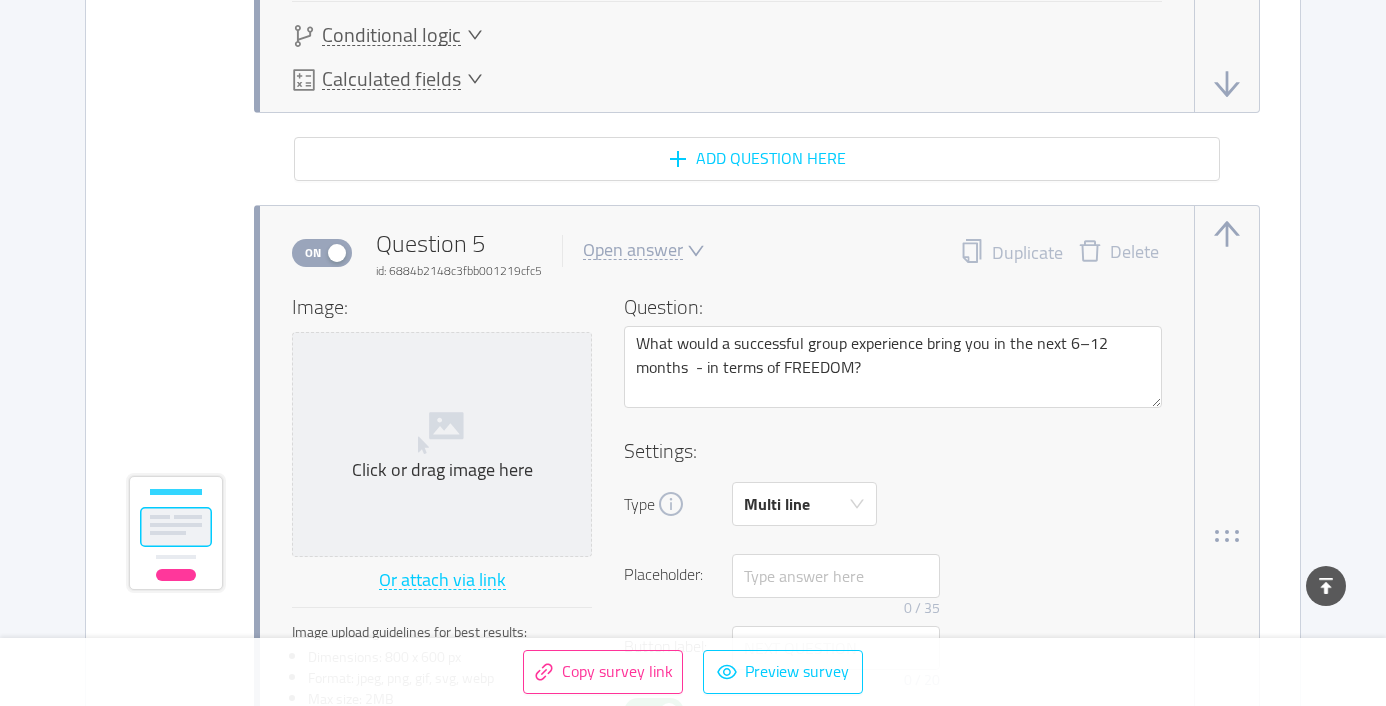 click on "Delete" at bounding box center [1118, 253] 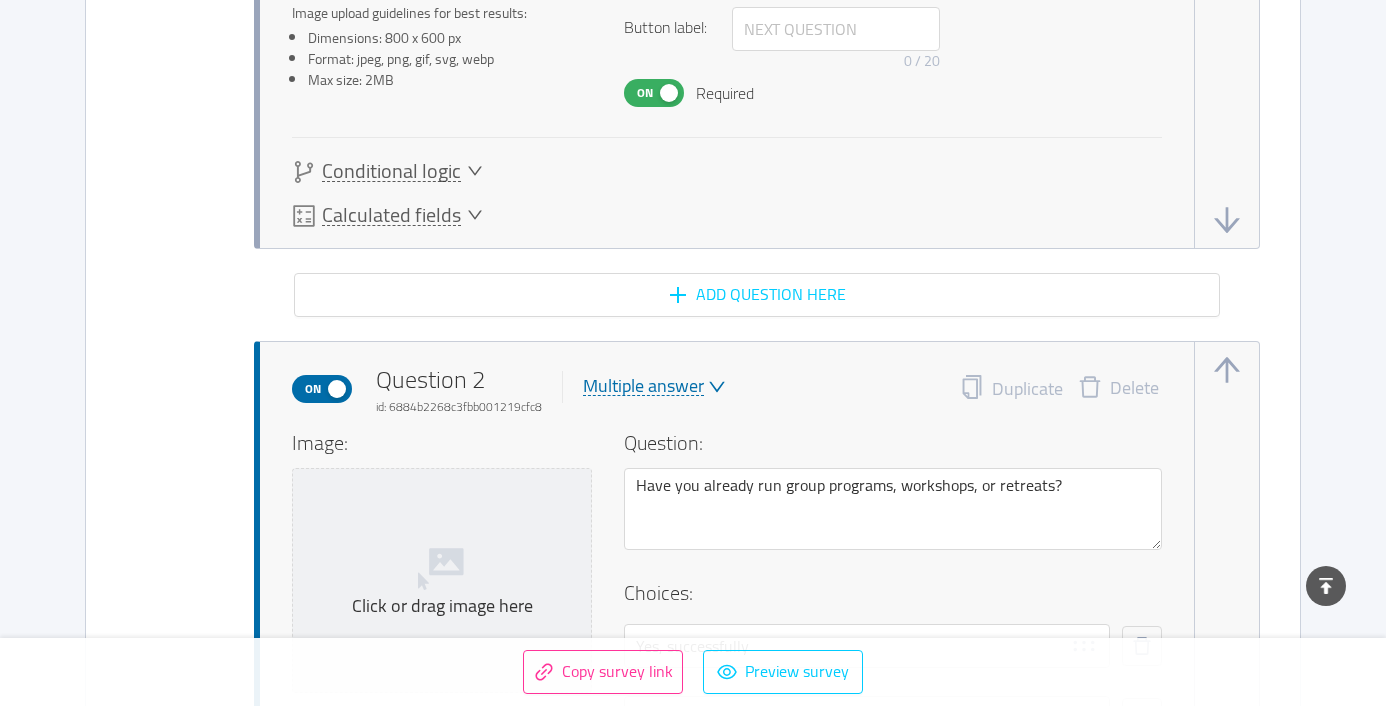 scroll, scrollTop: 1568, scrollLeft: 0, axis: vertical 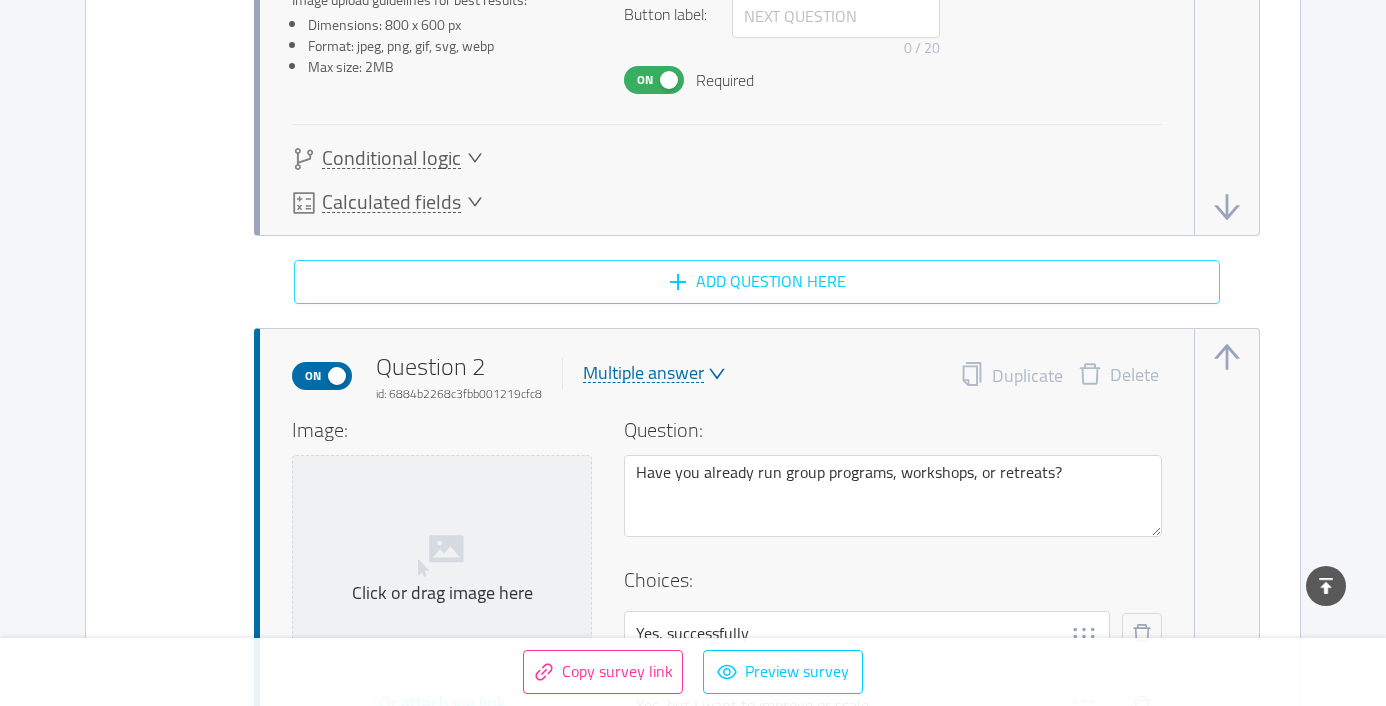 click on "Add question here" at bounding box center [757, 282] 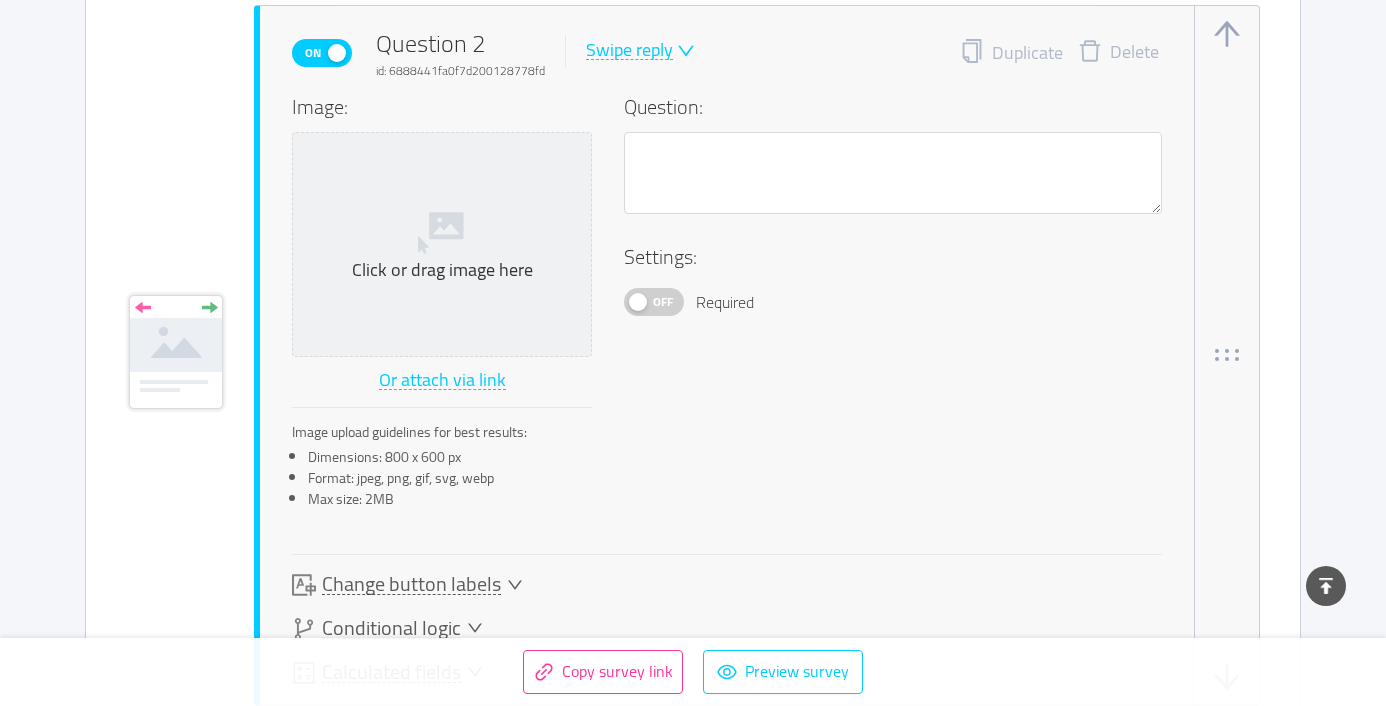 scroll, scrollTop: 1893, scrollLeft: 0, axis: vertical 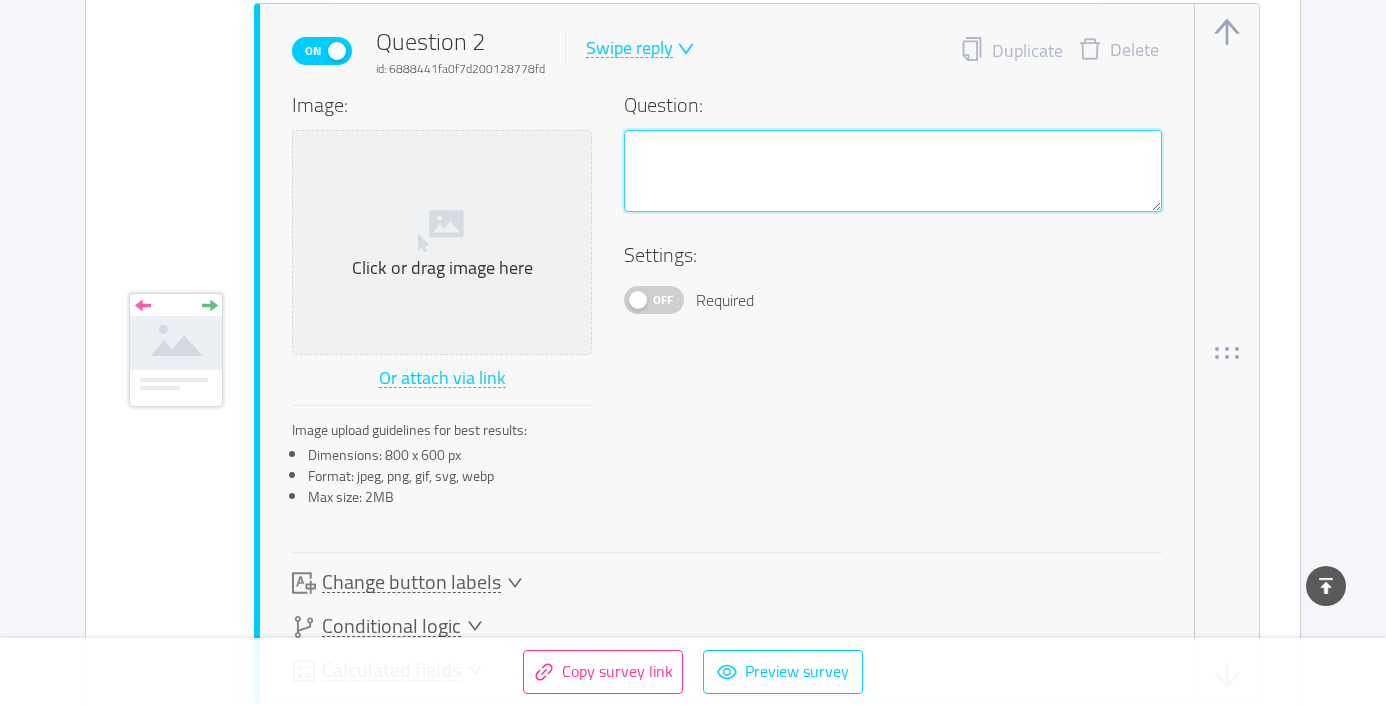 click at bounding box center [893, 171] 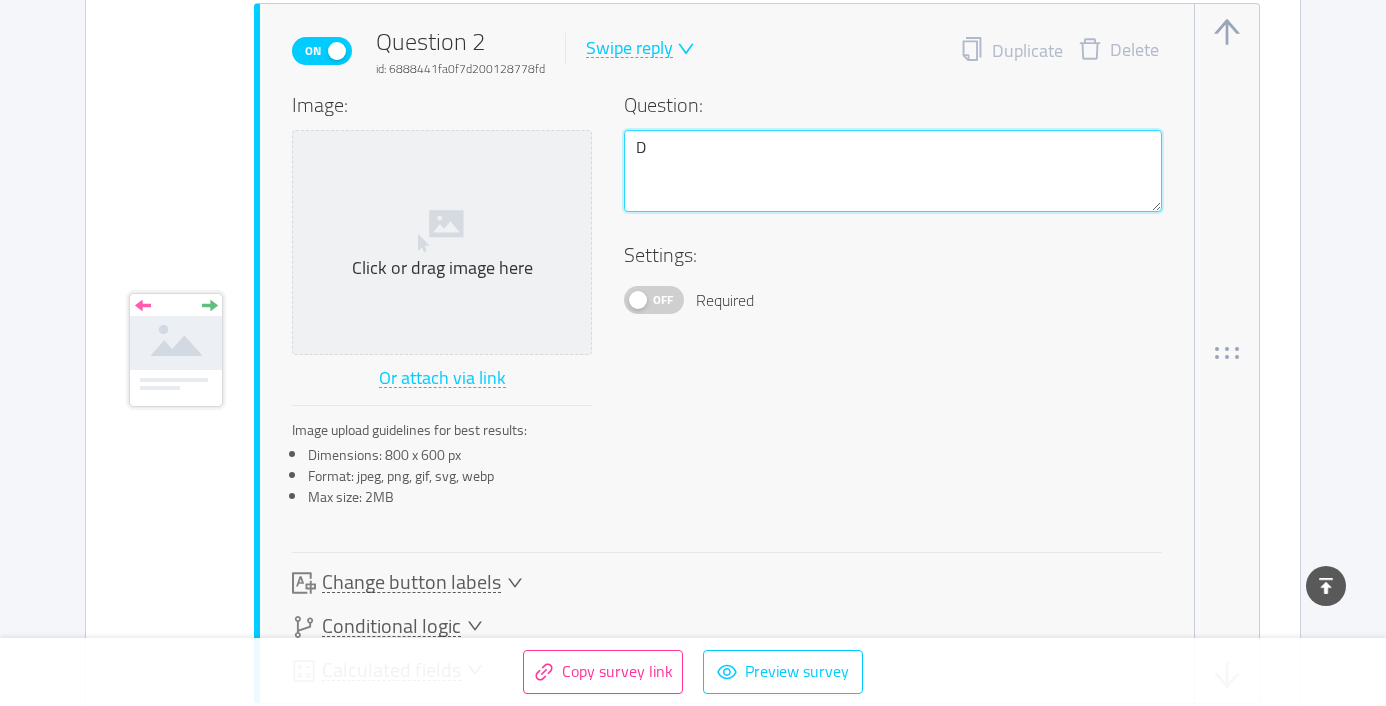 type 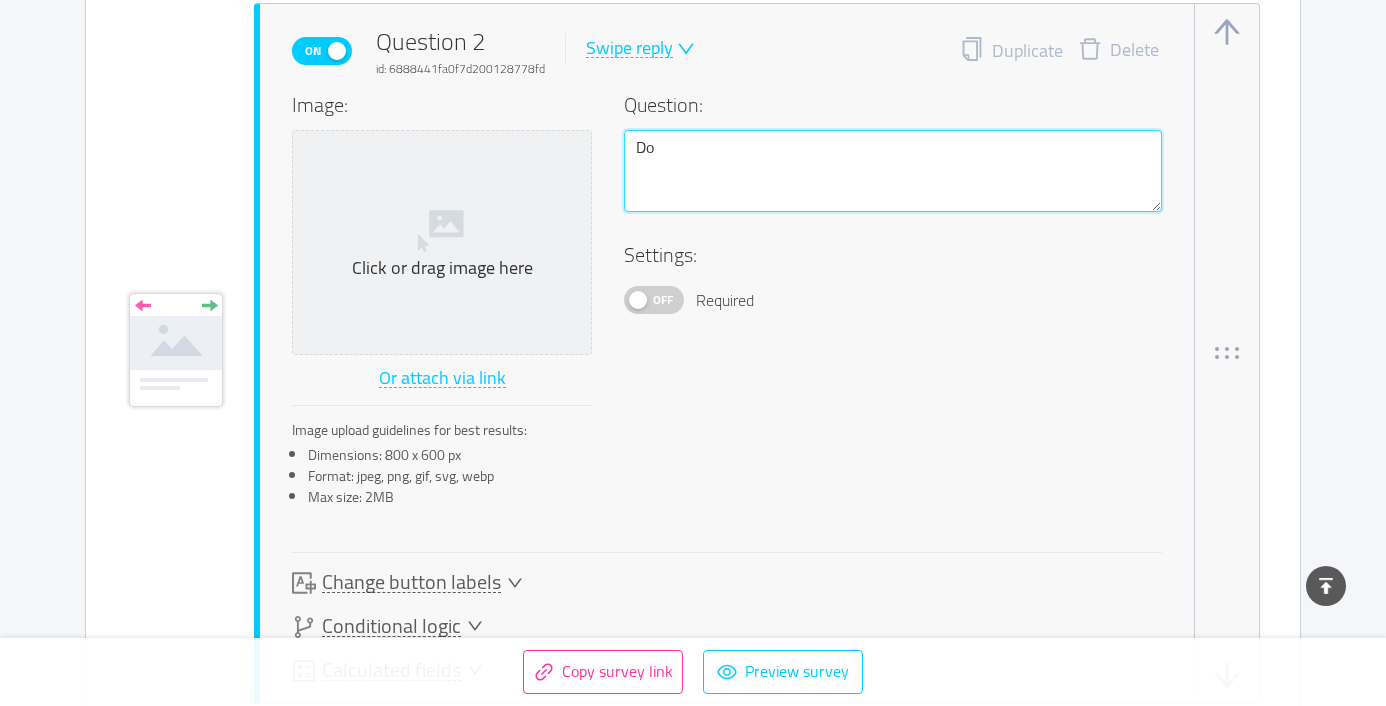 type 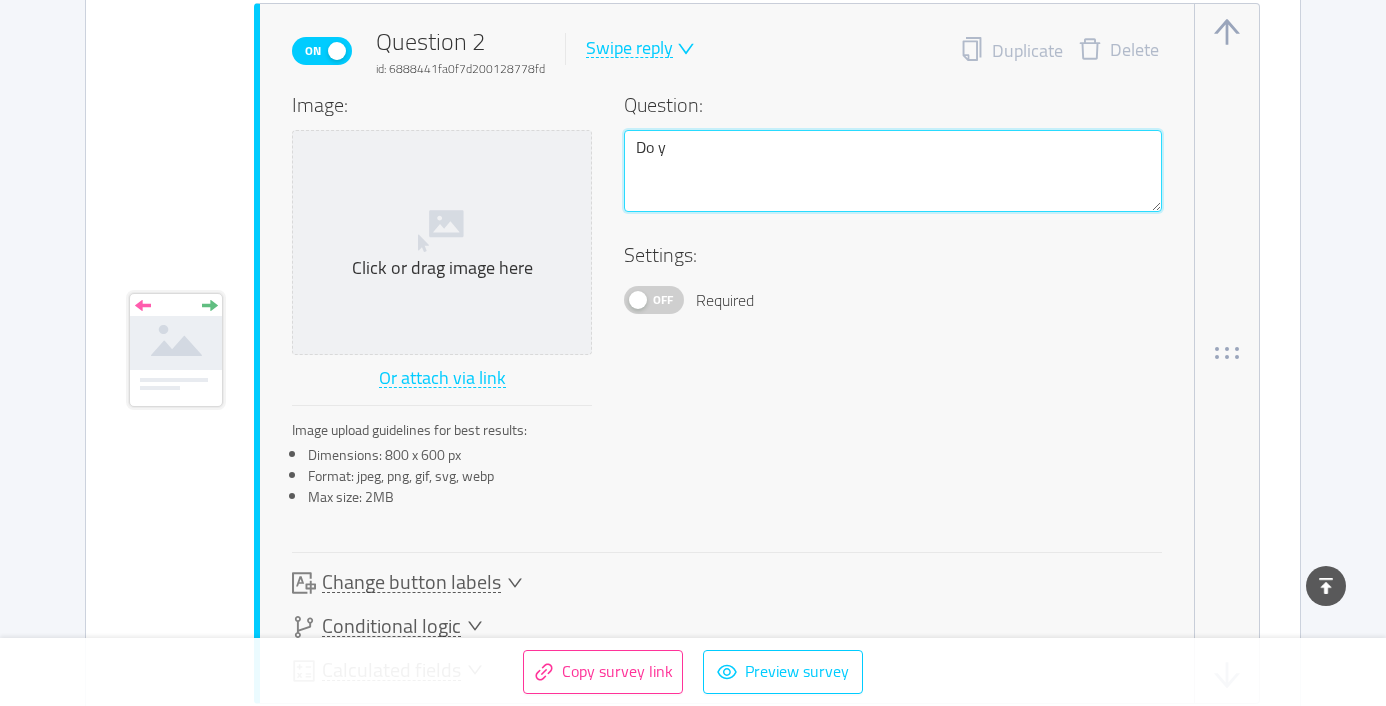 type 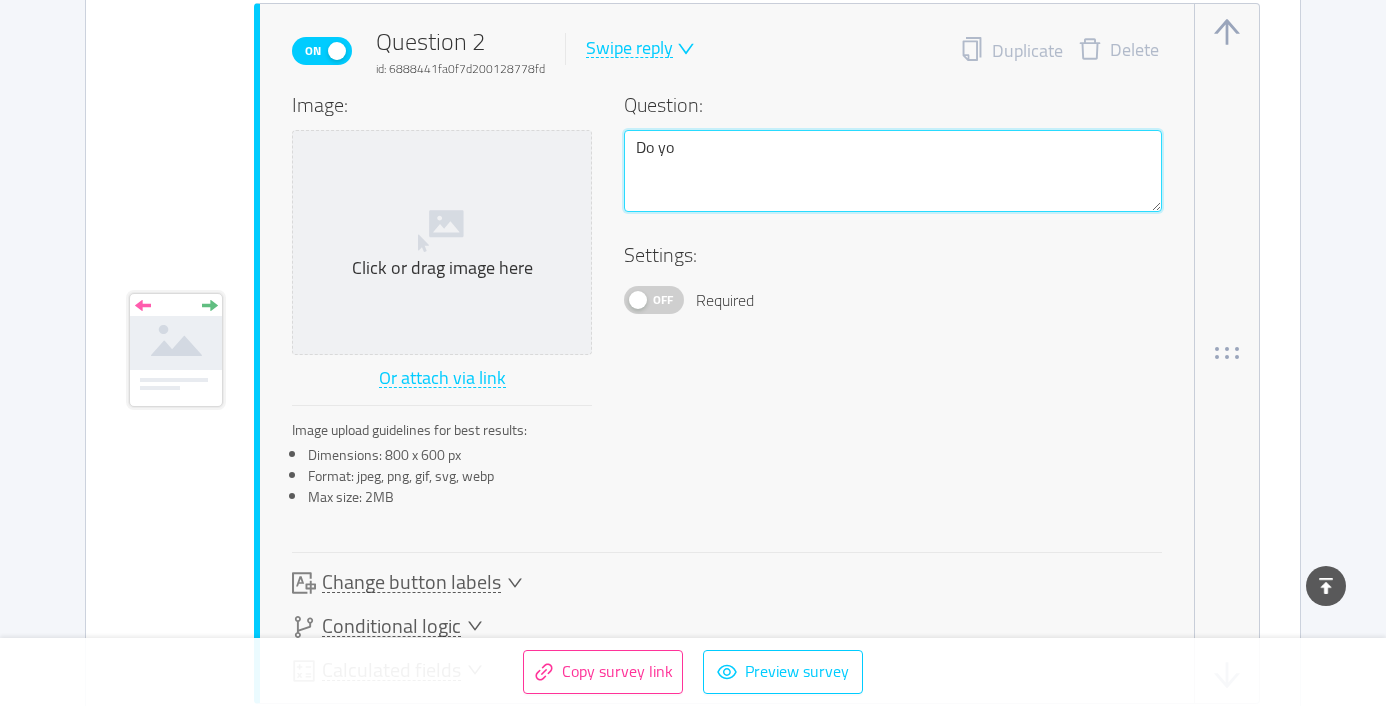 type 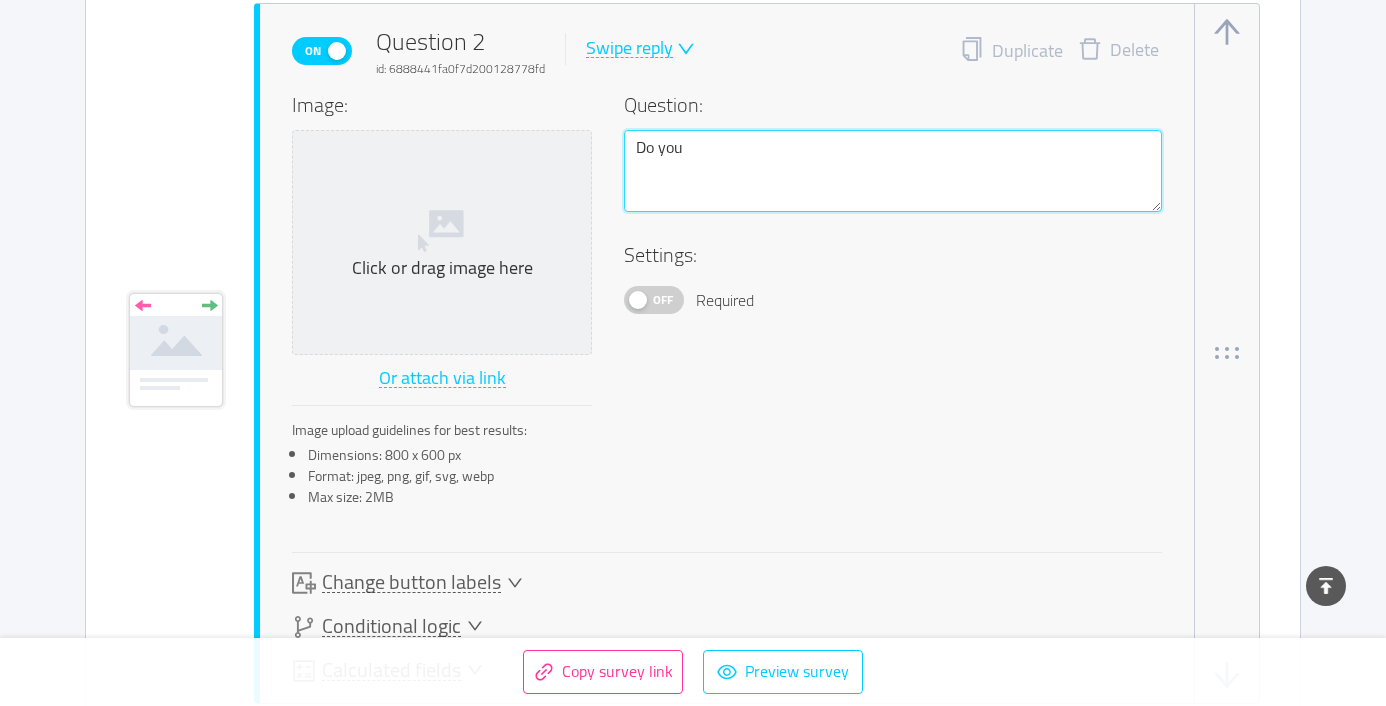 type 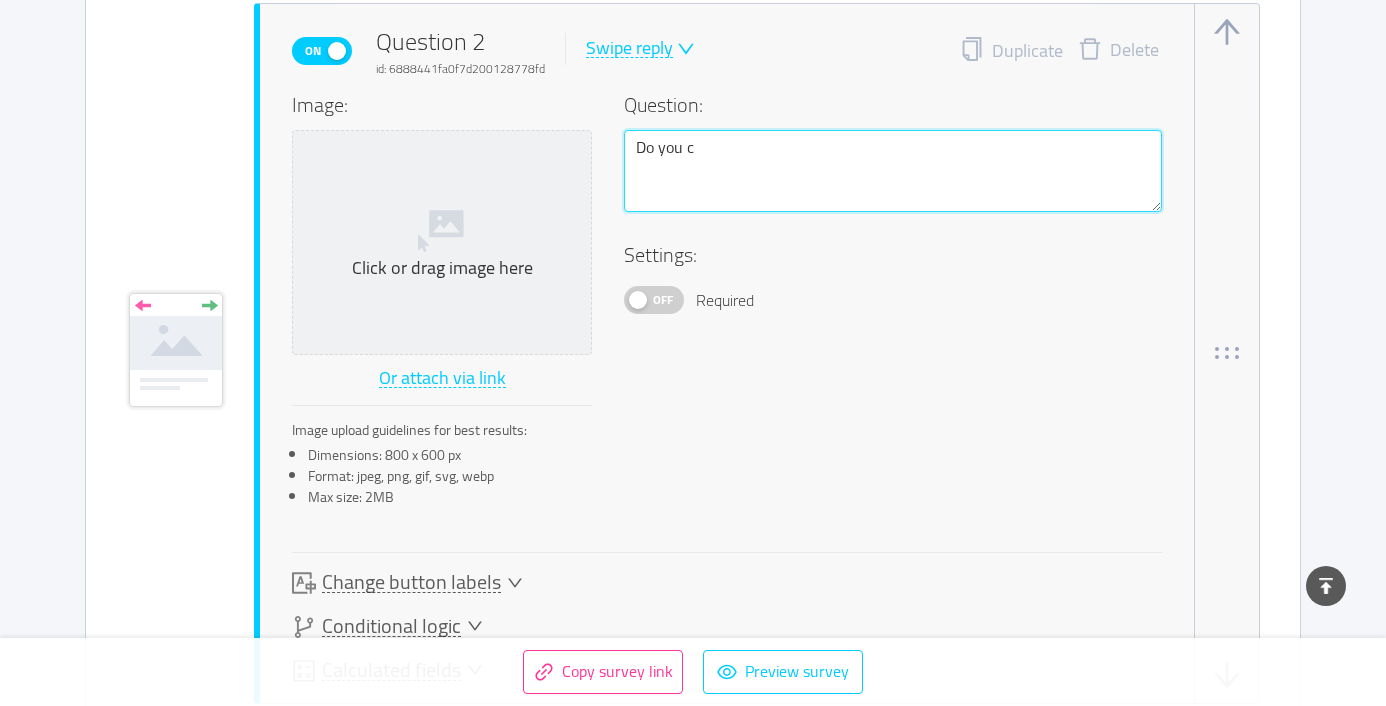 type 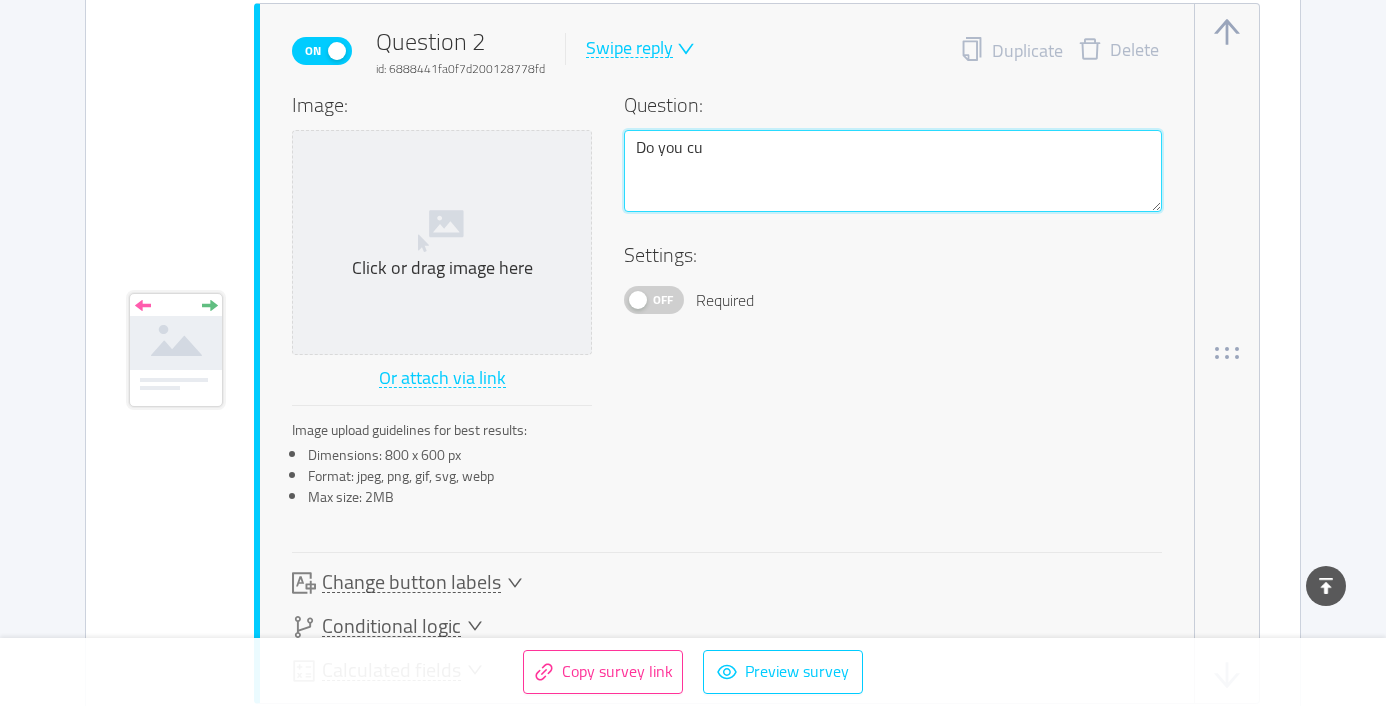 type on "Do you cur" 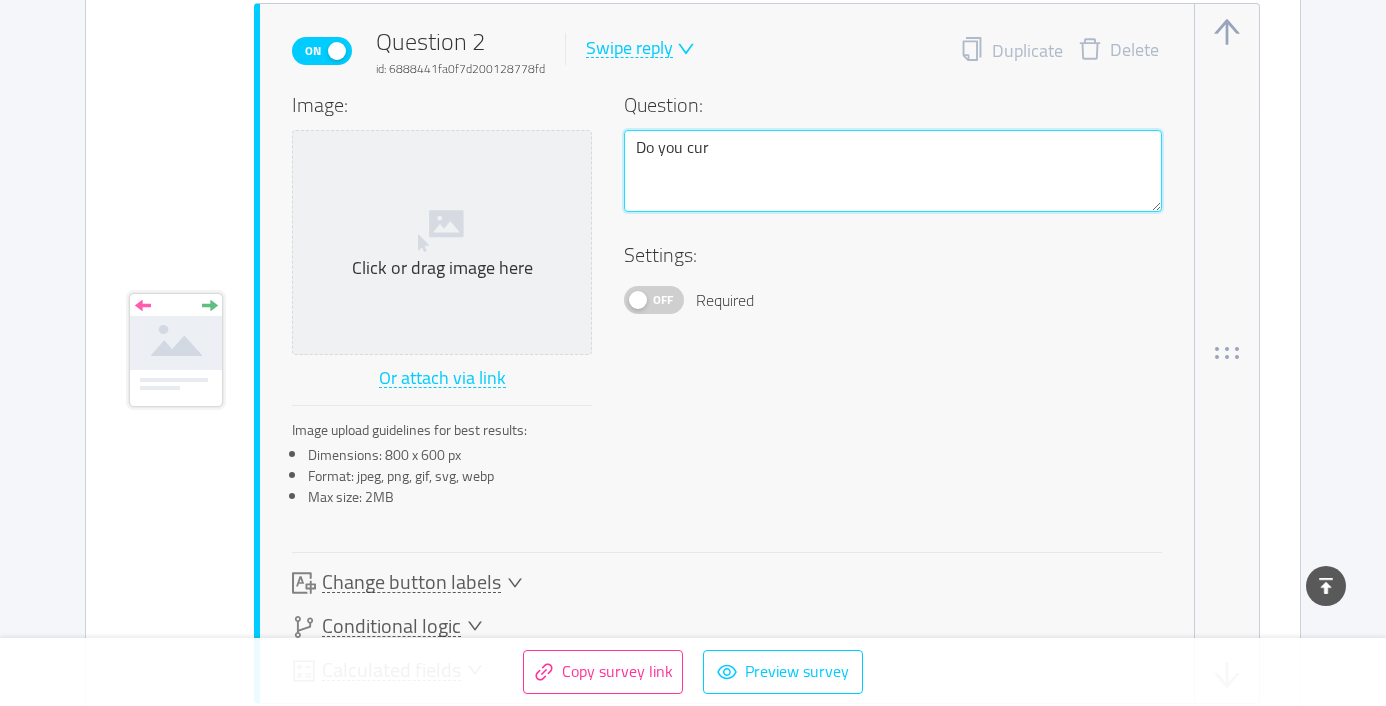 type 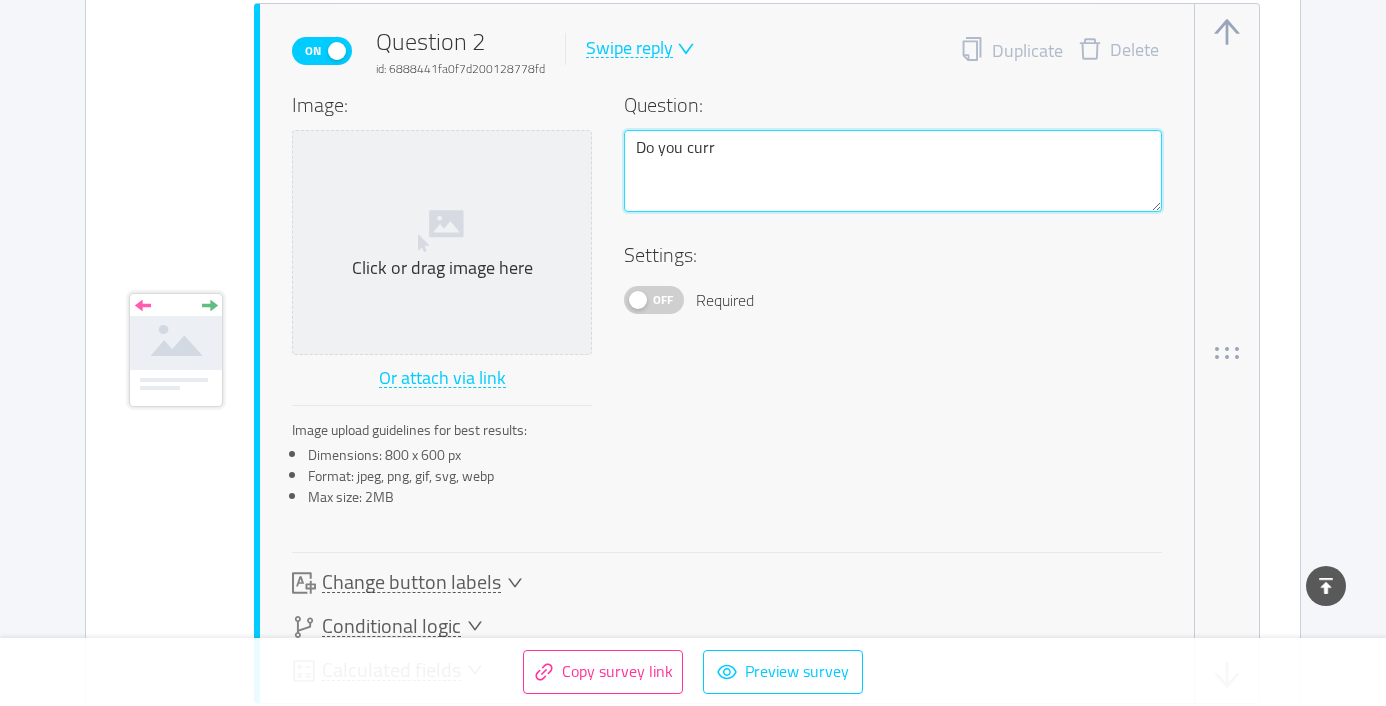 type 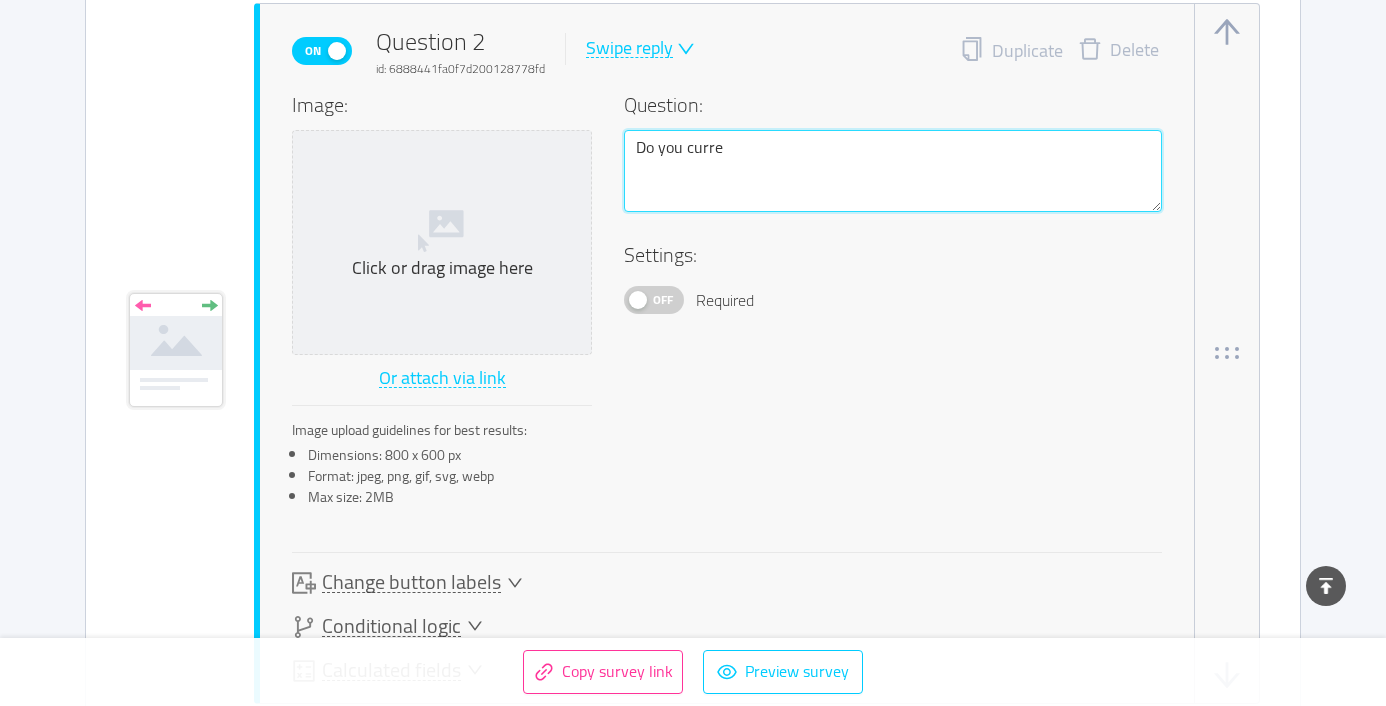 type 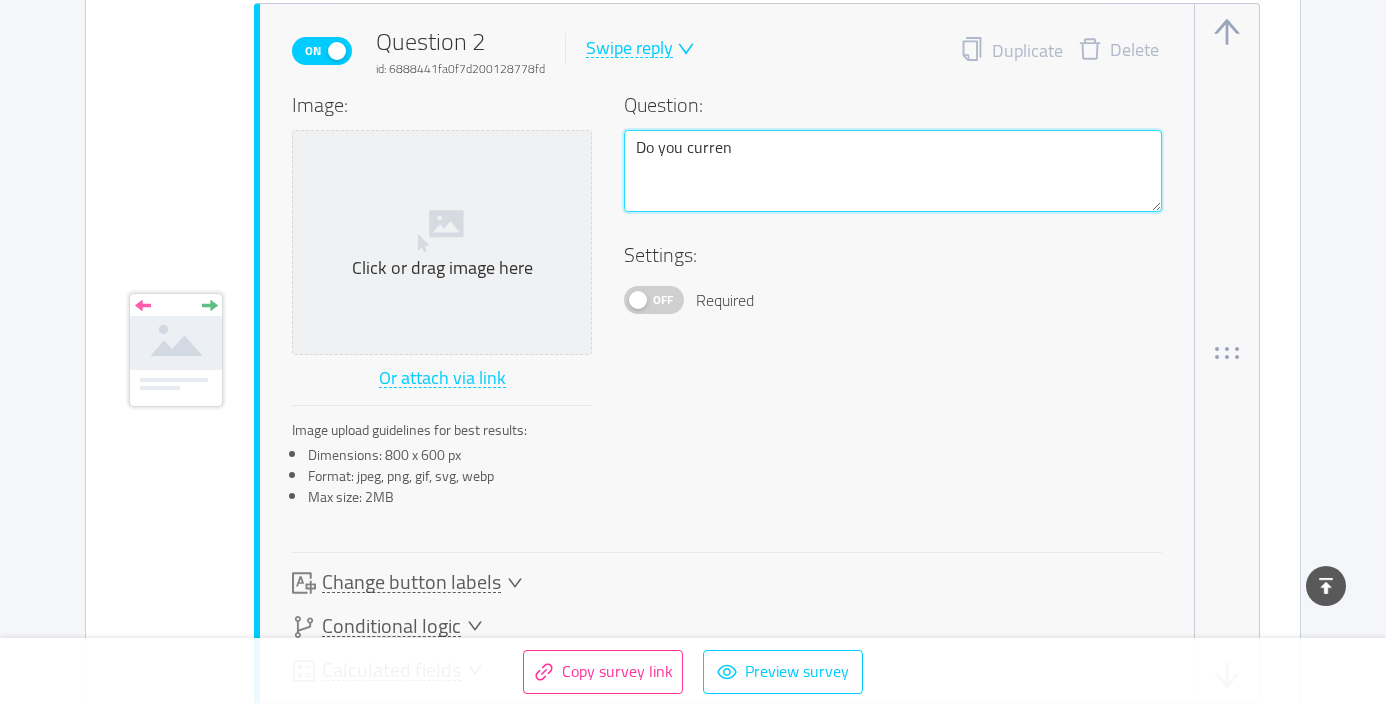 type 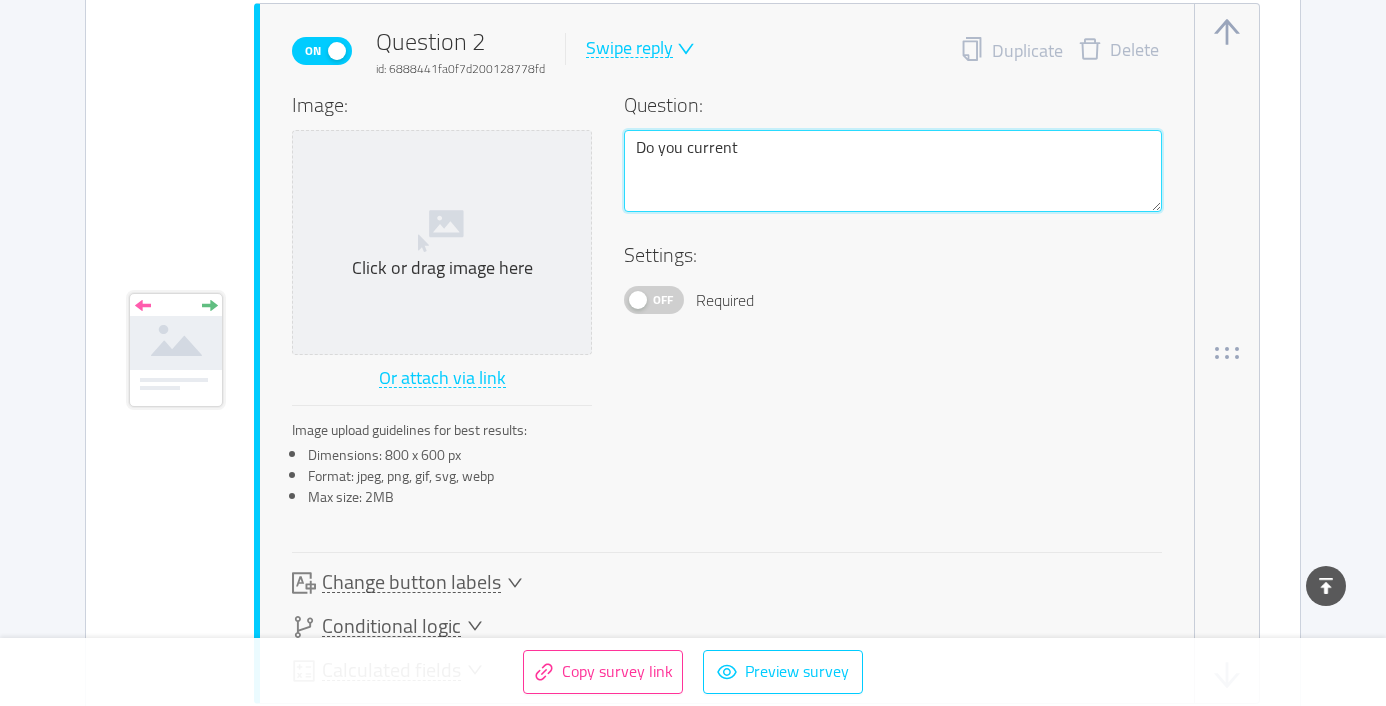 type on "Do you currentl" 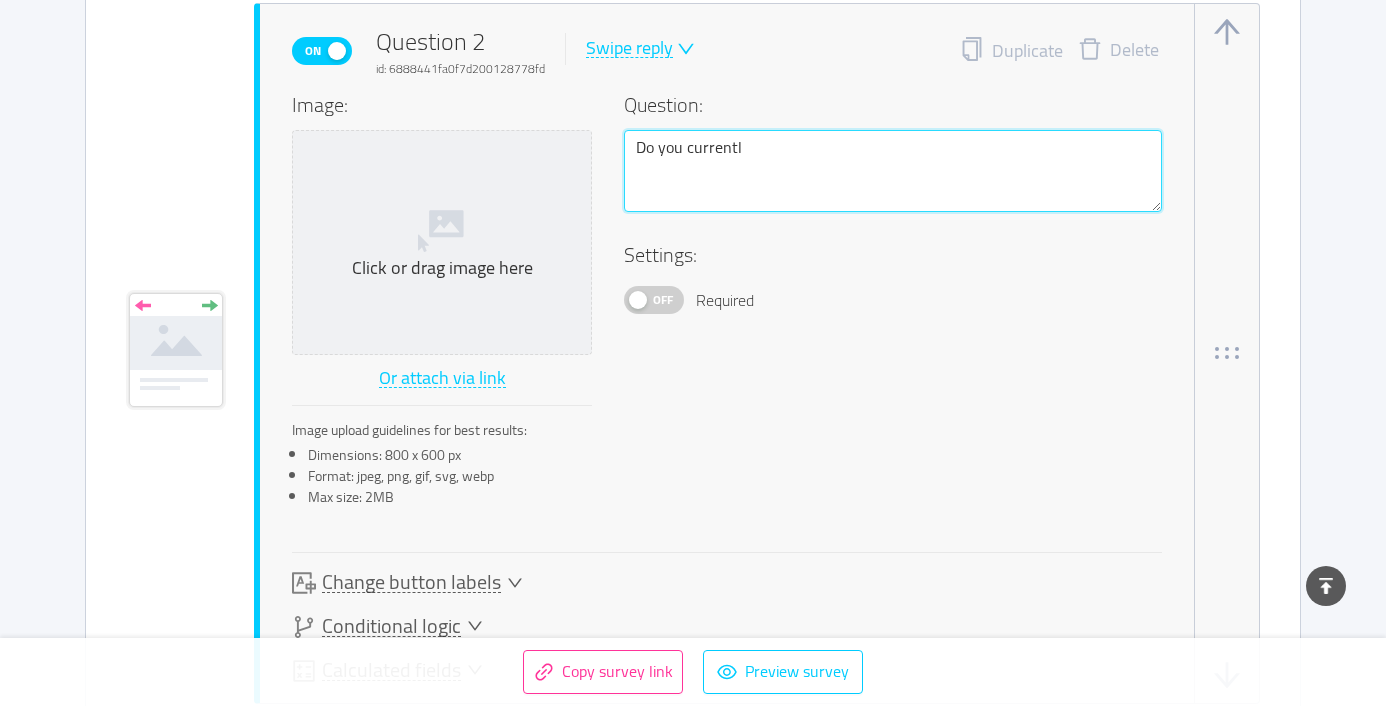 type 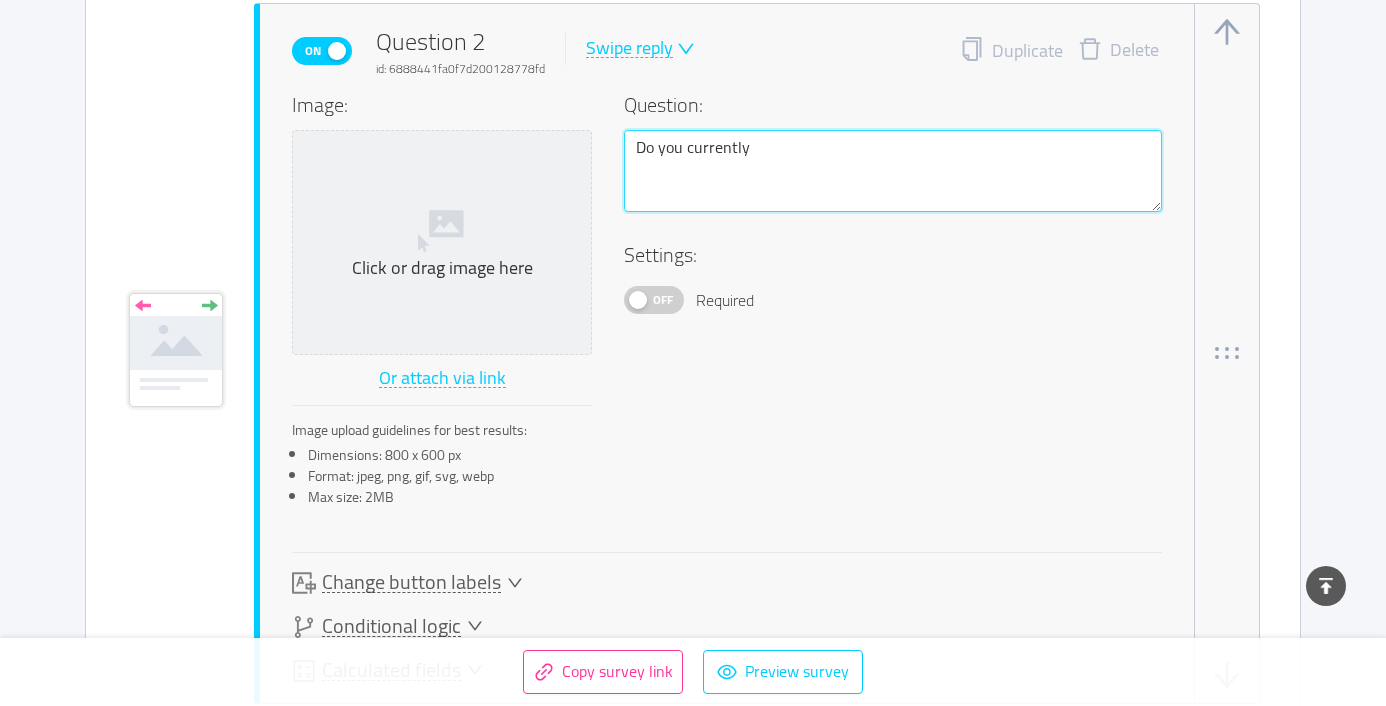 type 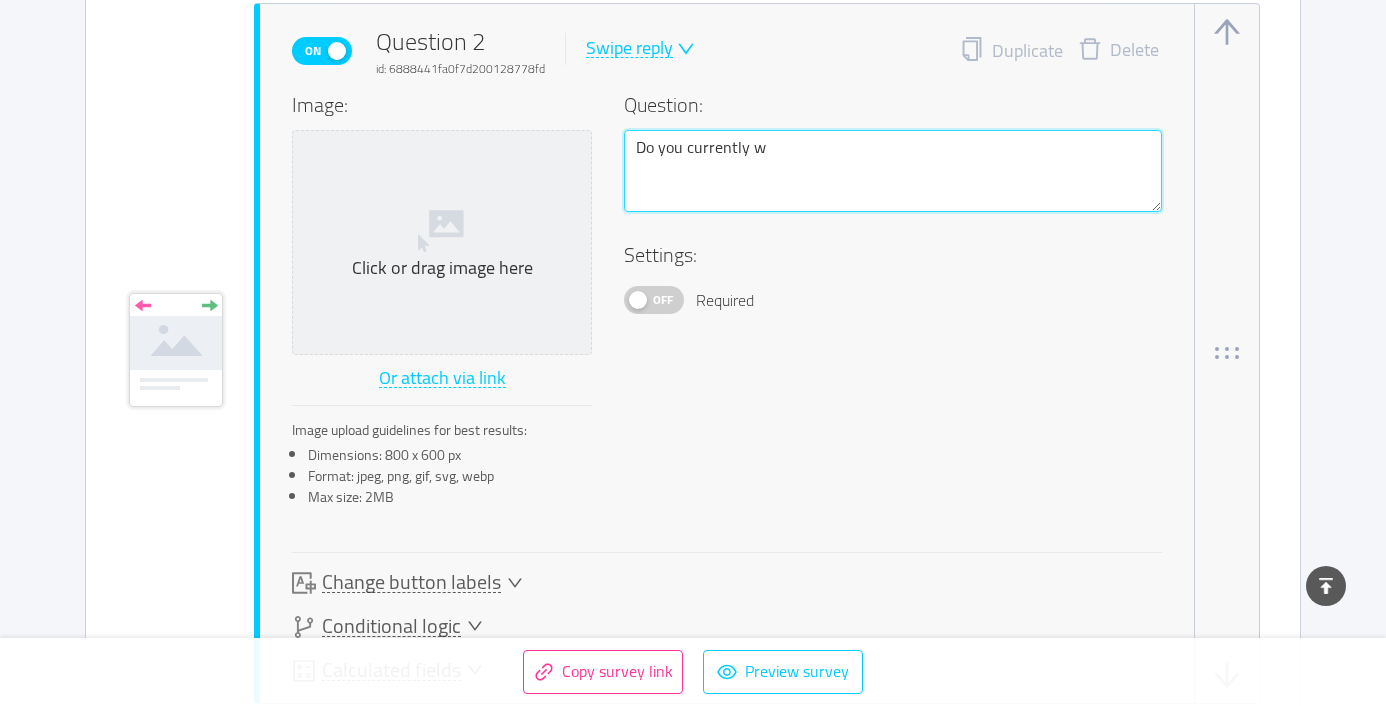 type on "Do you currently wo" 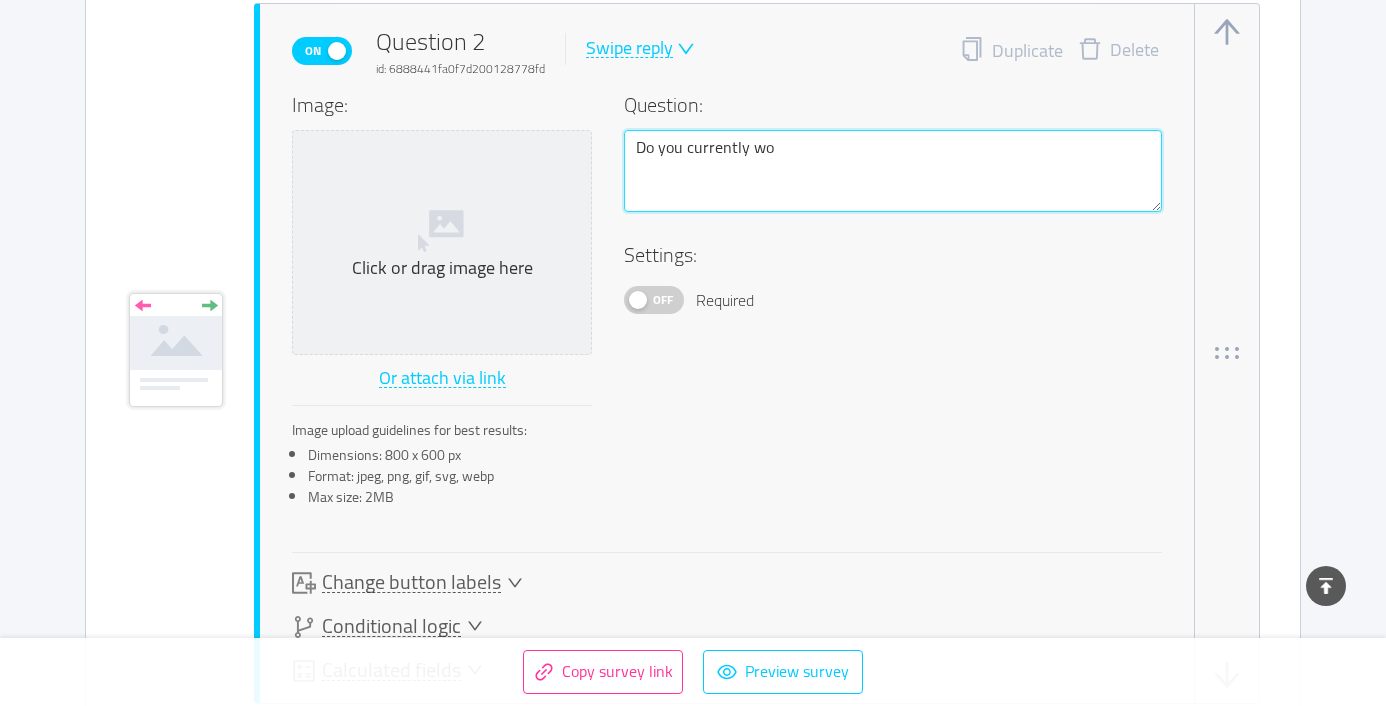 type 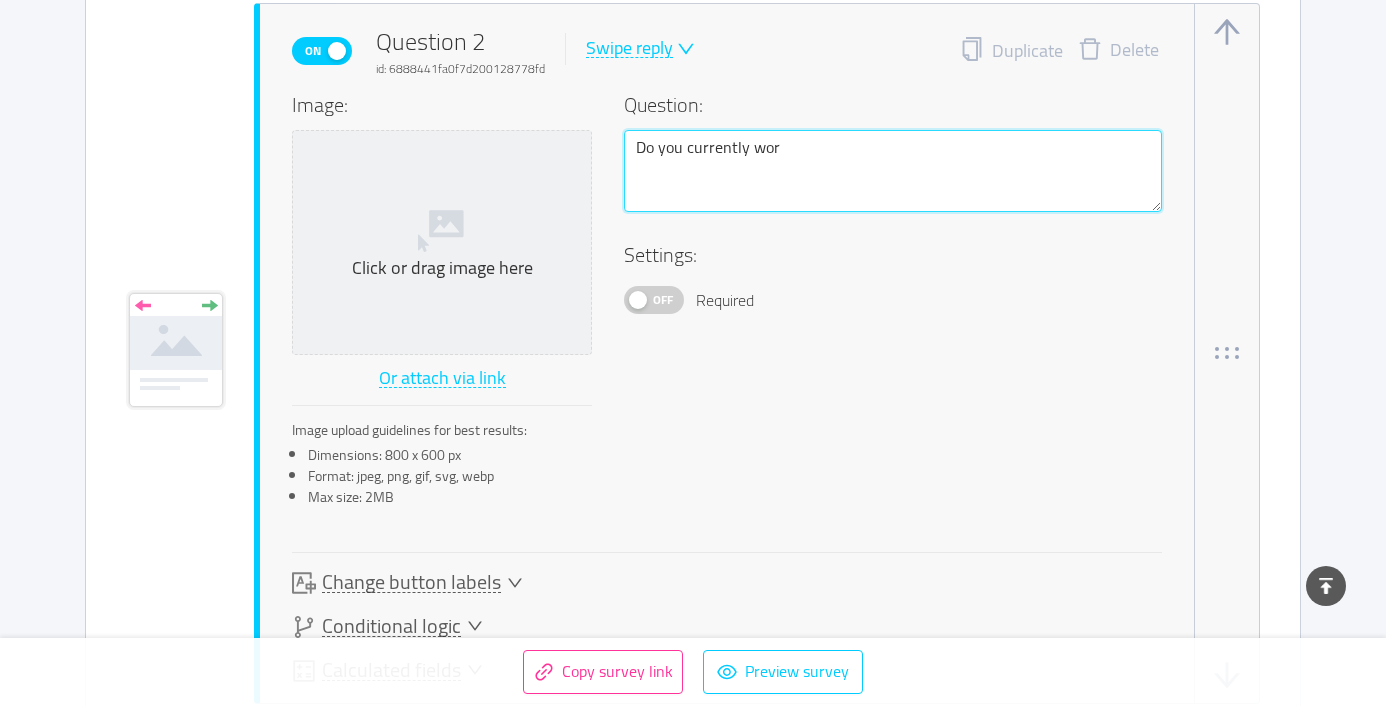 type 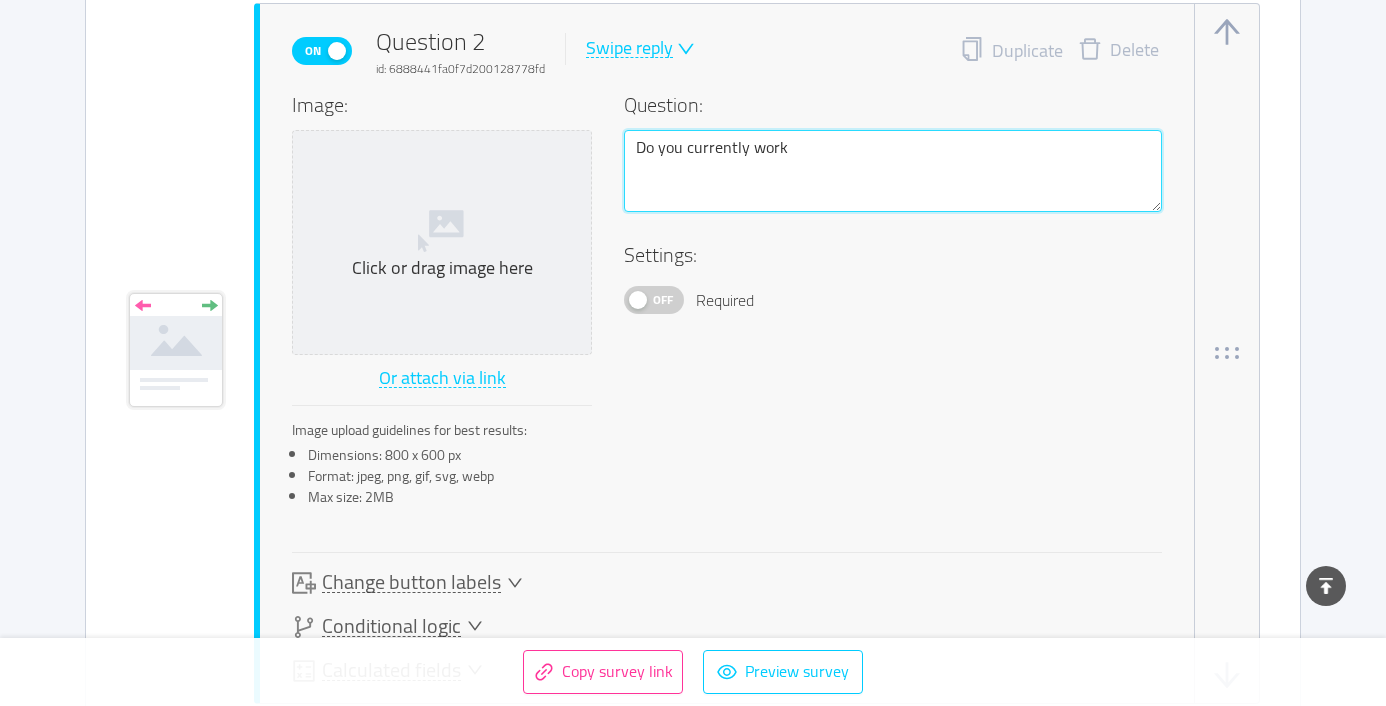 type 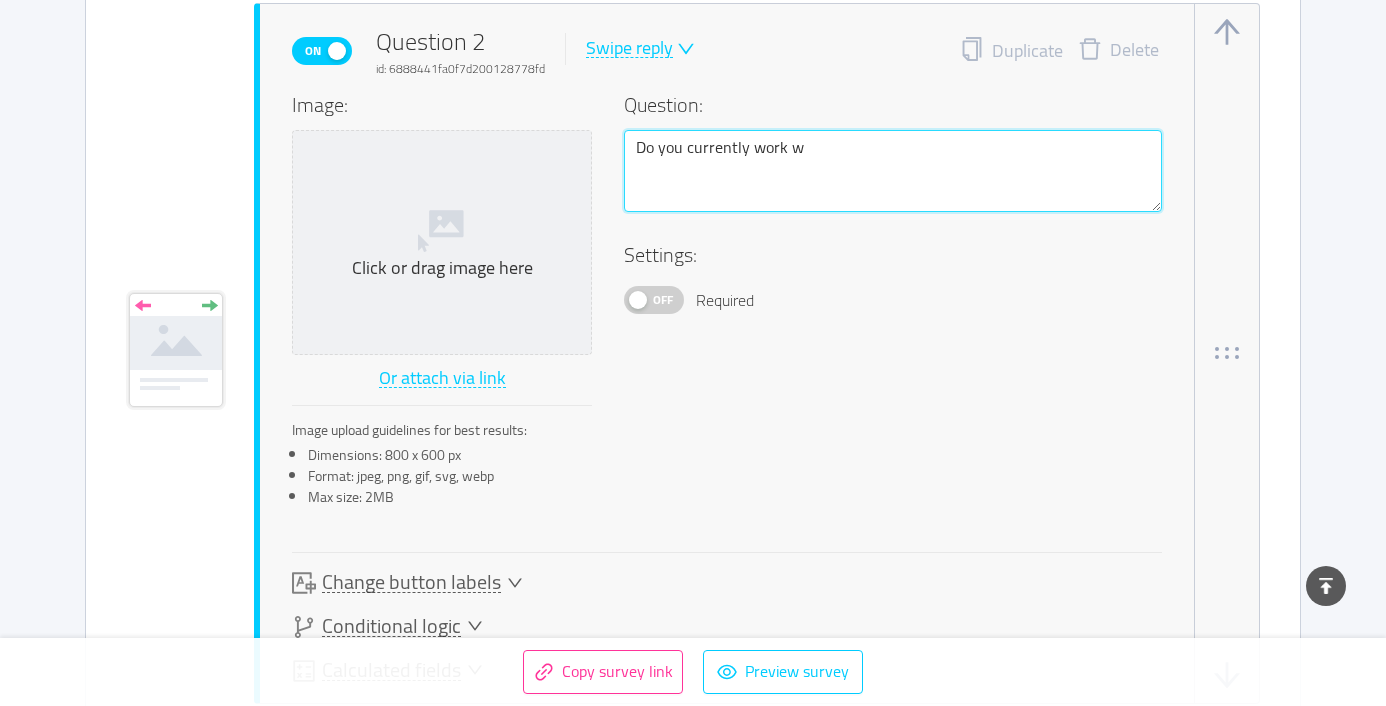 type 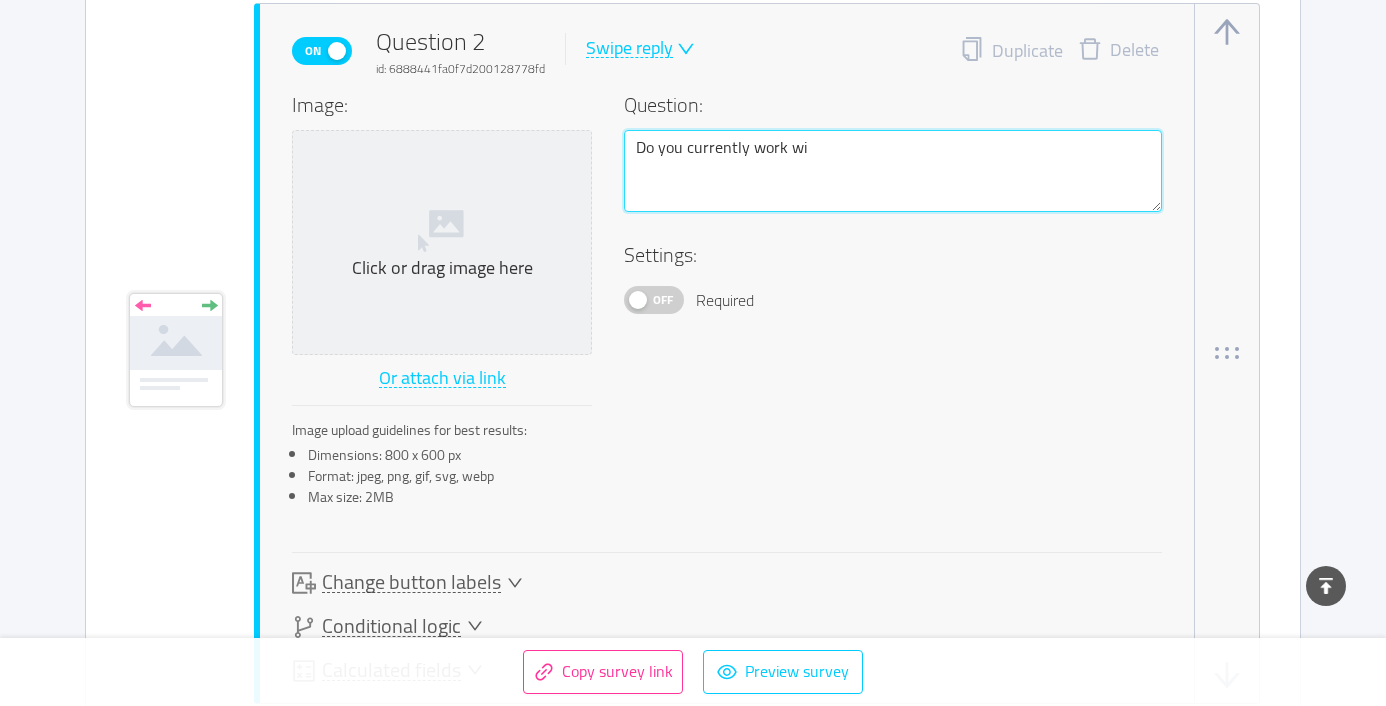 type 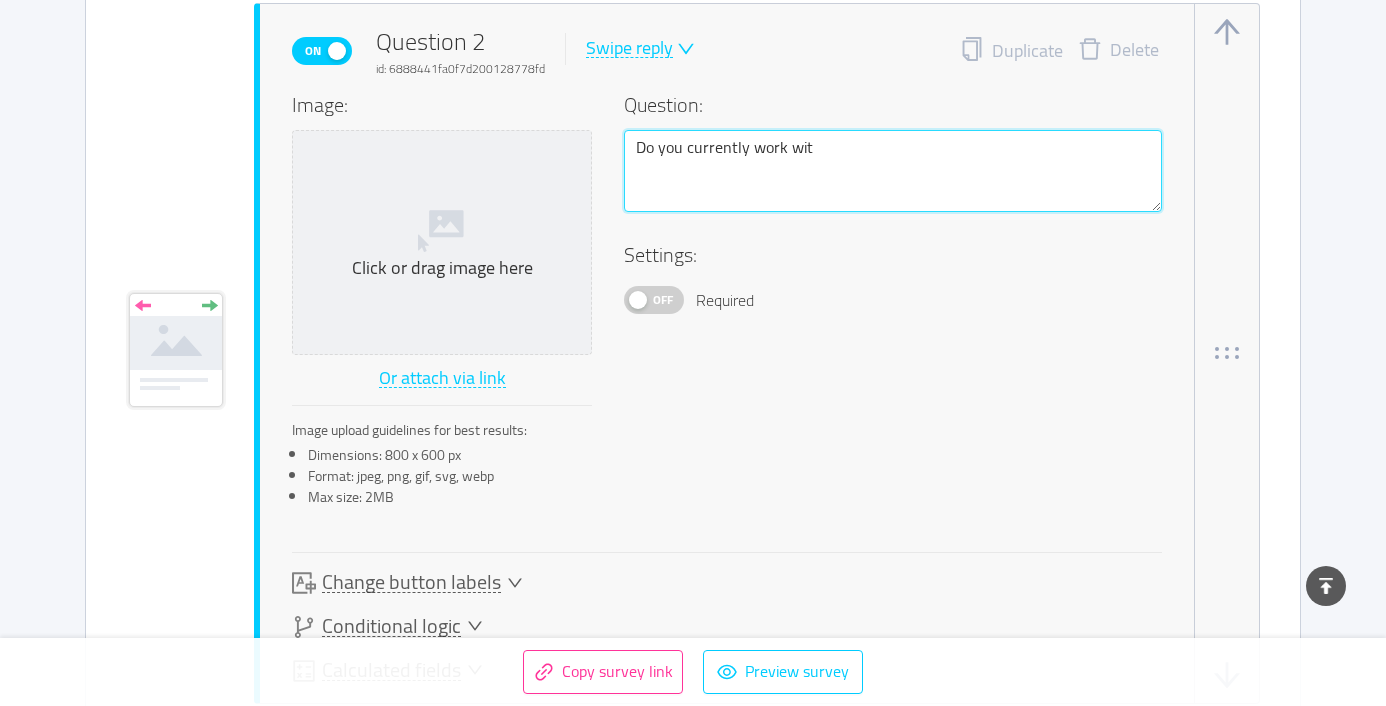 type 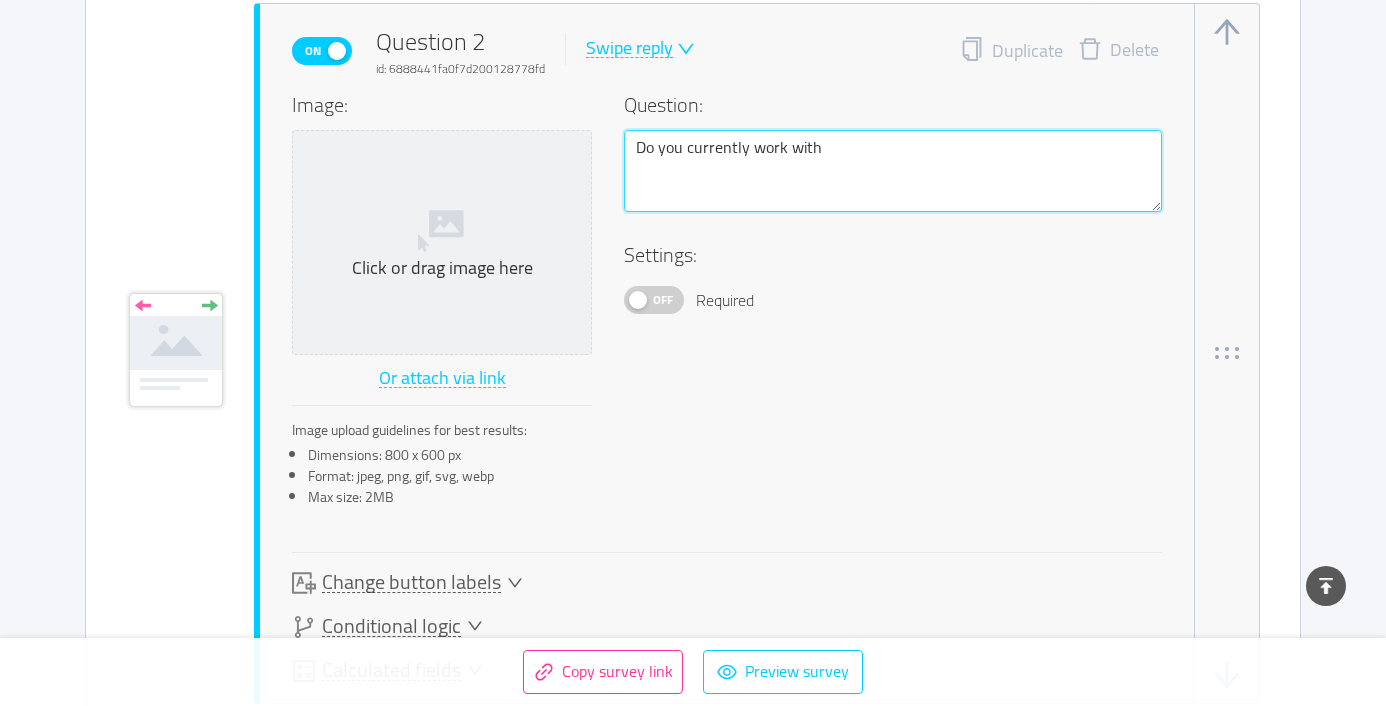 type 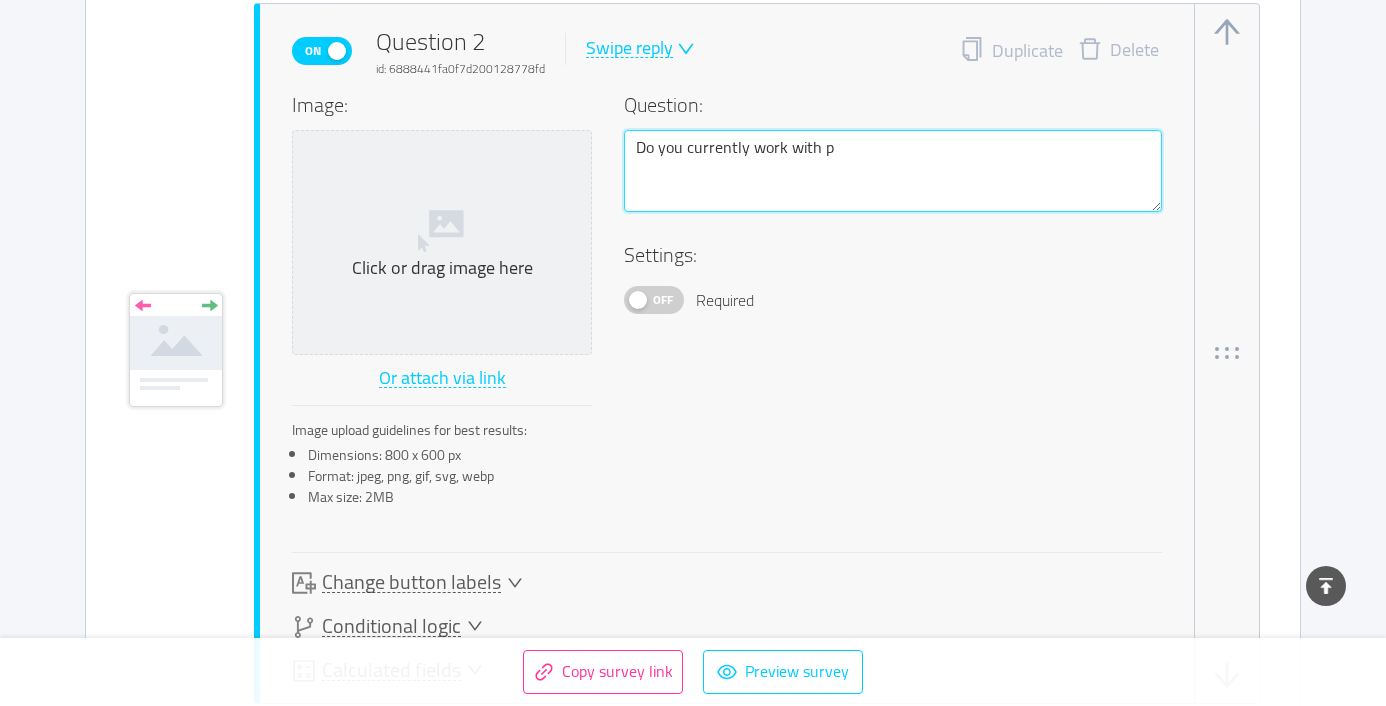 type 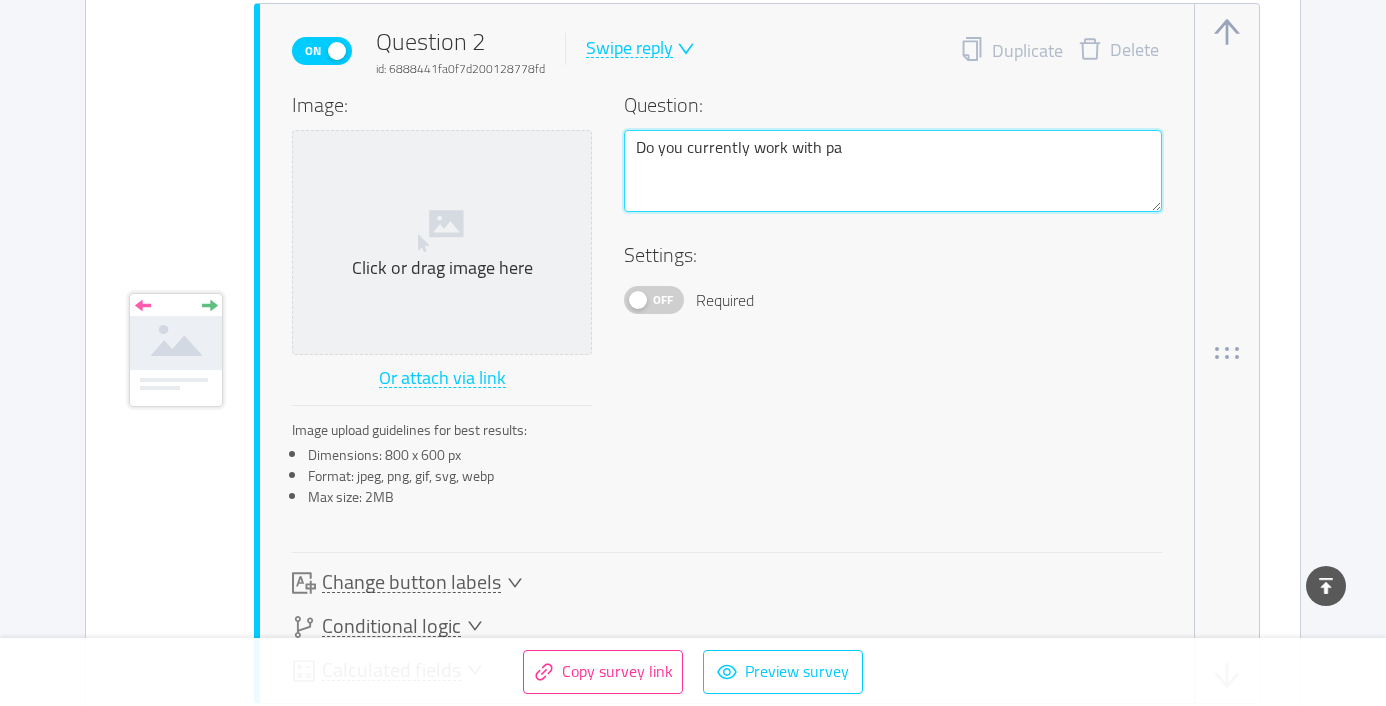 type 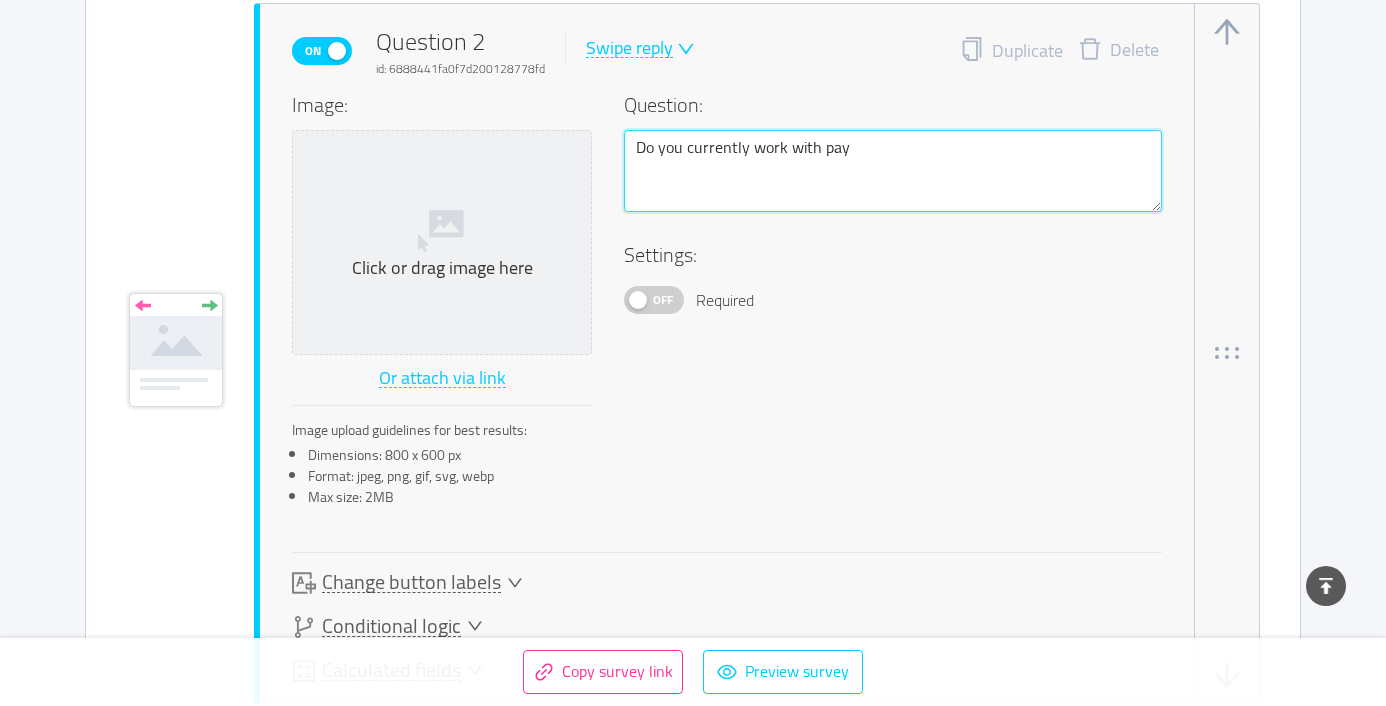 type 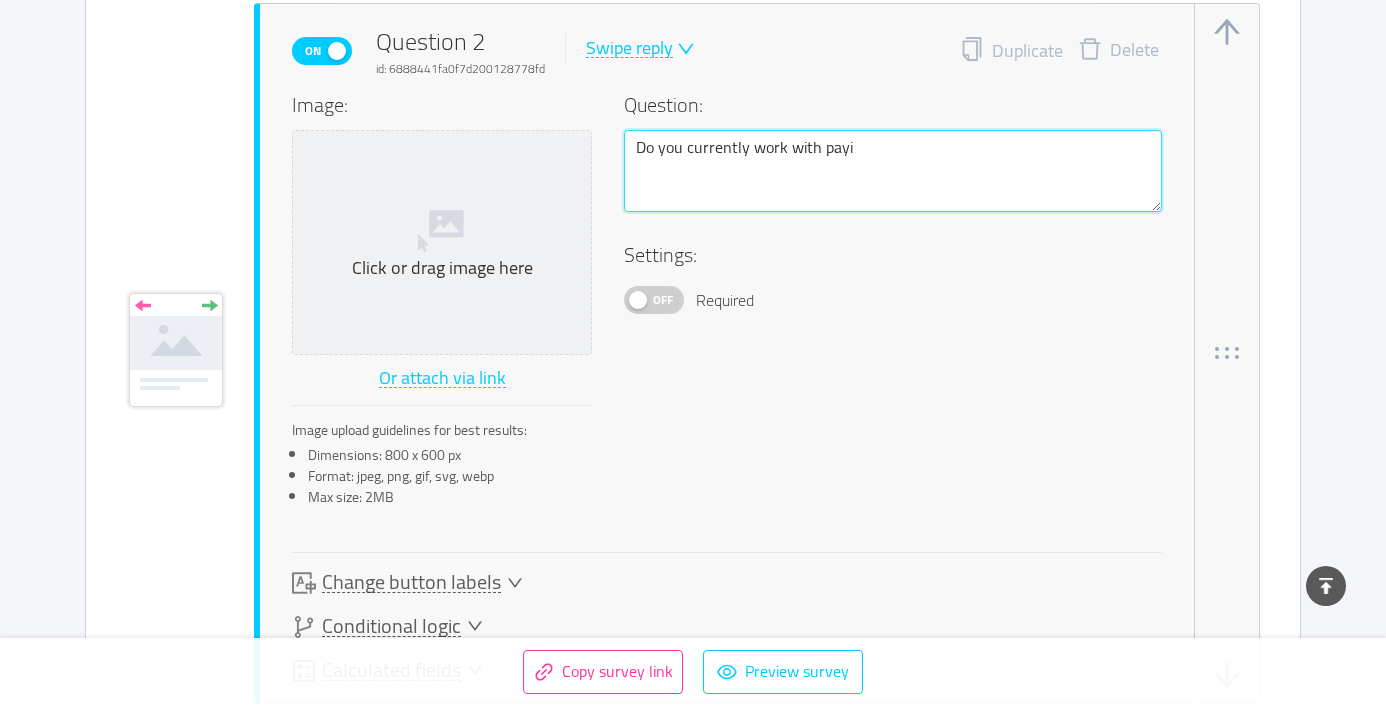 type 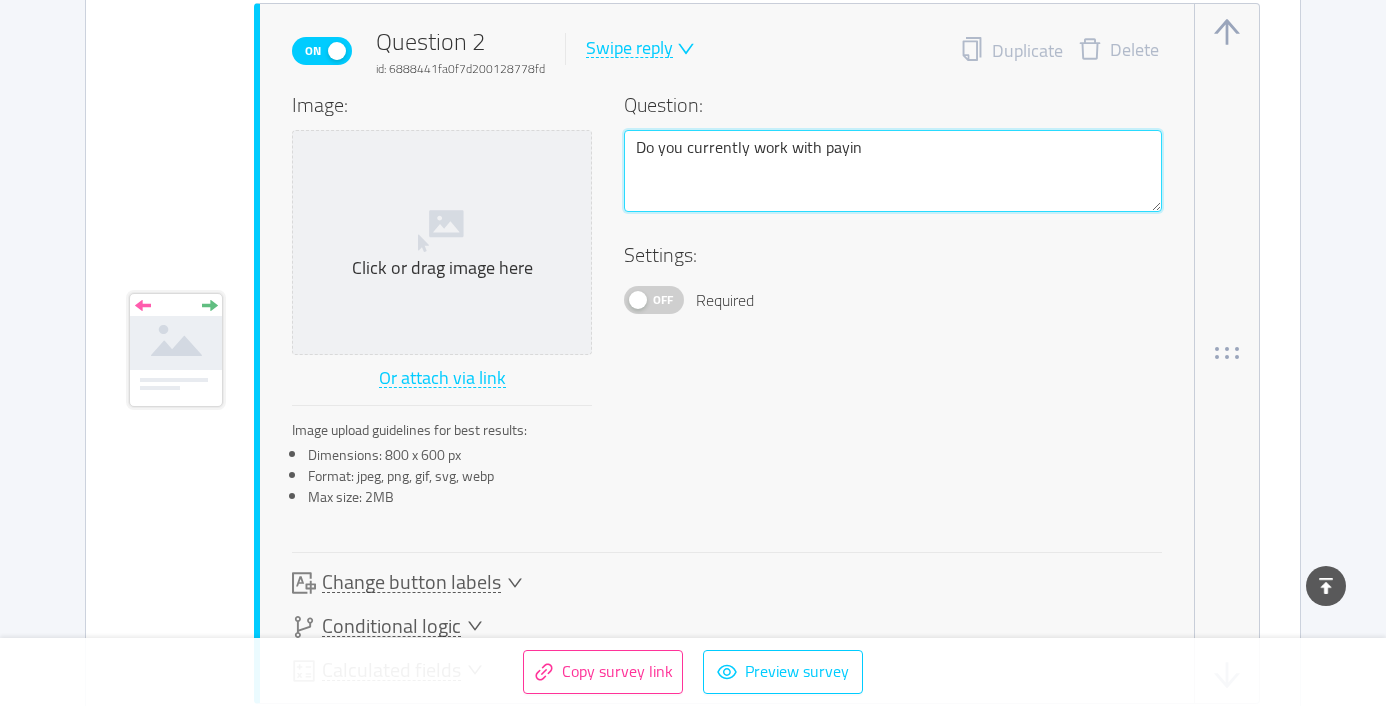type 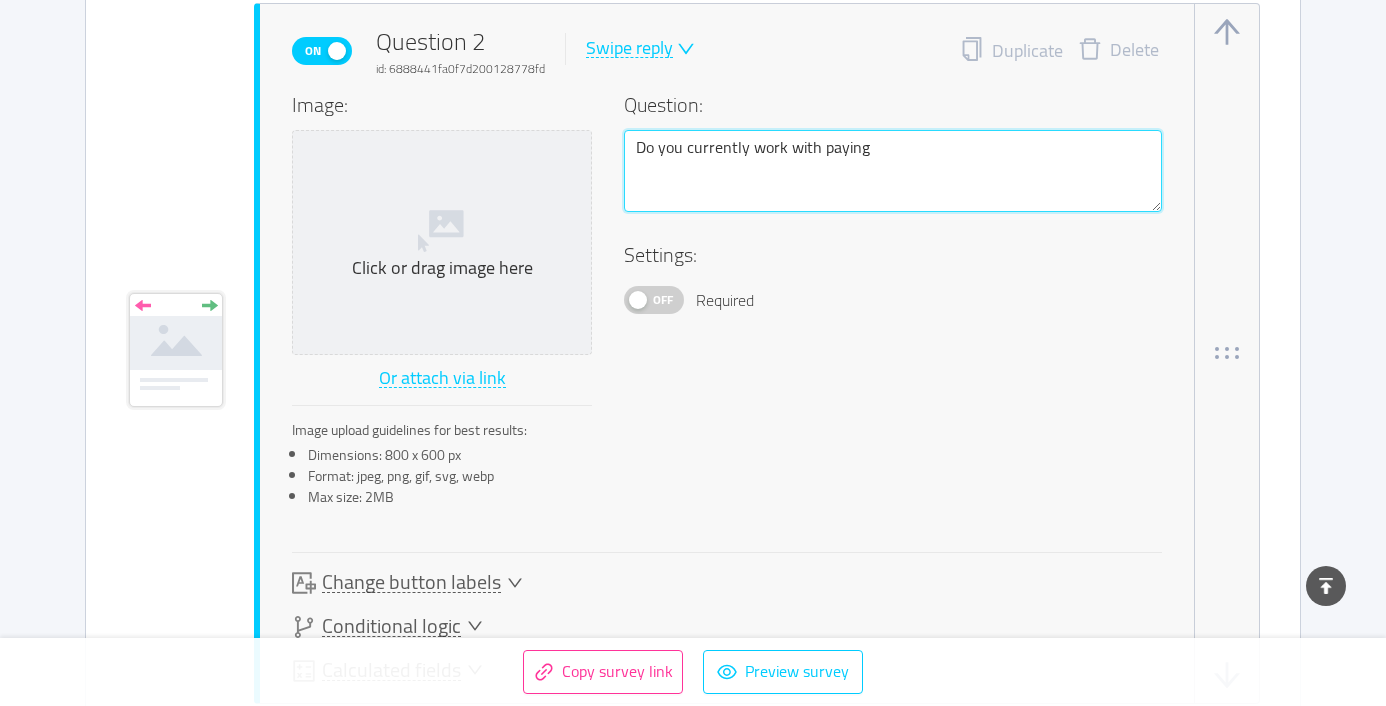 type 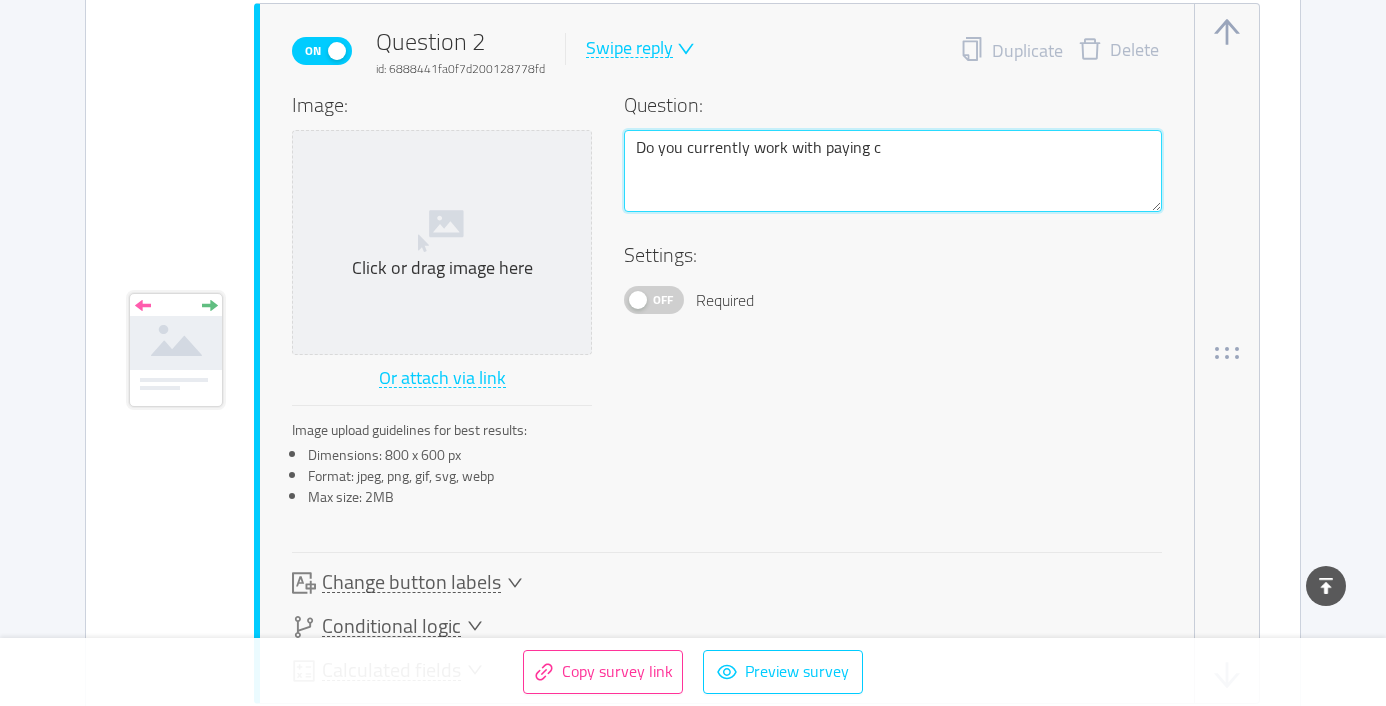 type 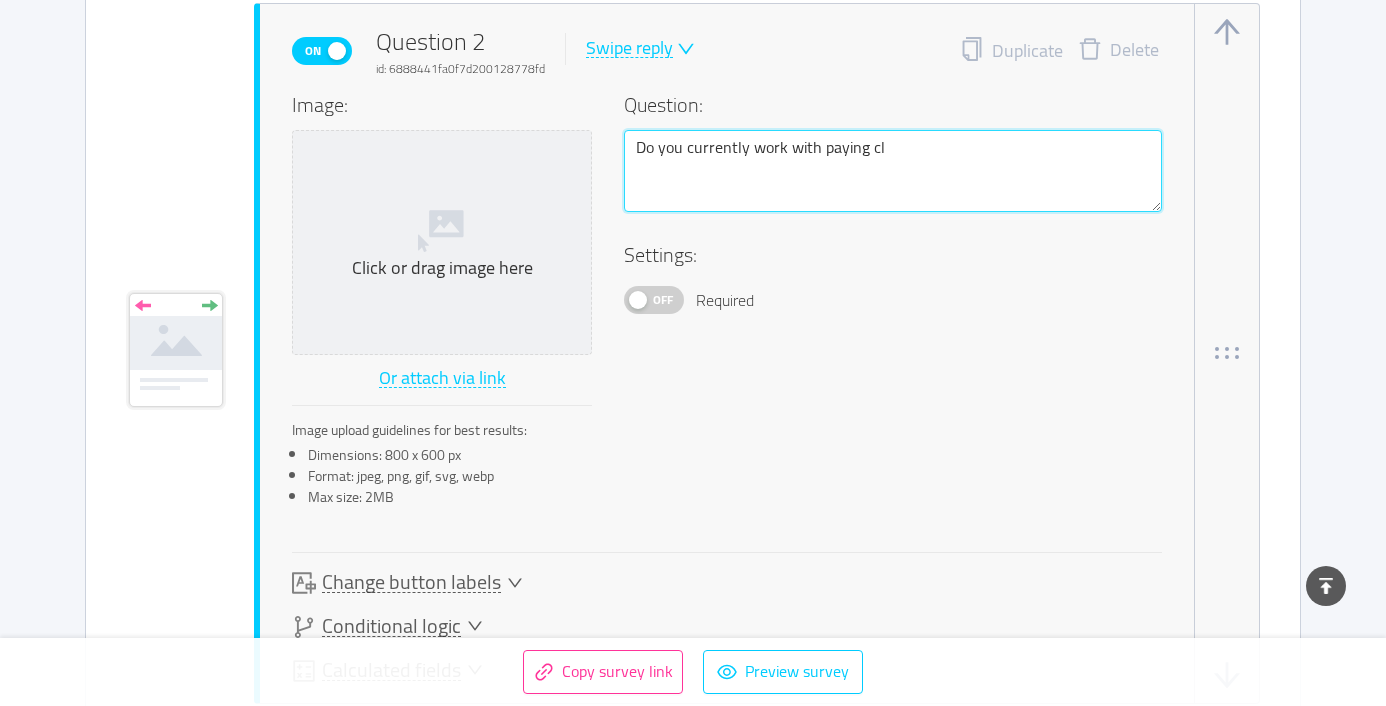 type 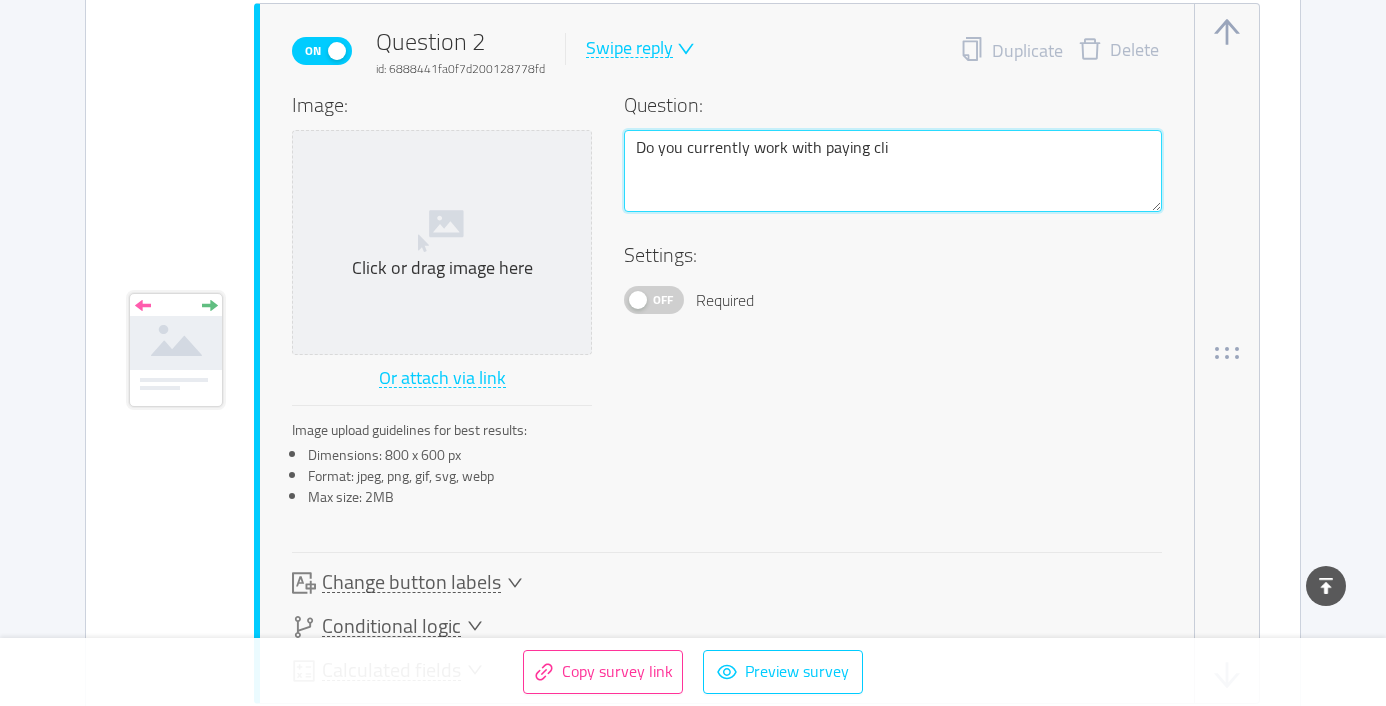 type on "Do you currently work with paying clie" 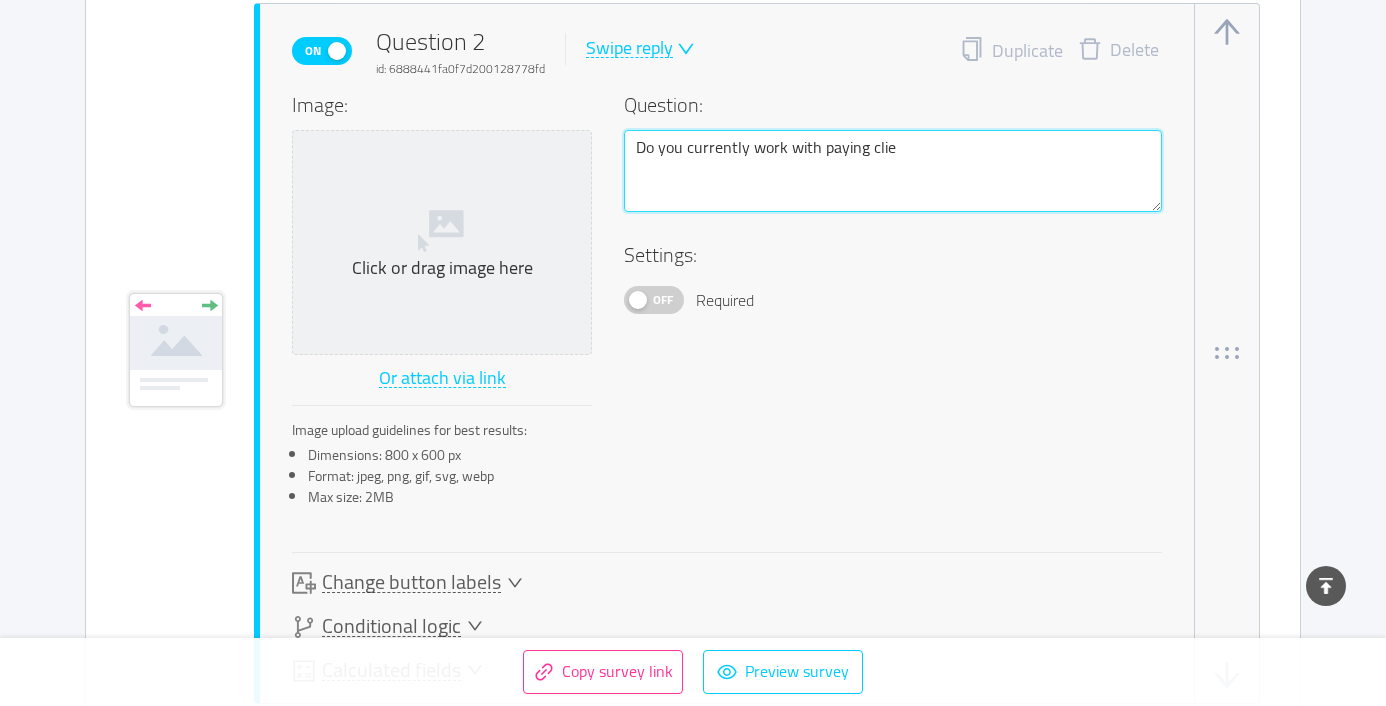 type 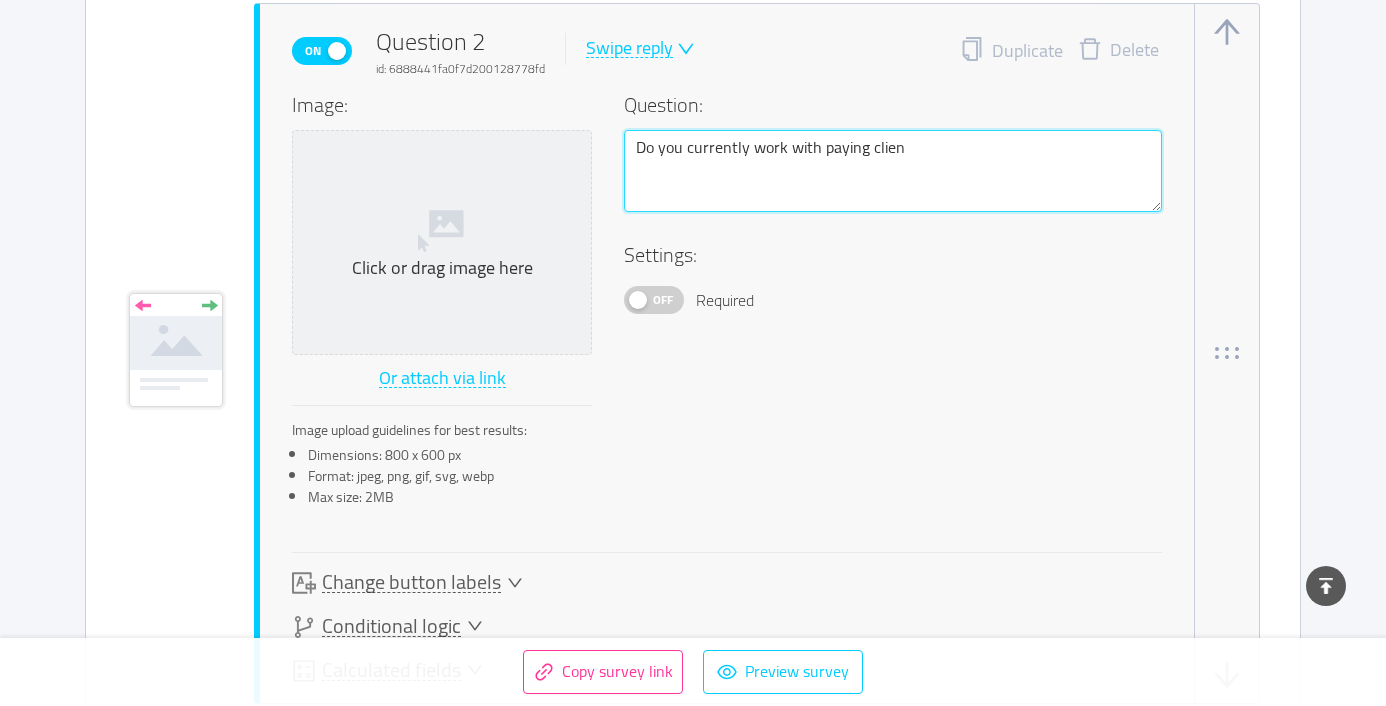 type 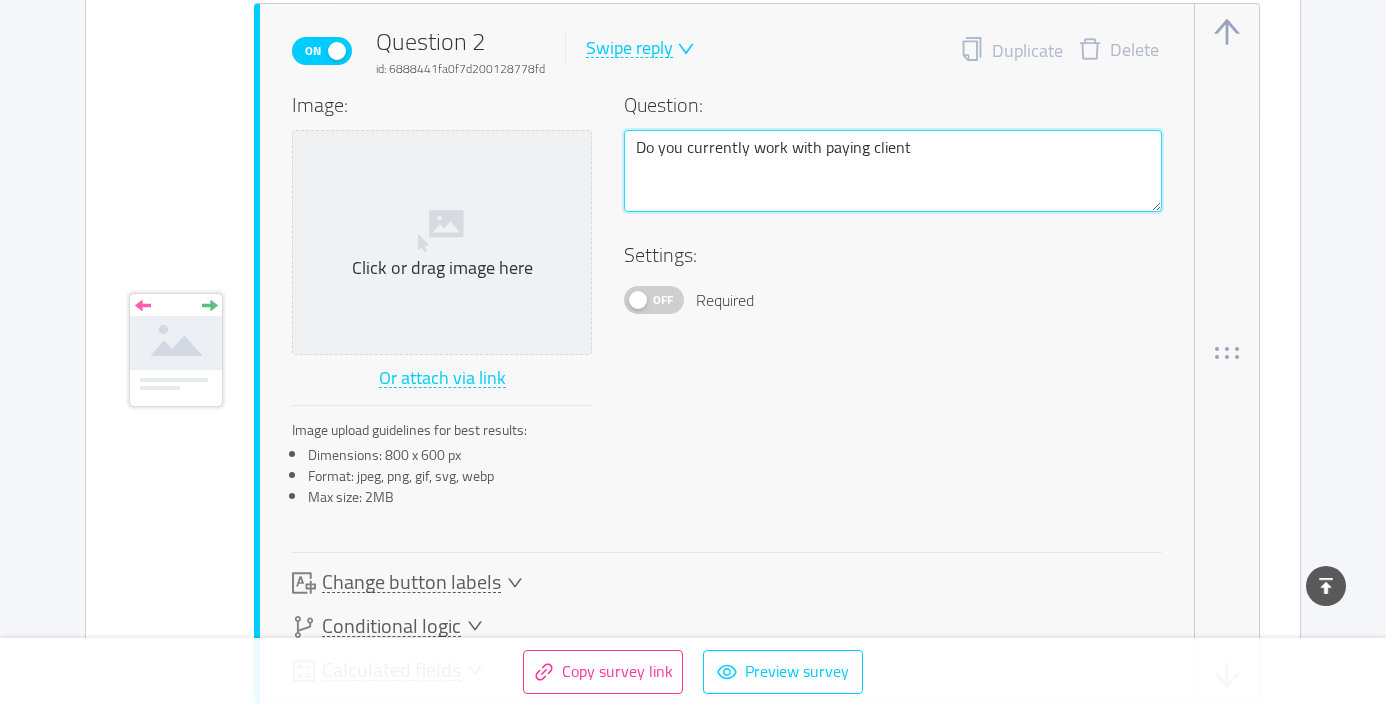 type 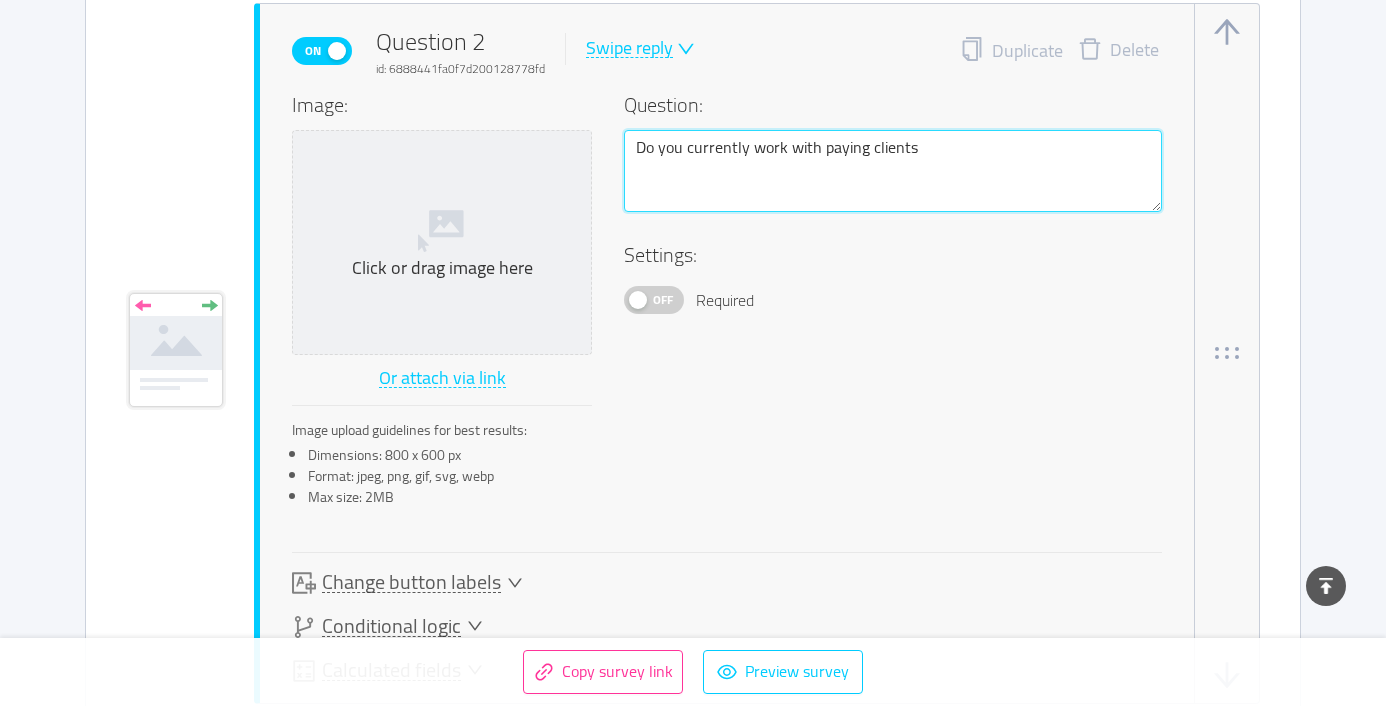 type 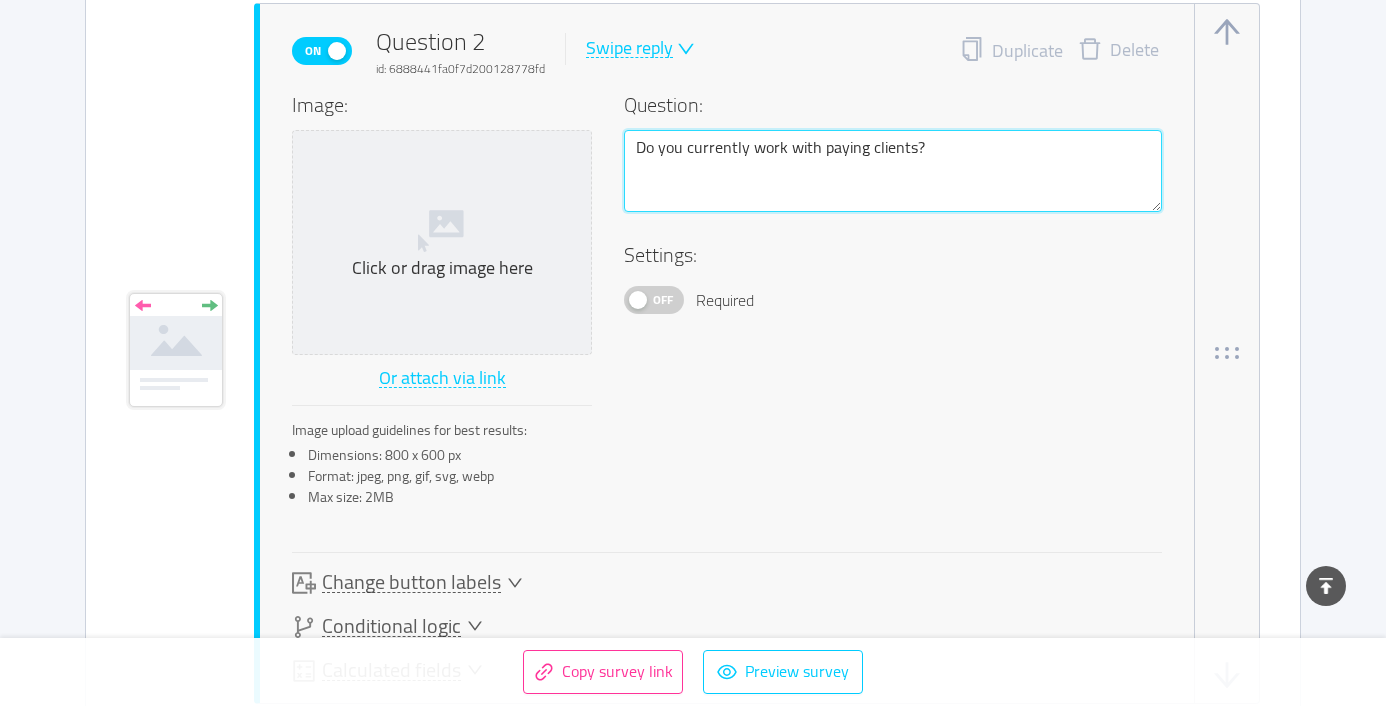 type on "Do you currently work with paying clients?" 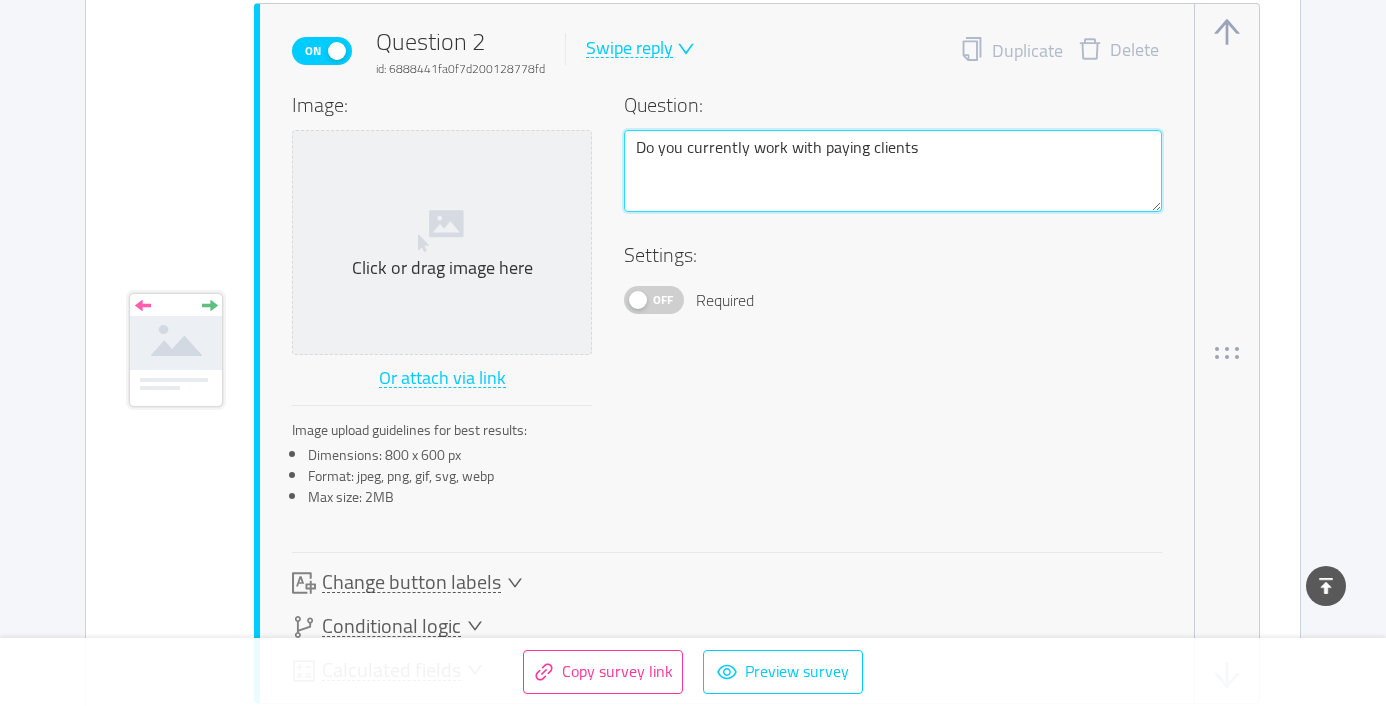 type 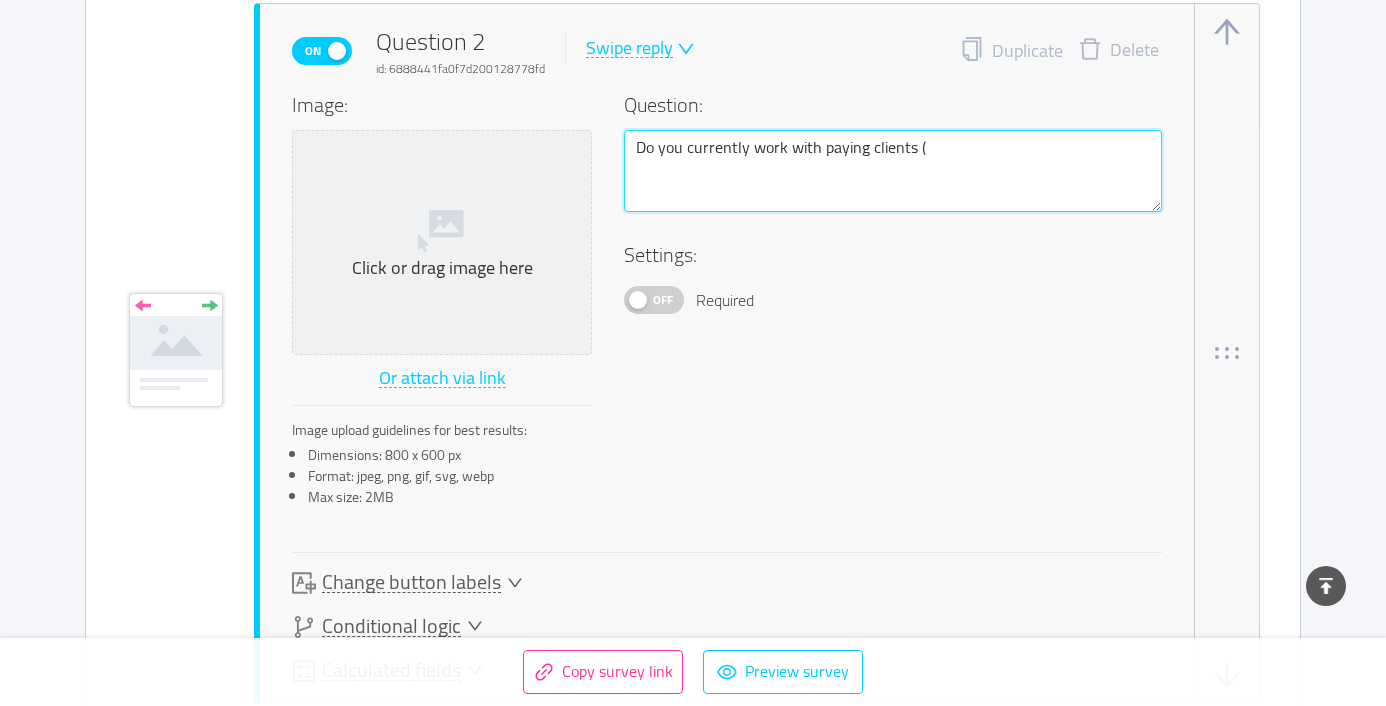 type 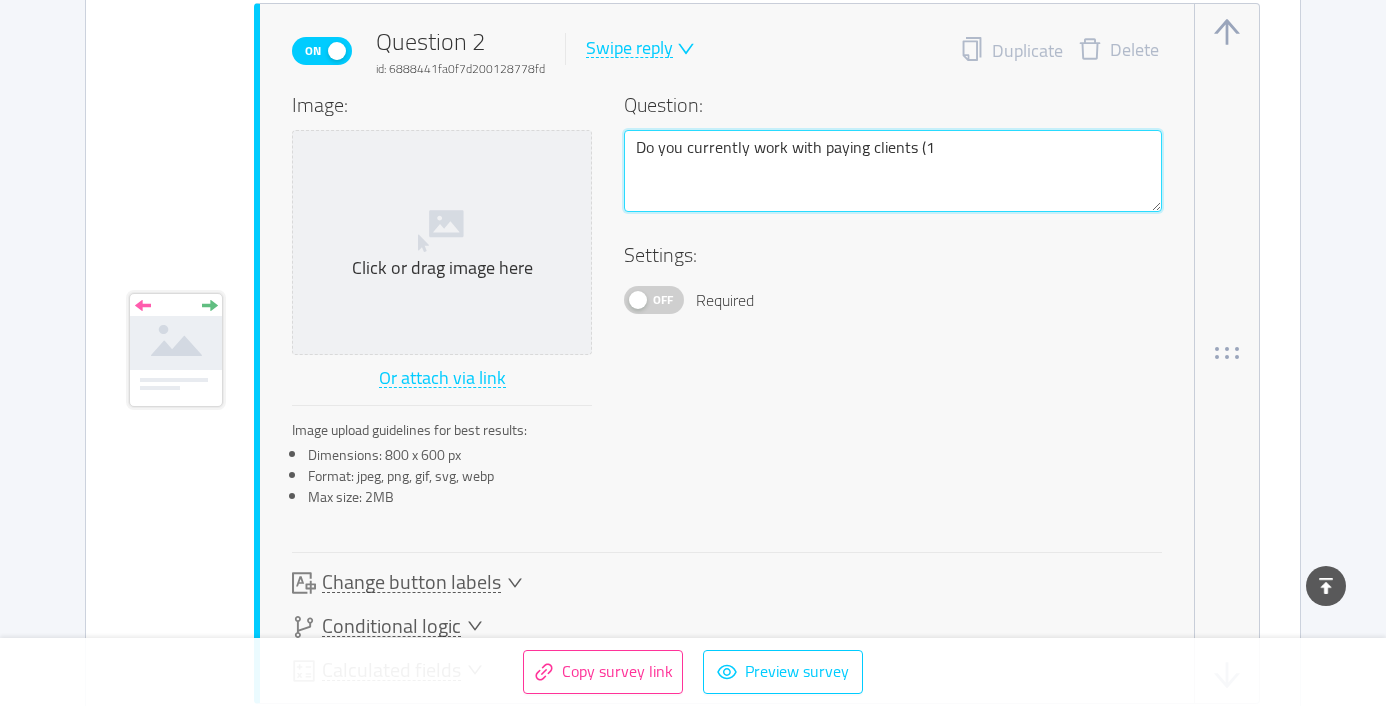 type 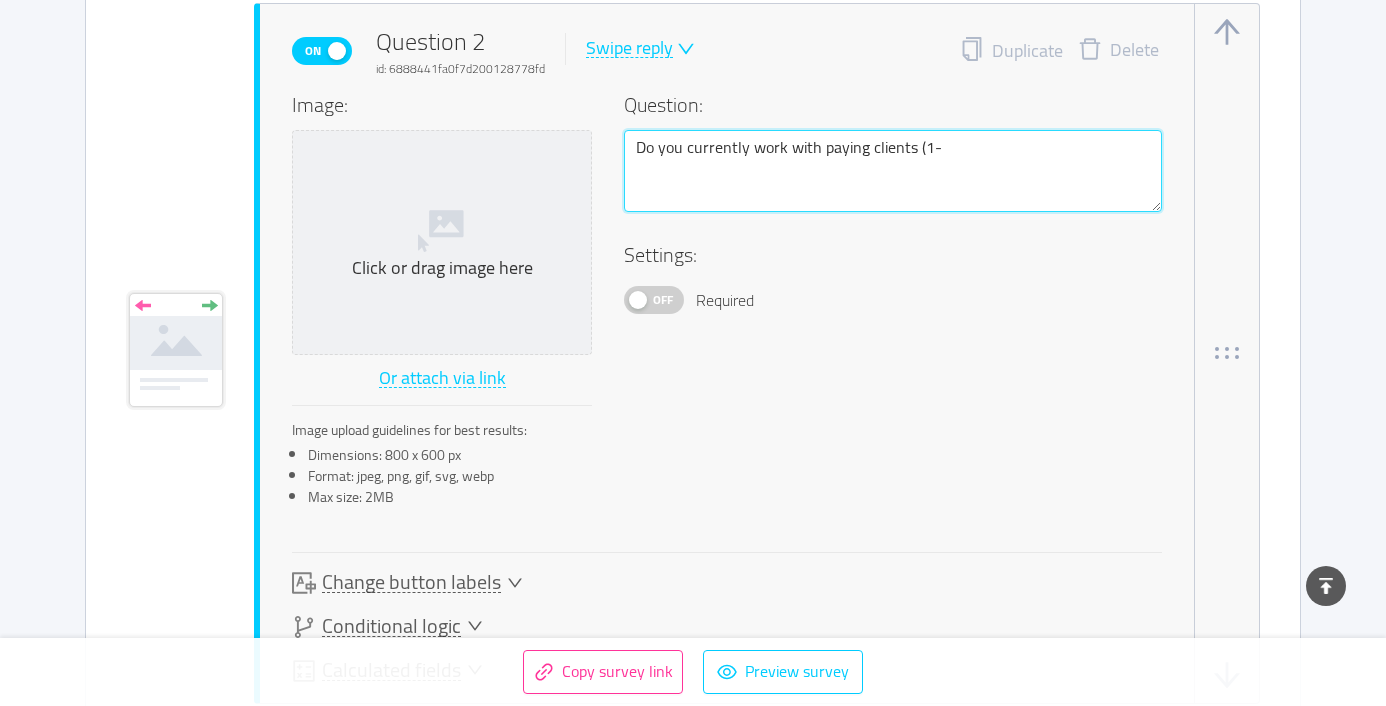 type 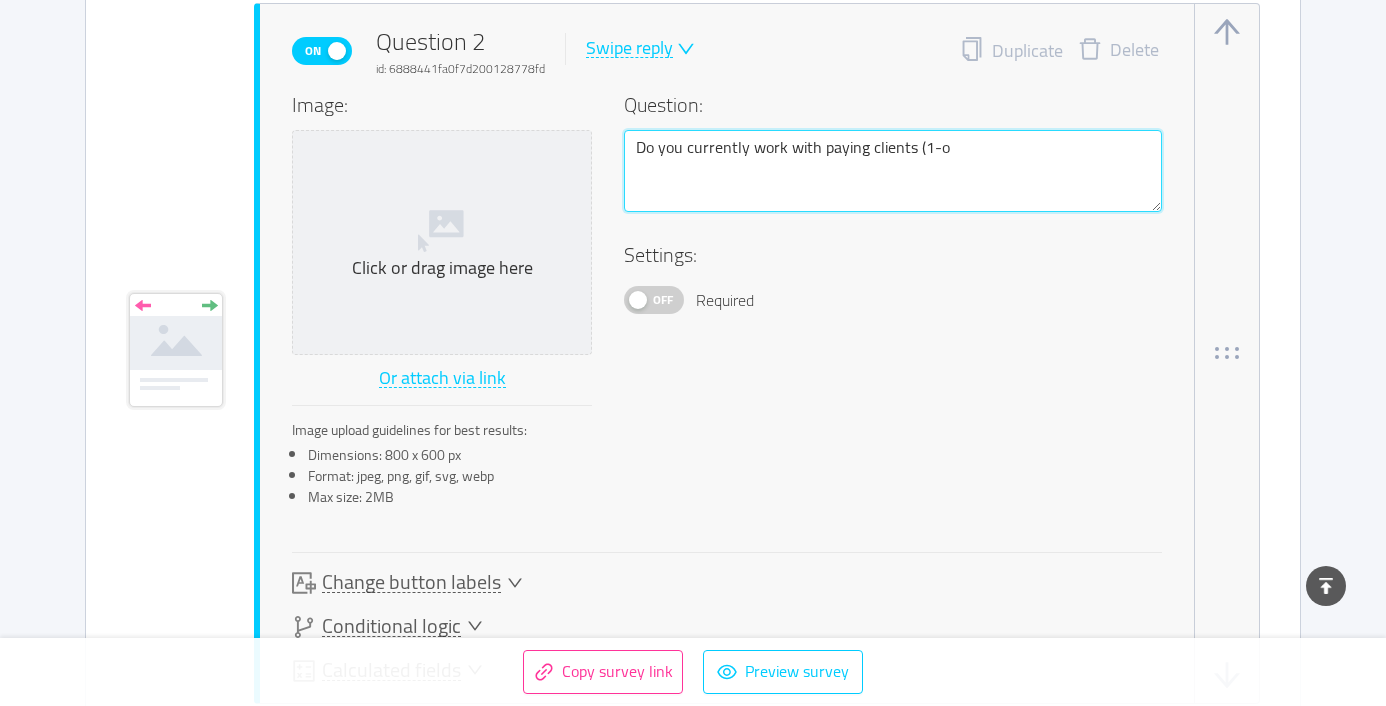 type 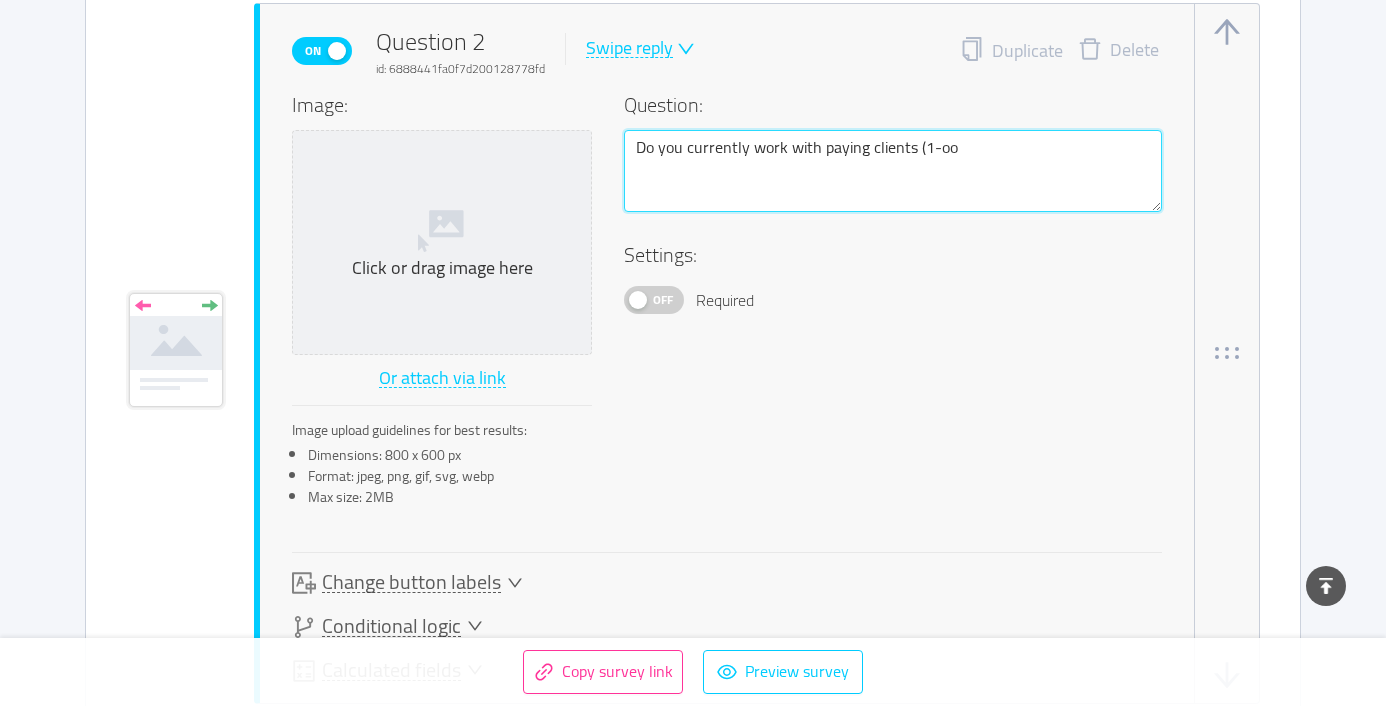 type 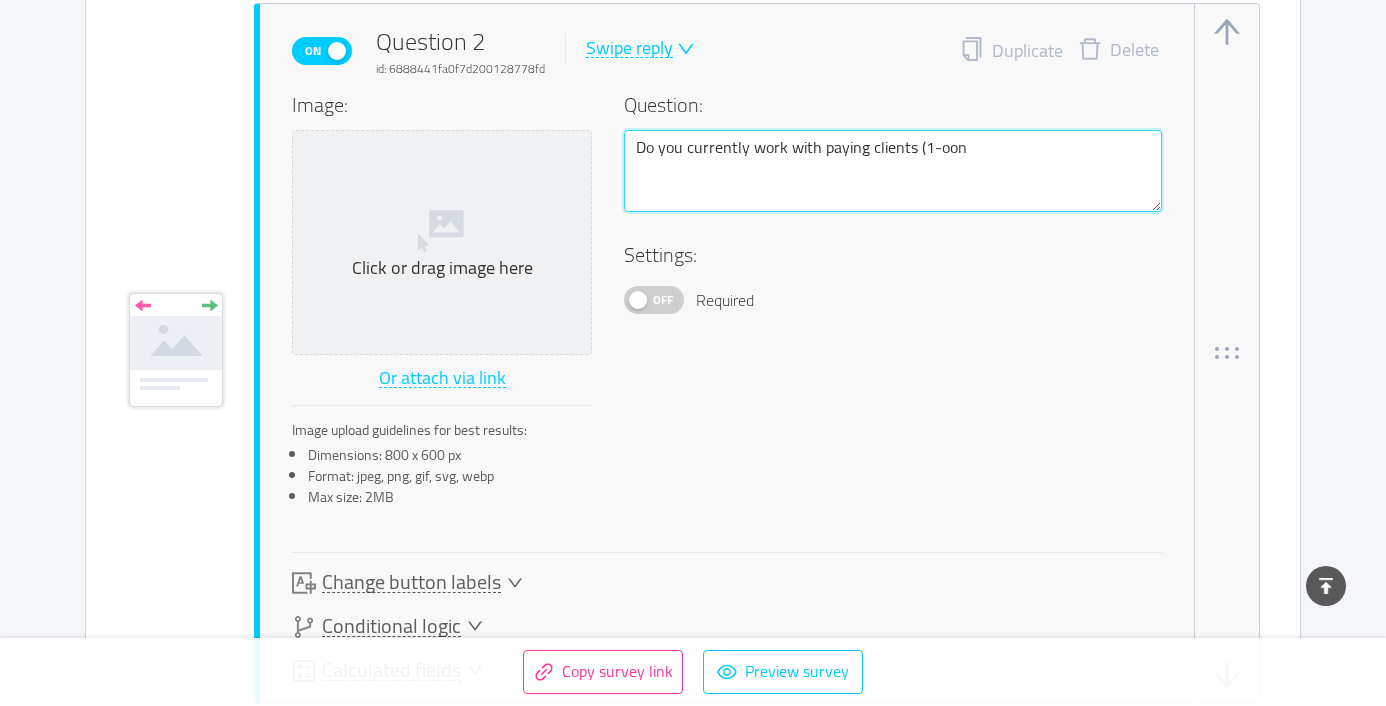 type 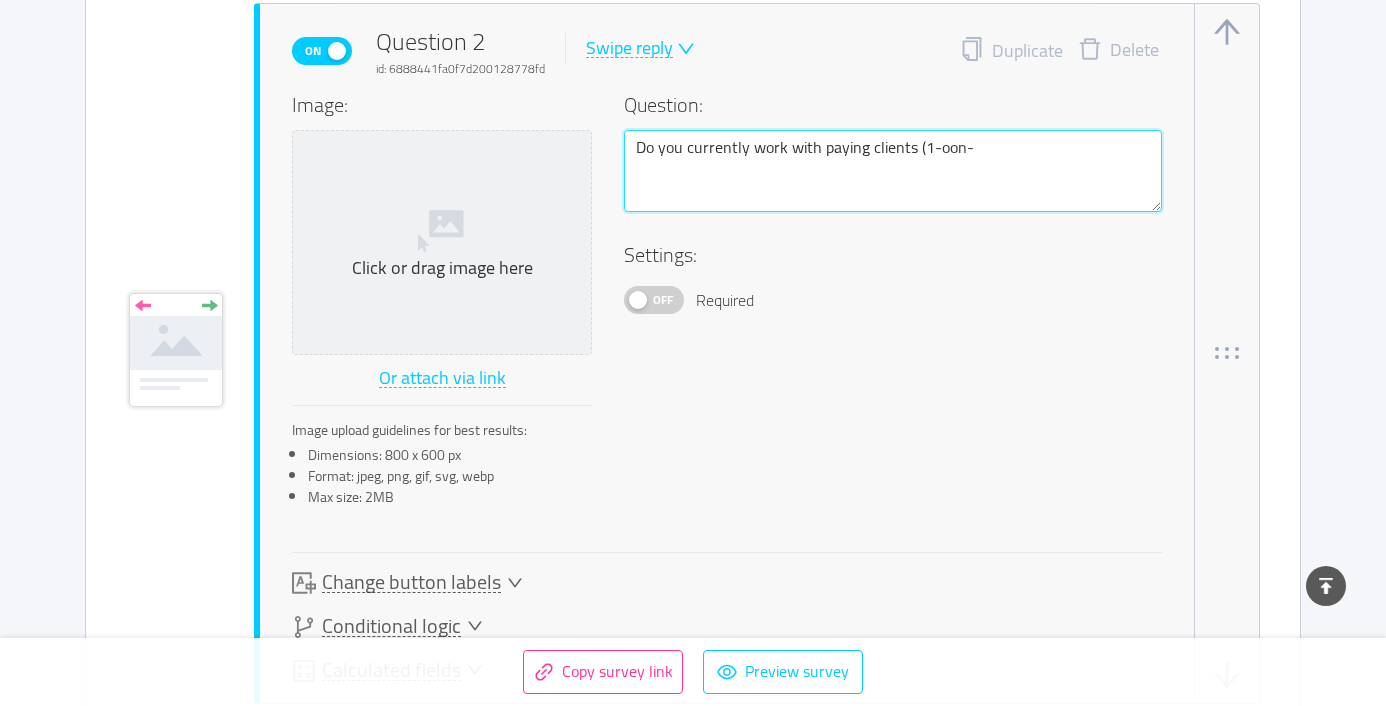 type 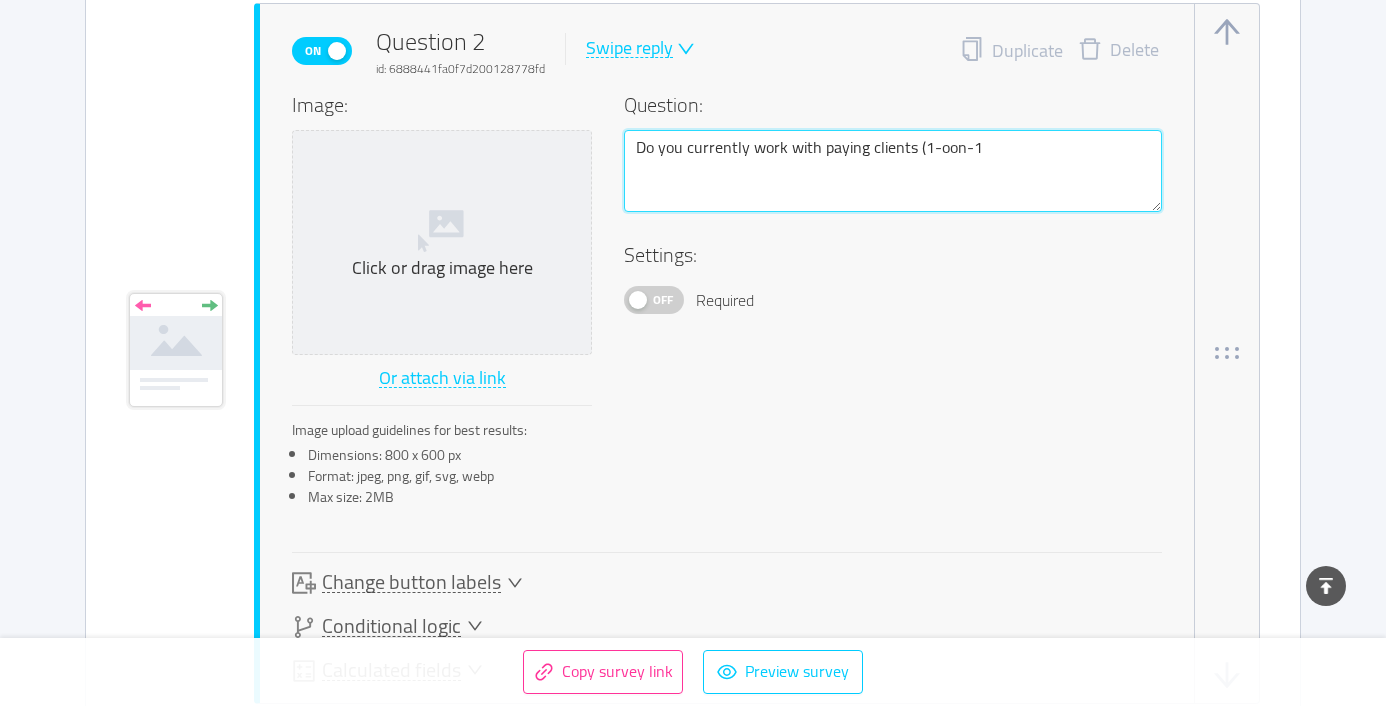 type 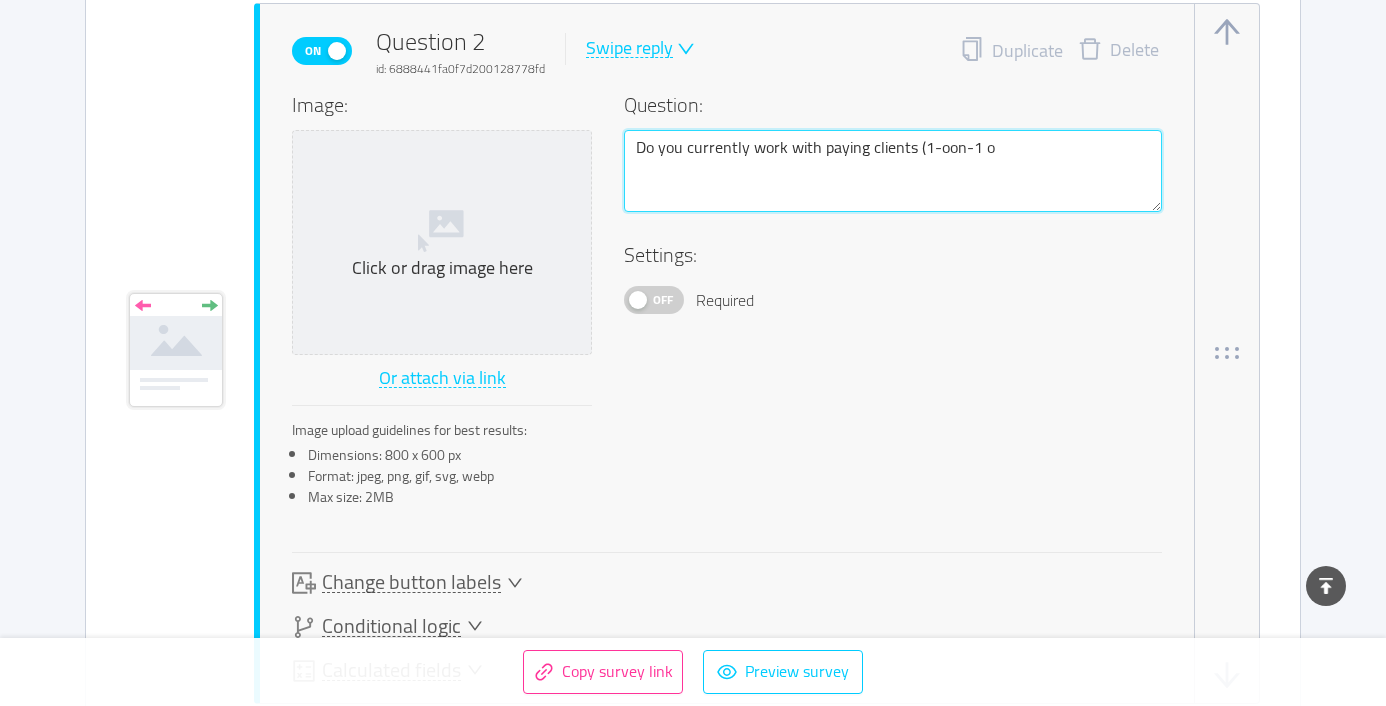 type 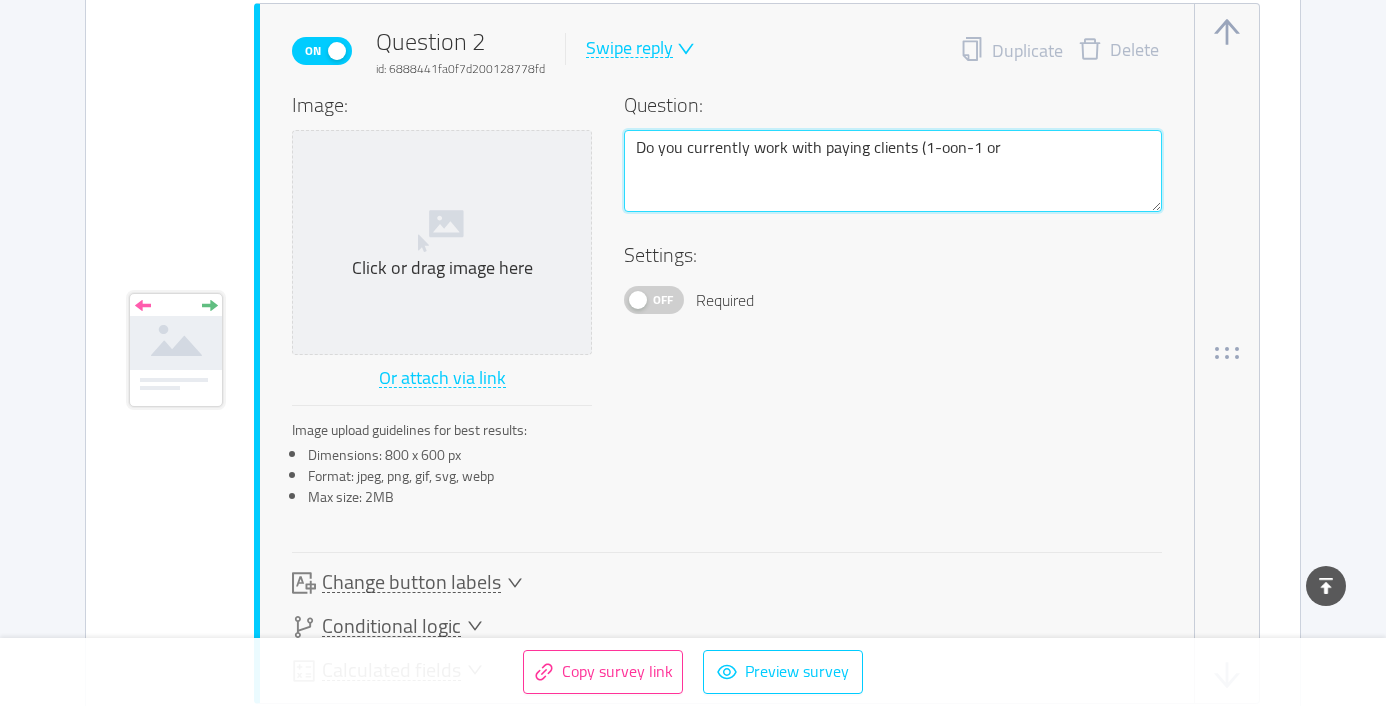 type 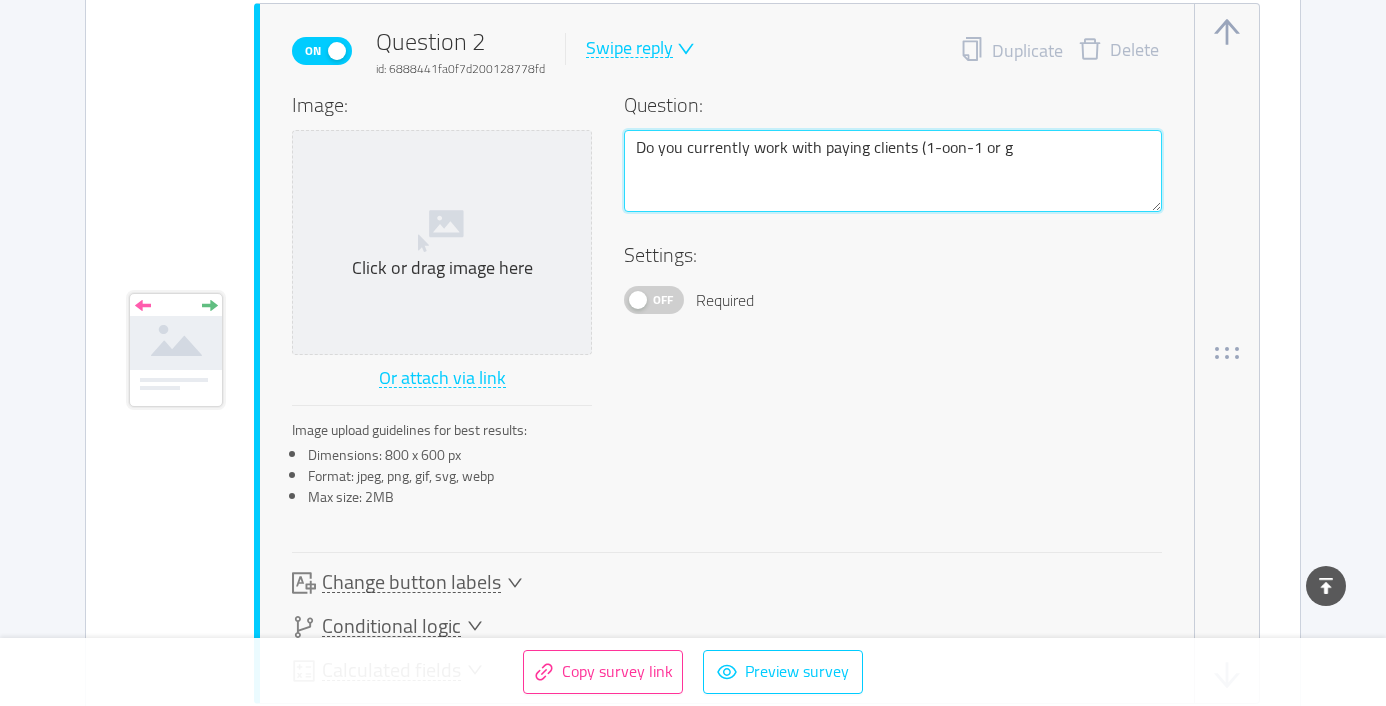 type 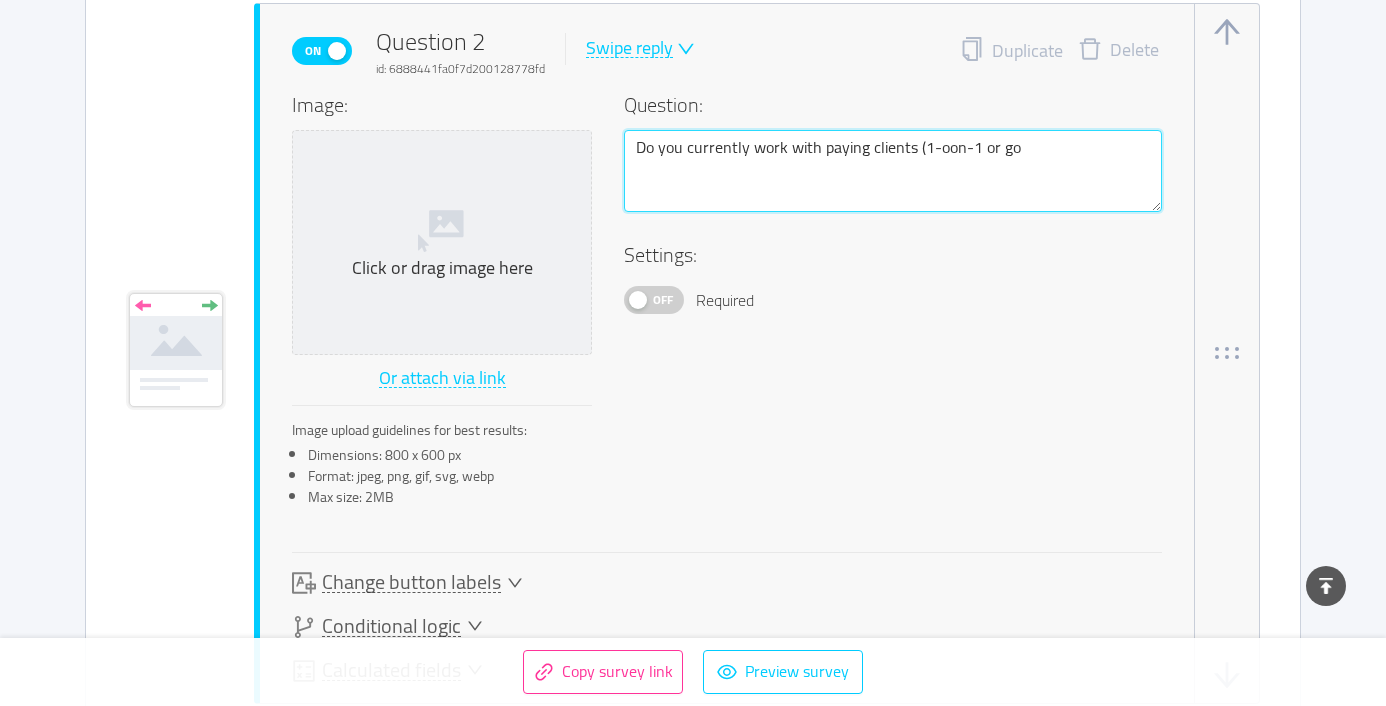 type 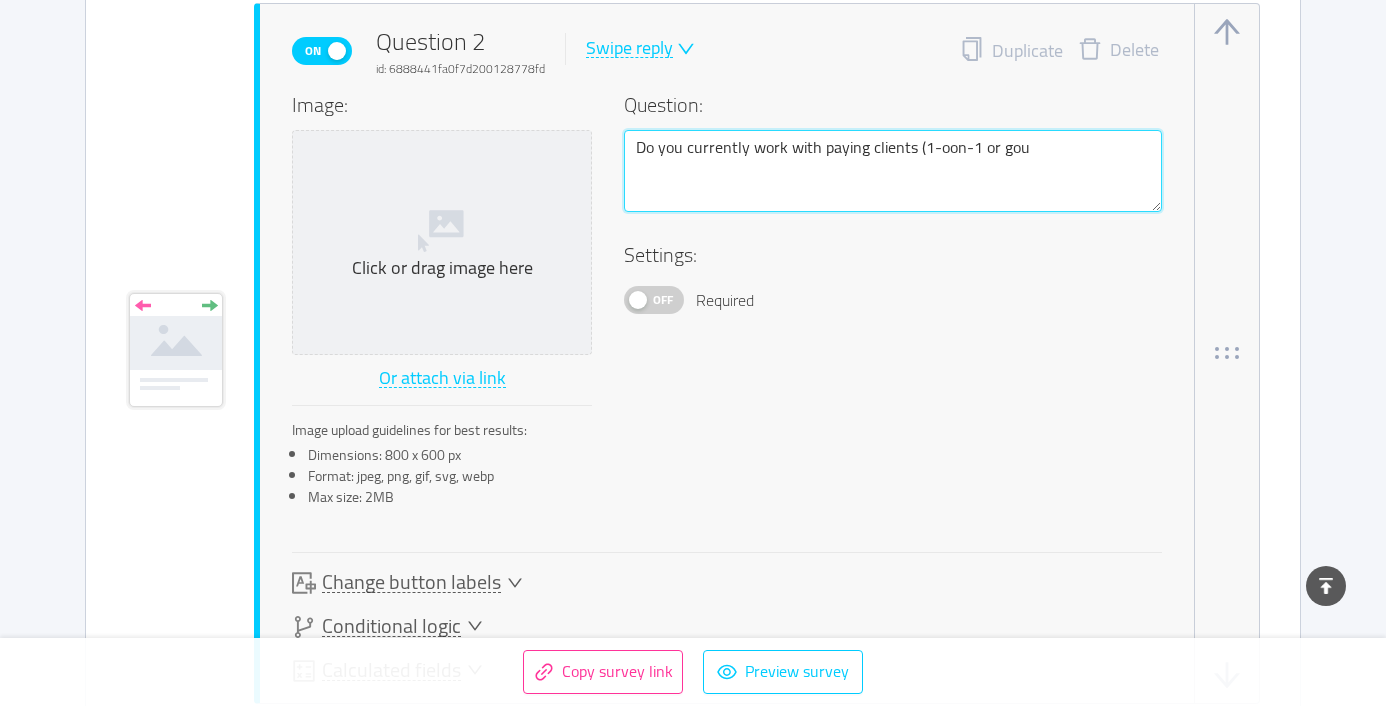 type 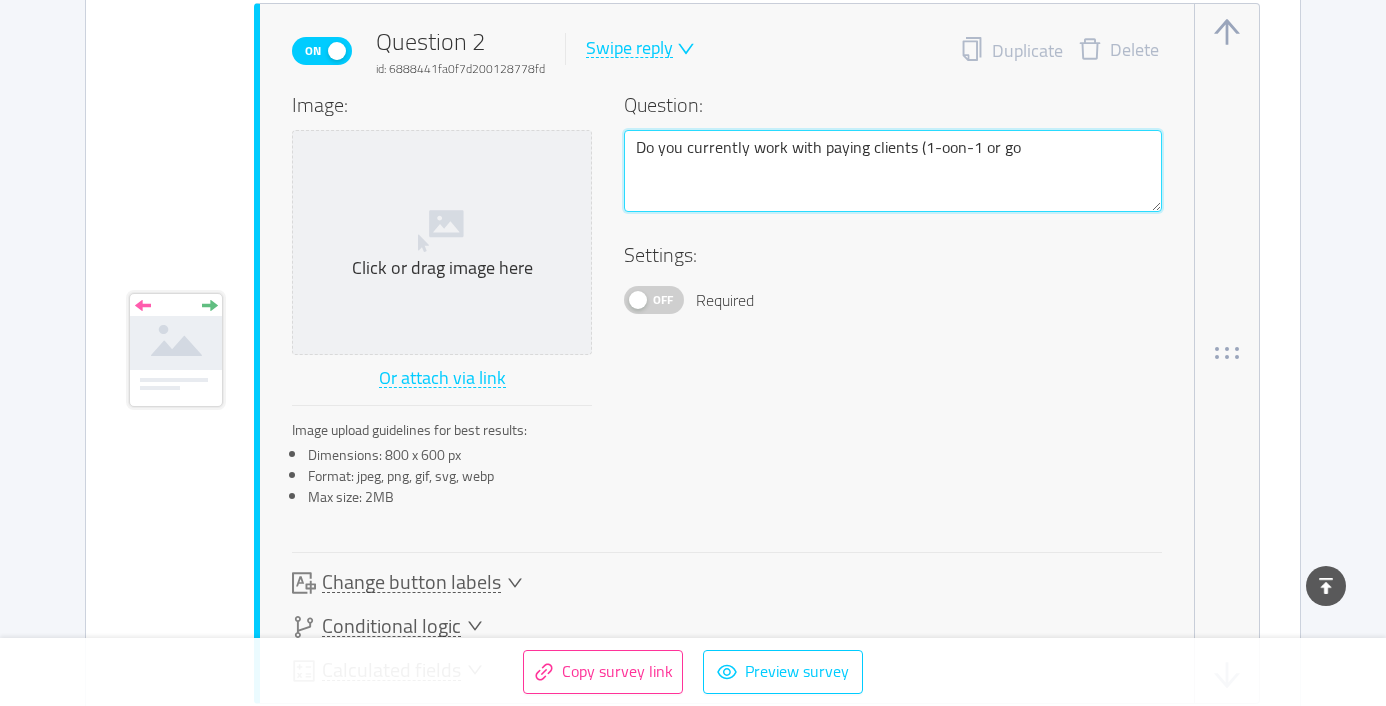 type 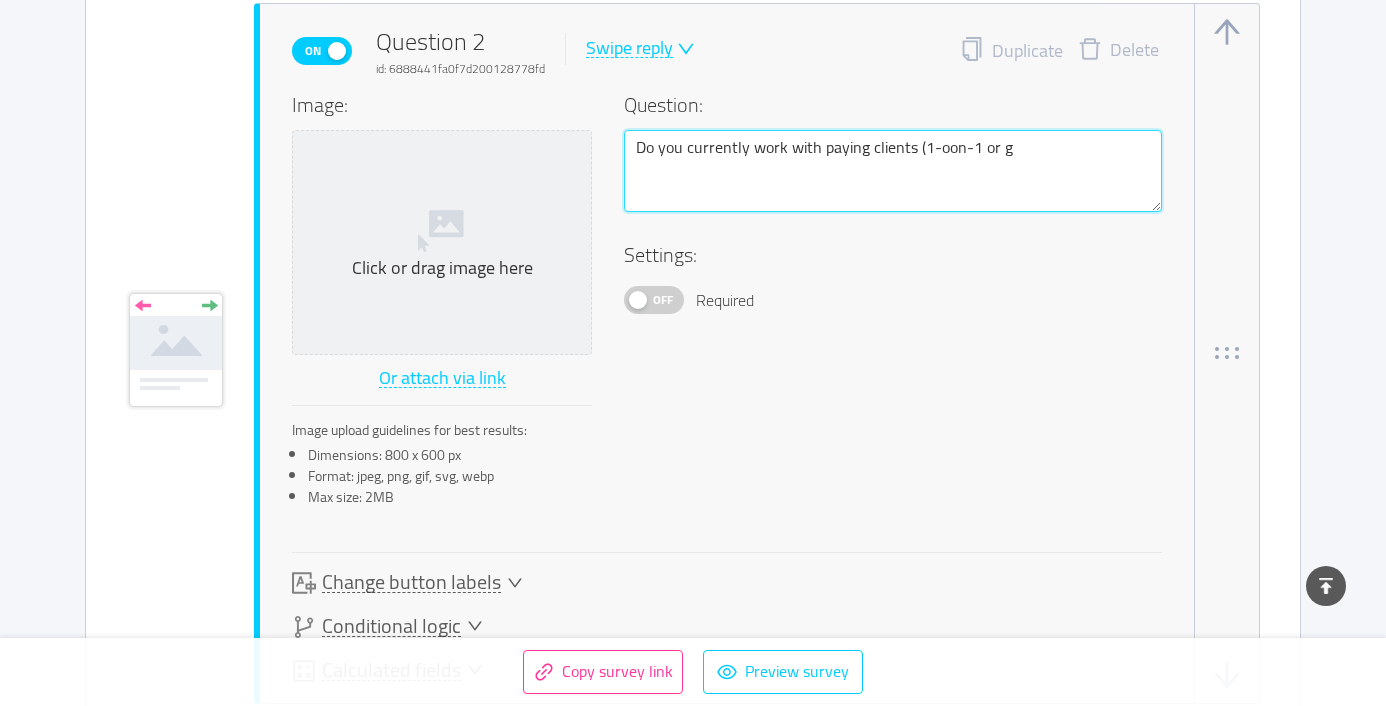 type 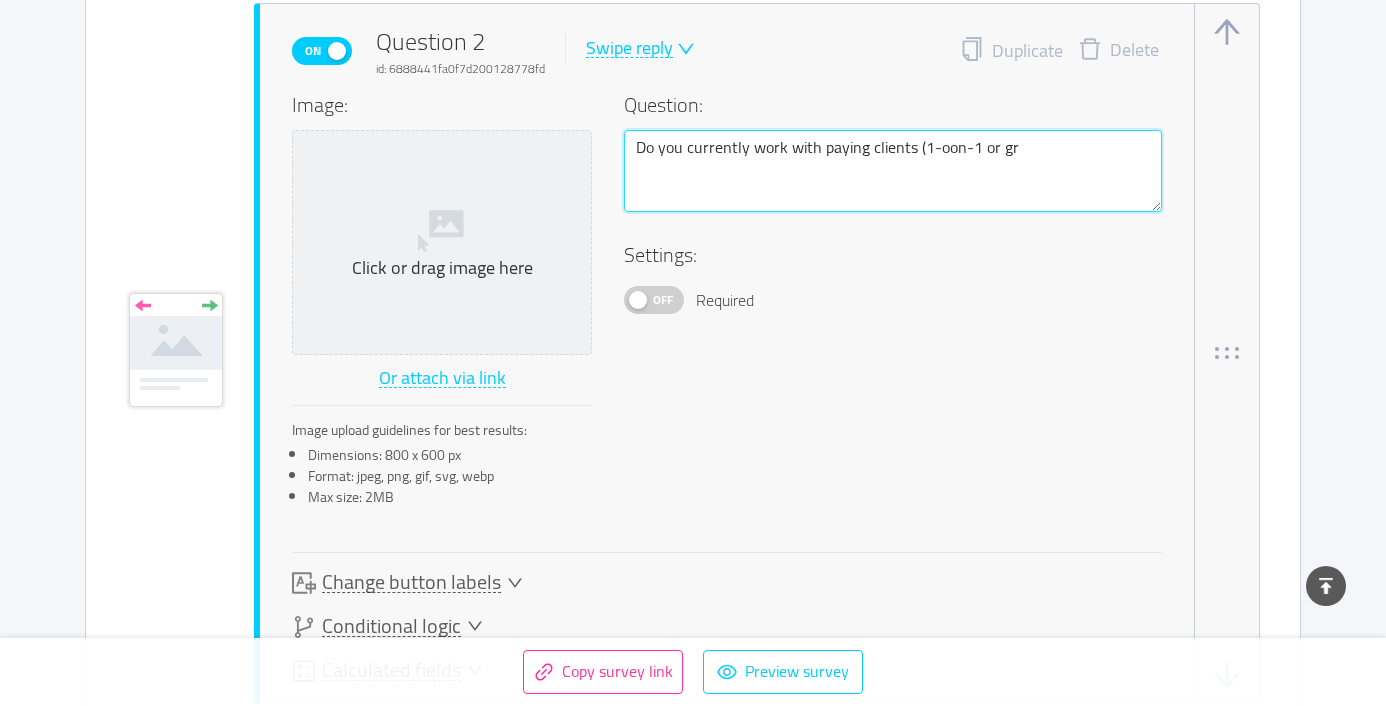 type 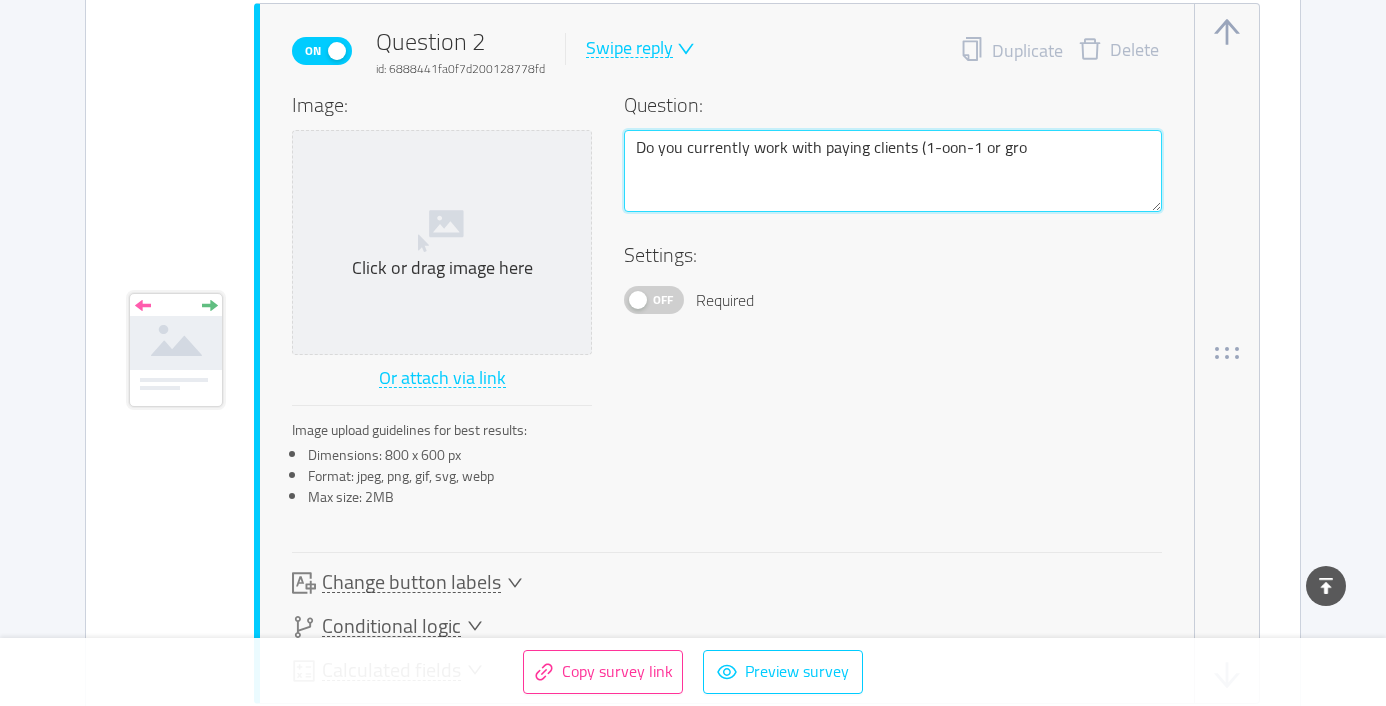 type 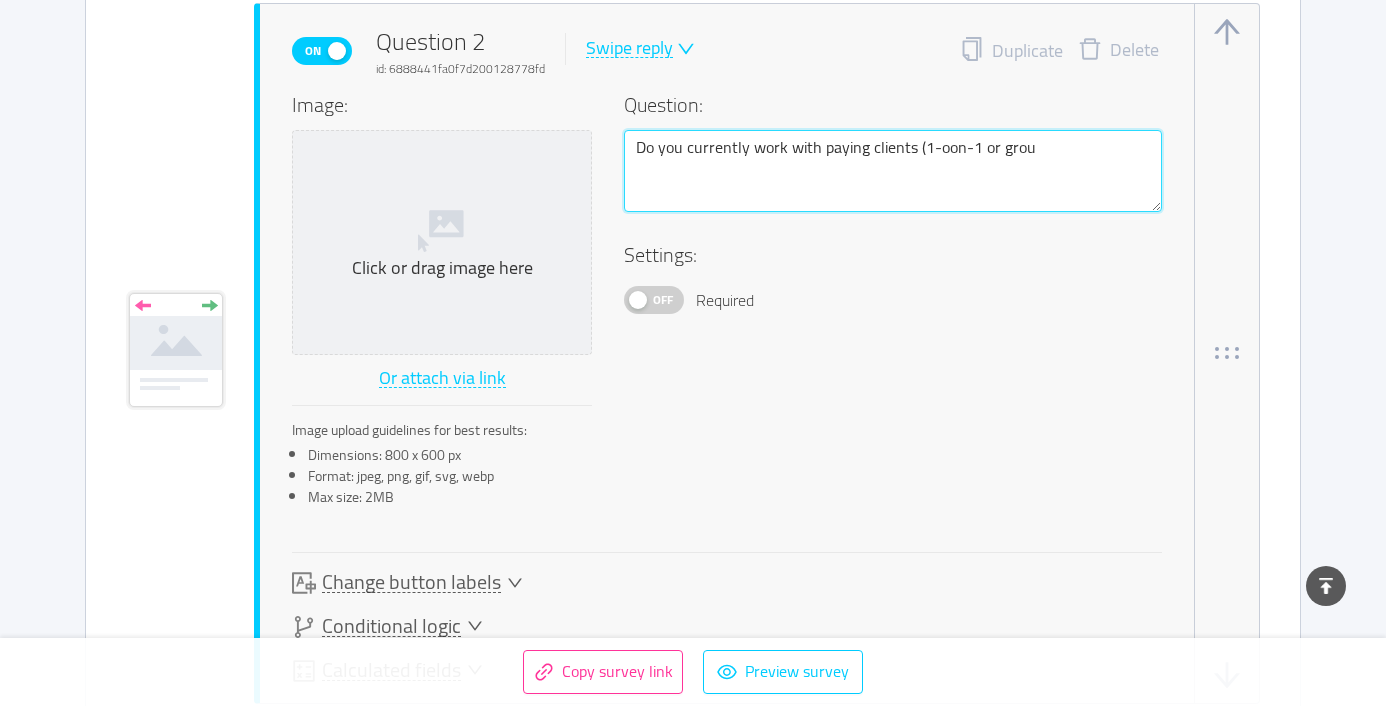 type 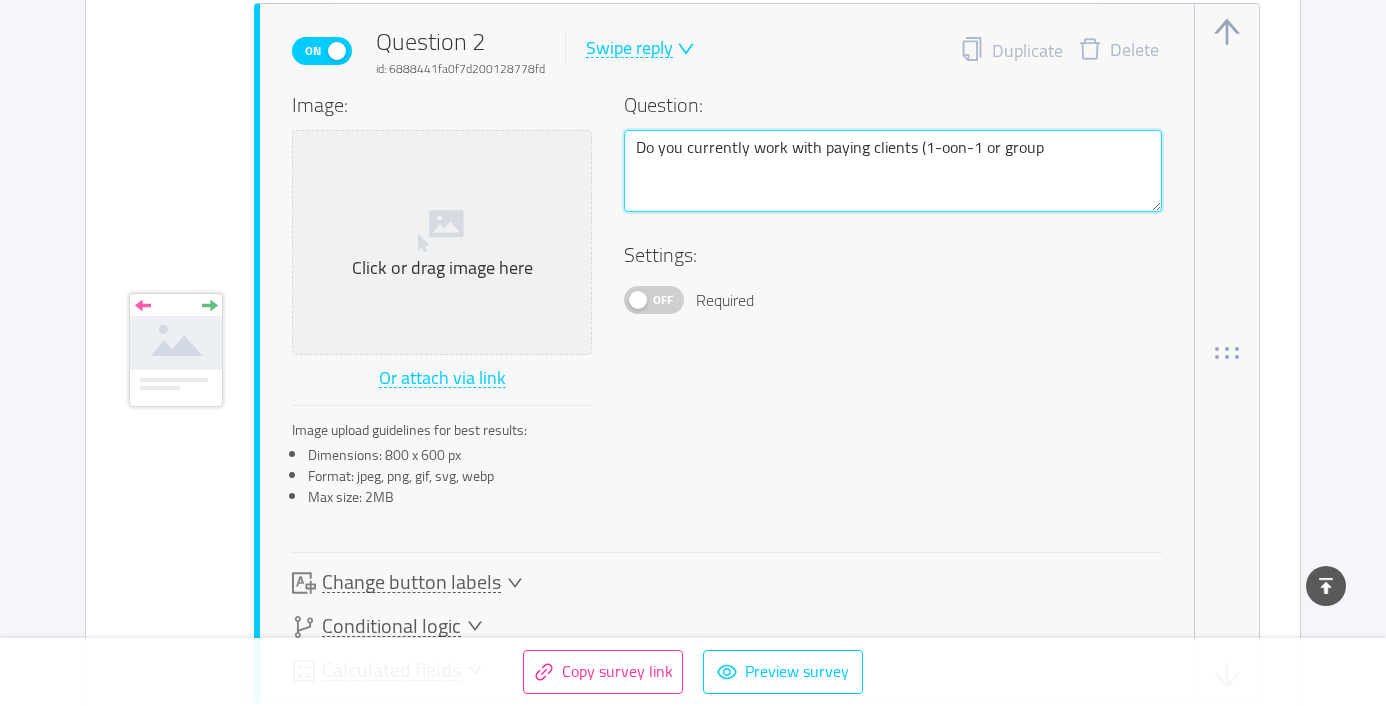type on "Do you currently work with paying clients (1-oon-1 or groups" 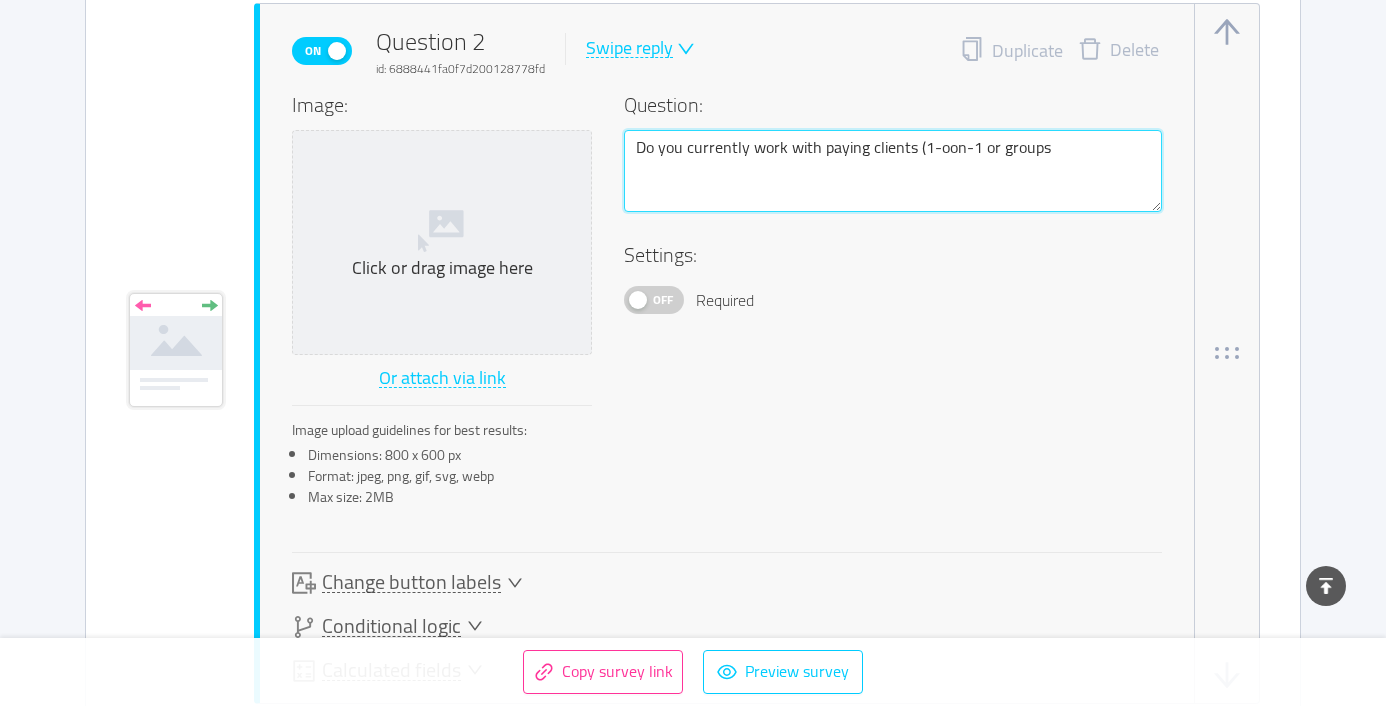 type 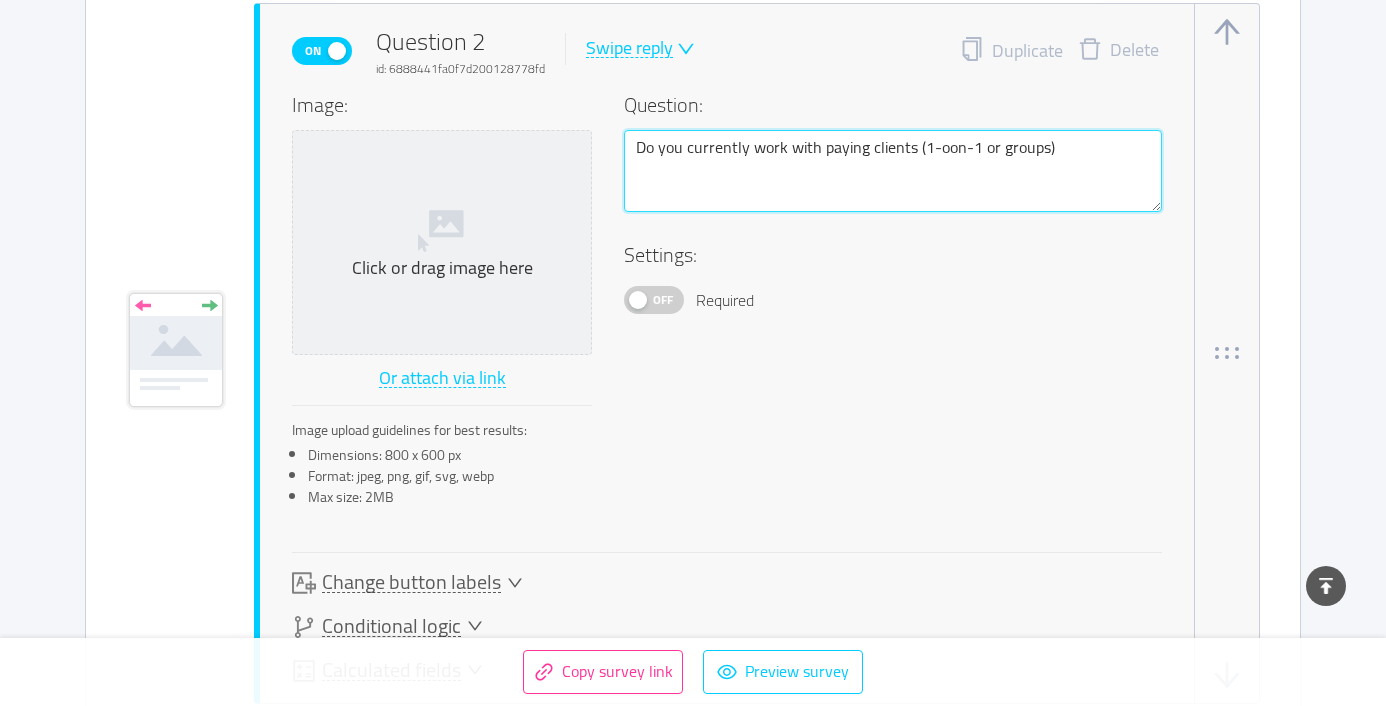 click on "Do you currently work with paying clients (1-oon-1 or groups)" at bounding box center (893, 171) 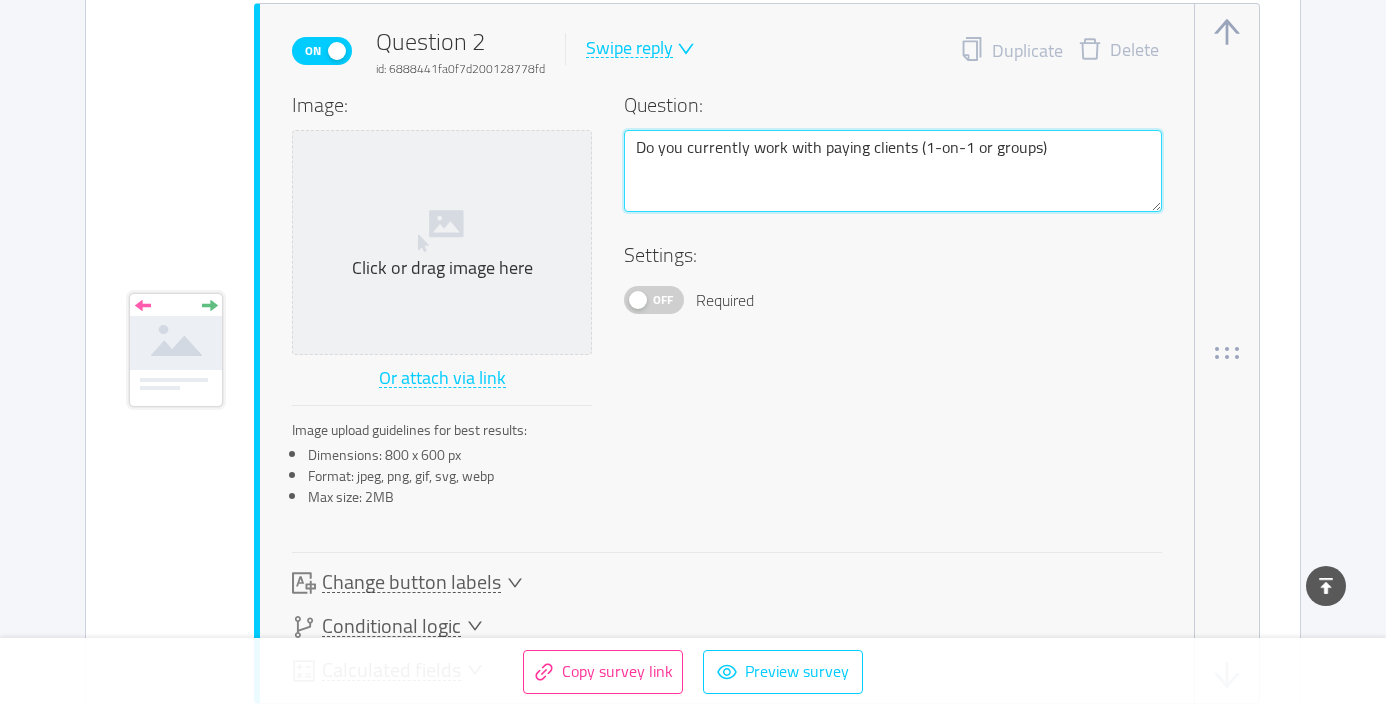 click on "Do you currently work with paying clients (1-on-1 or groups)" at bounding box center (893, 171) 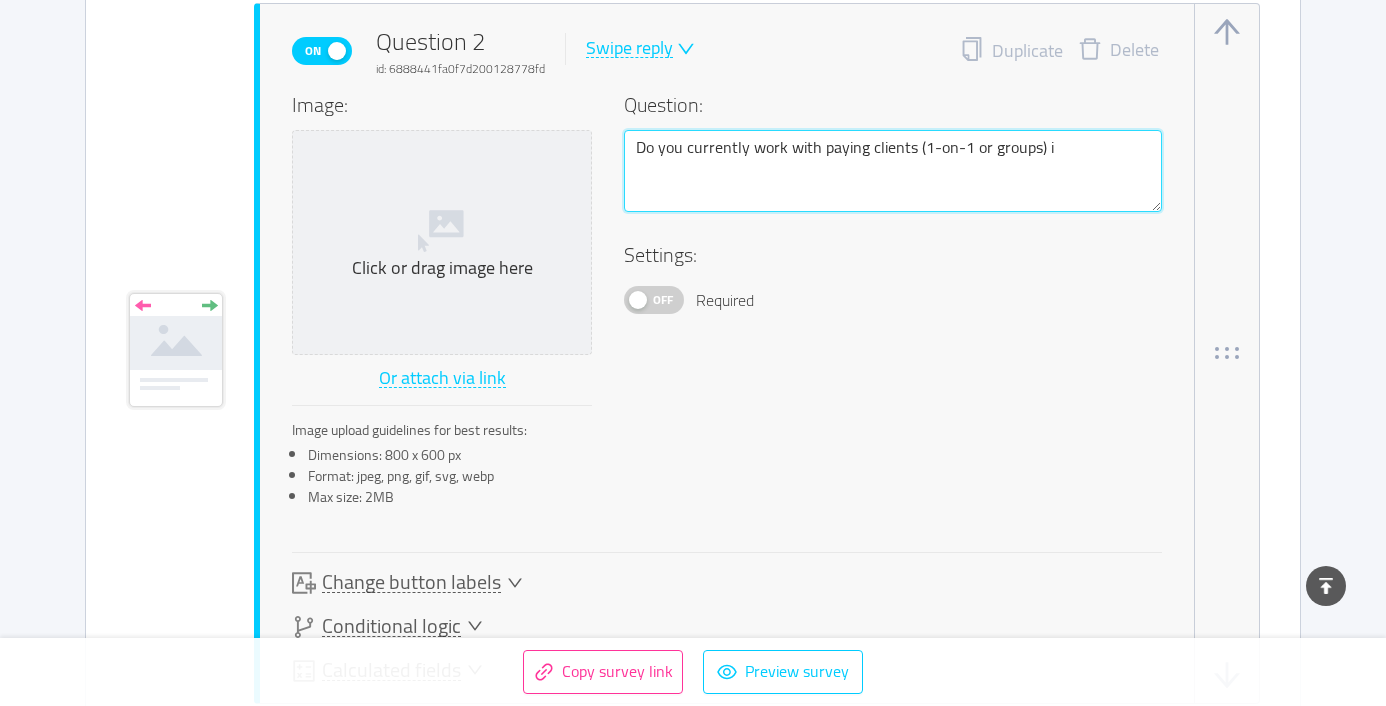 type 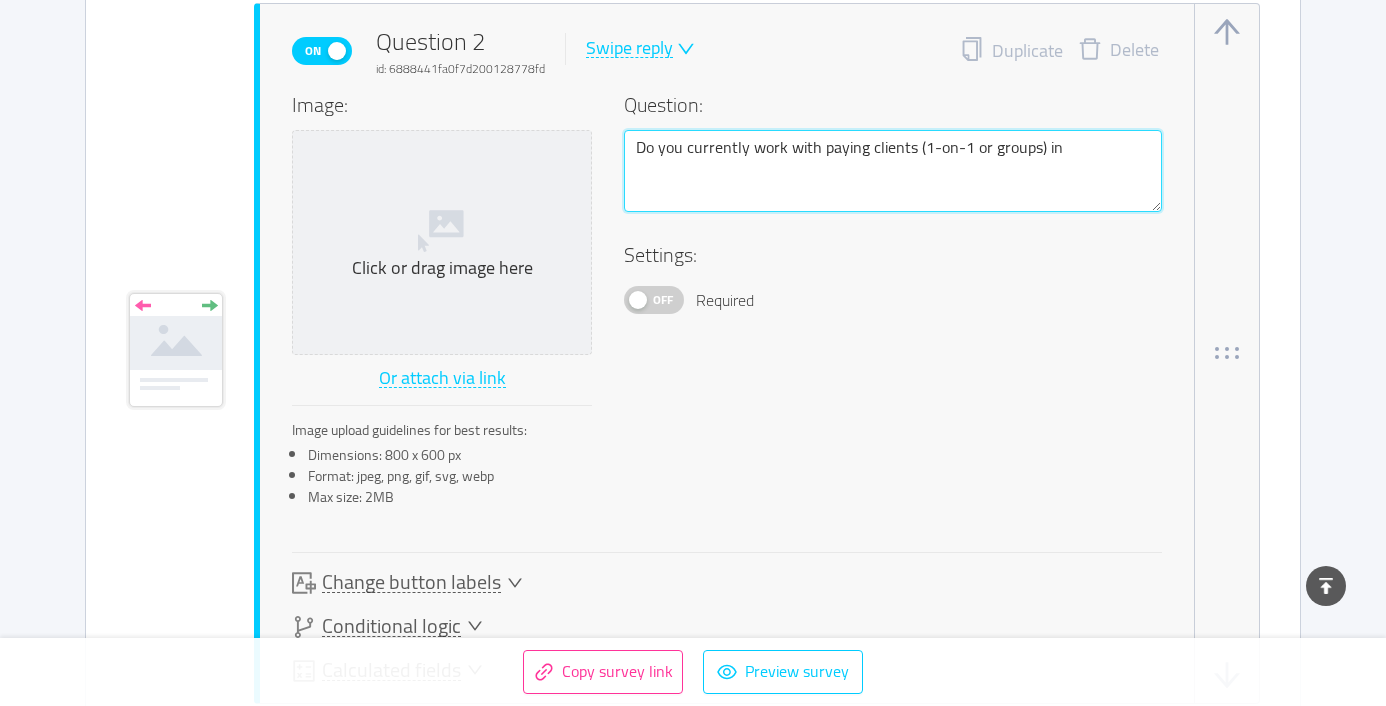 type 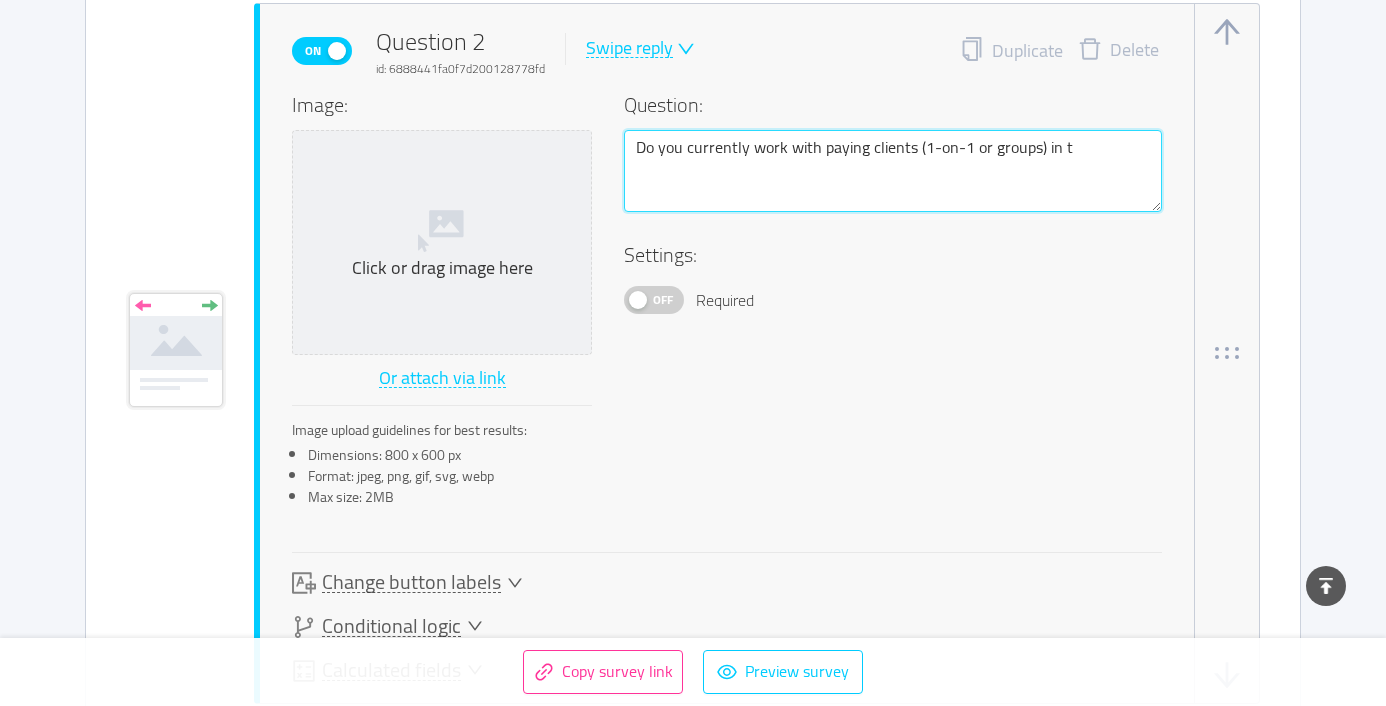 type 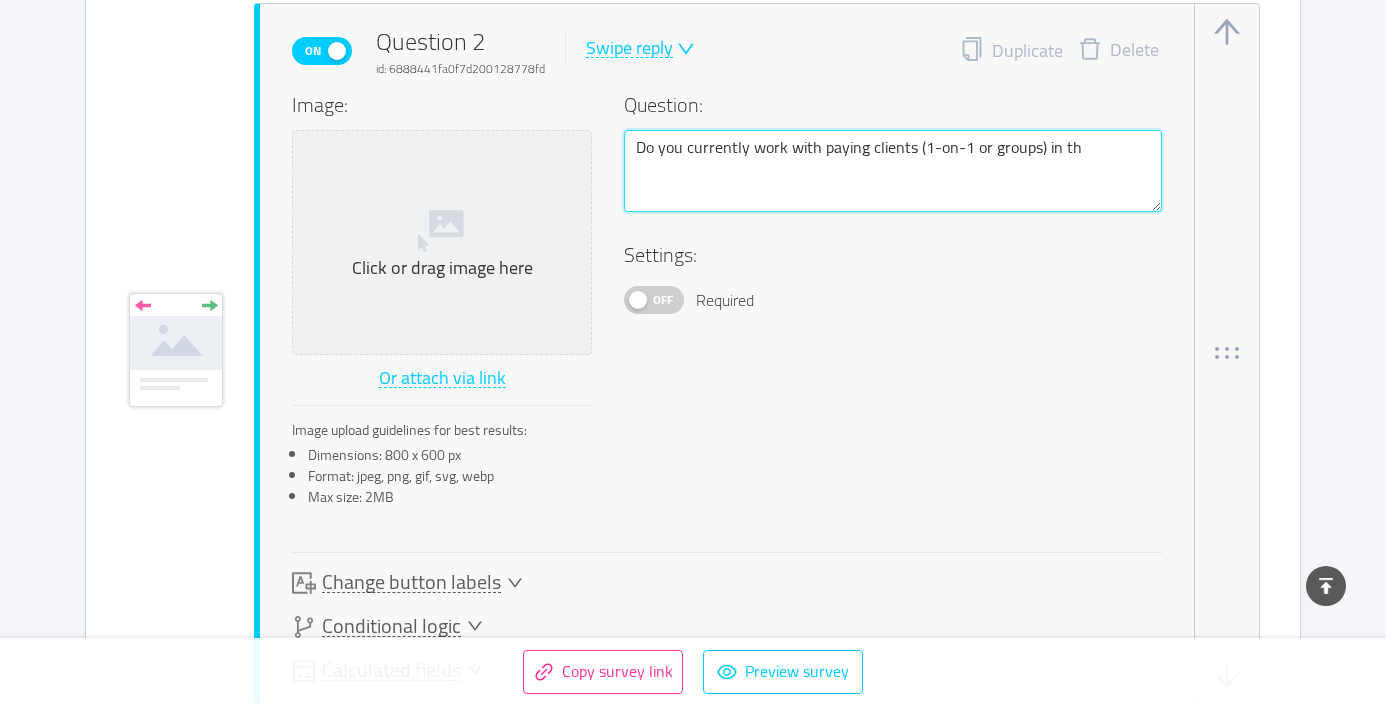 type 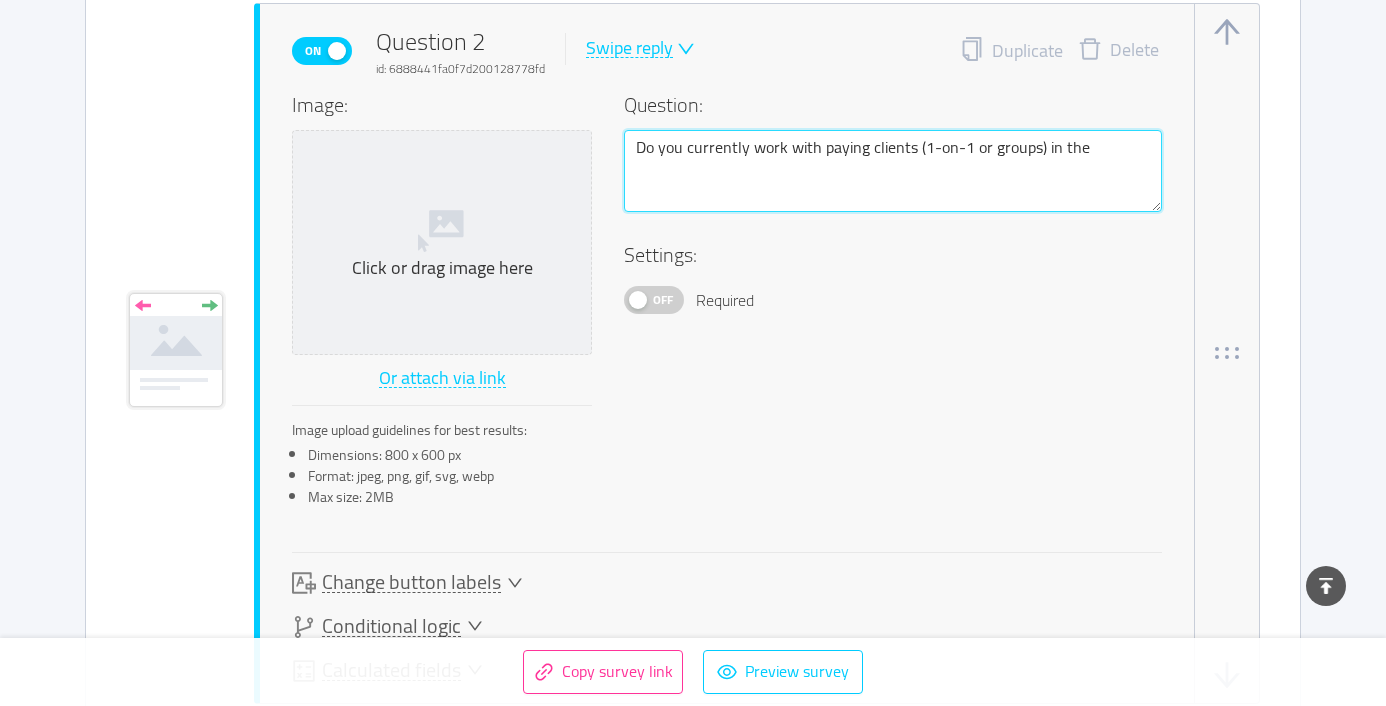 type 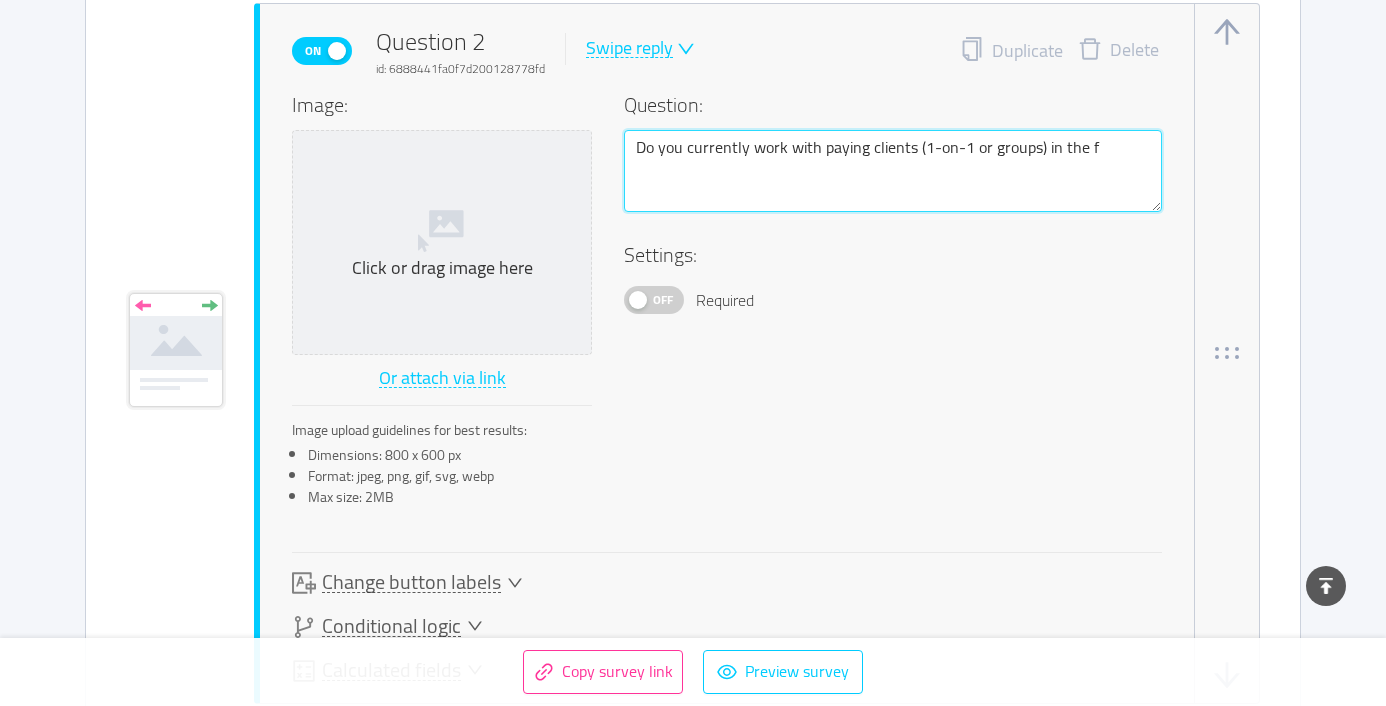 type on "Do you currently work with paying clients (1-on-1 or groups) in the fi" 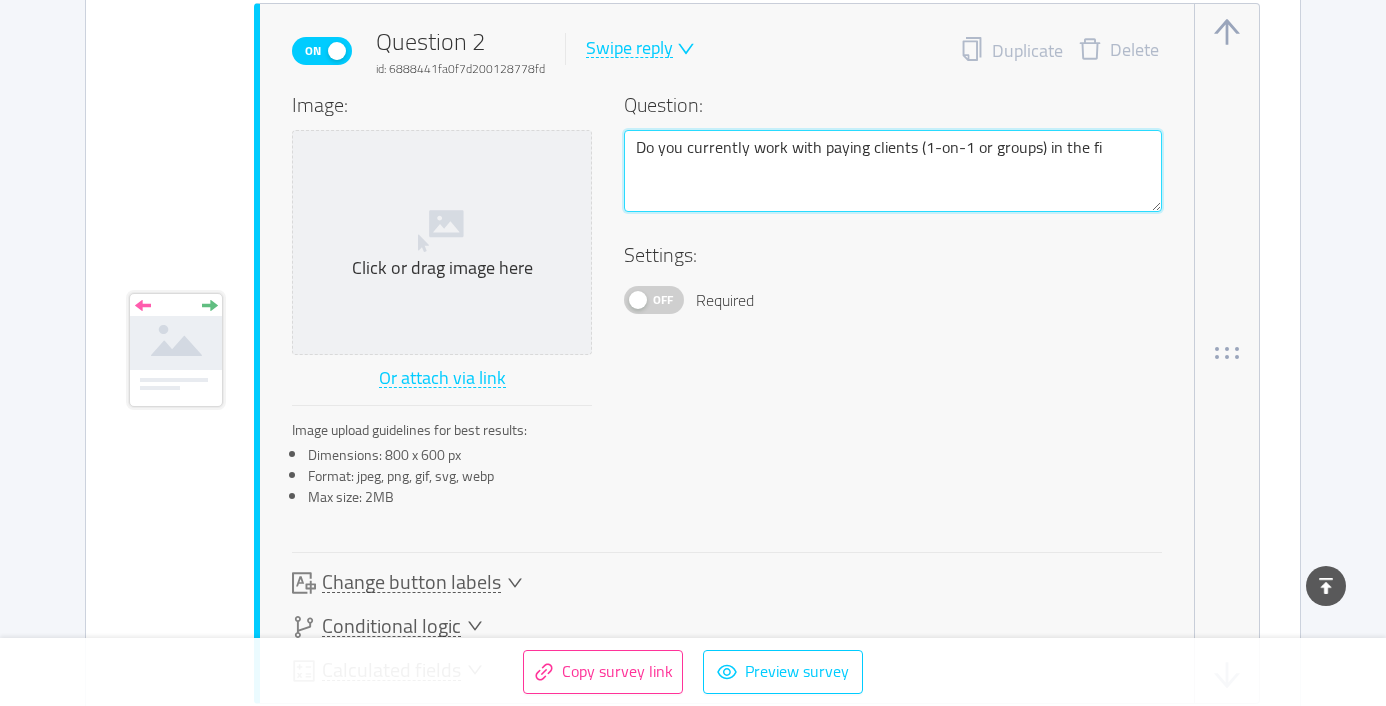 type 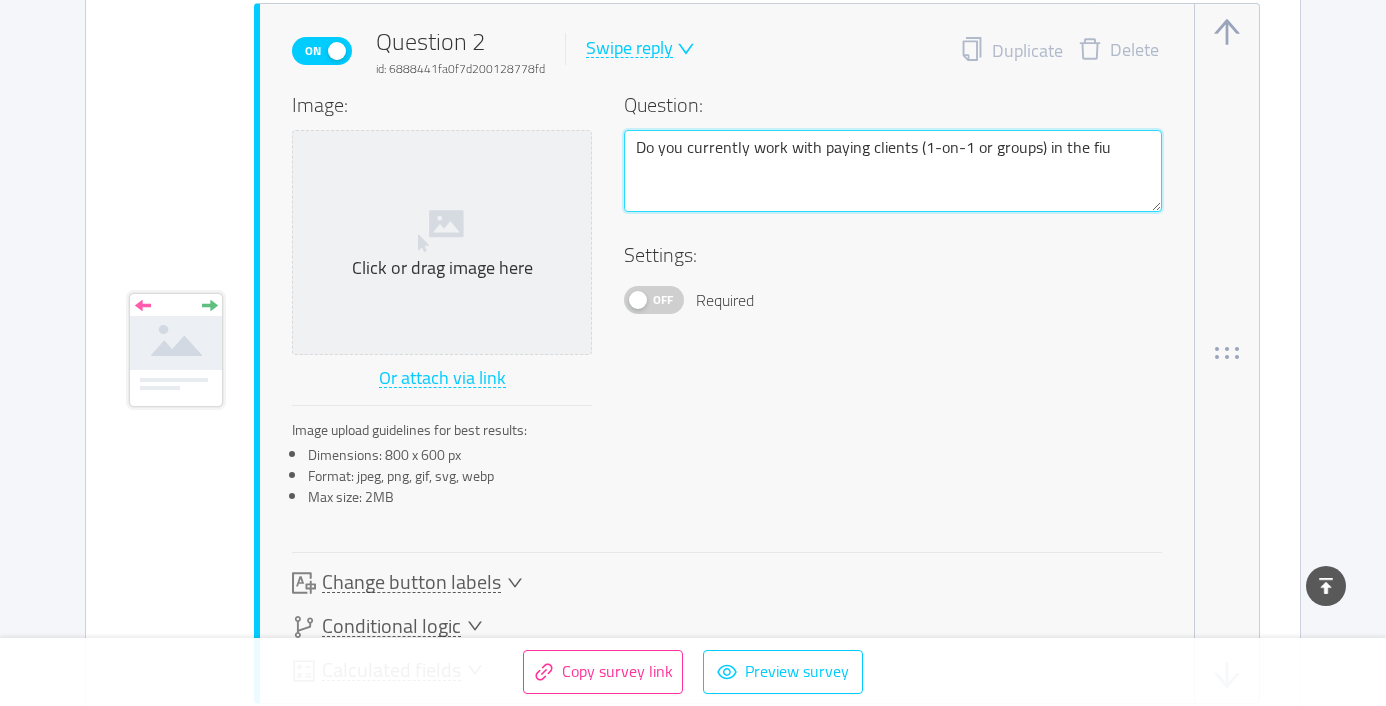 type 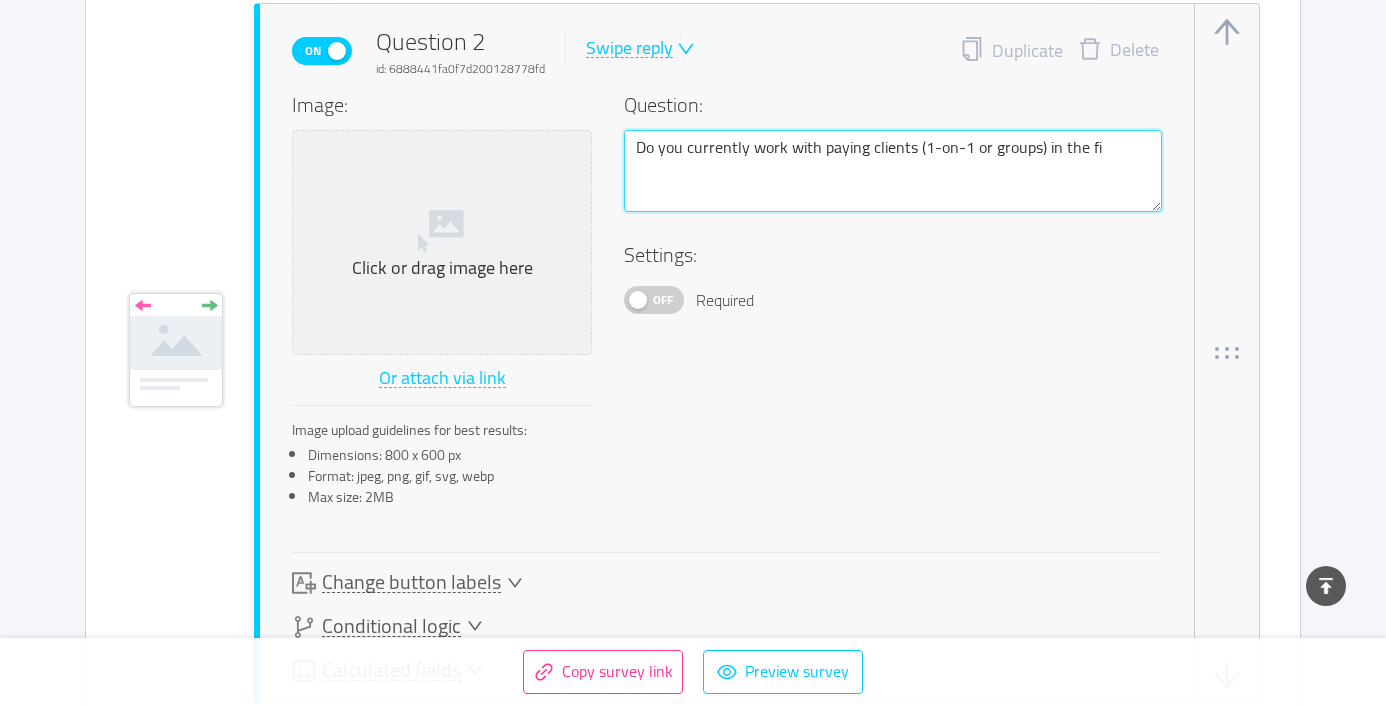 type 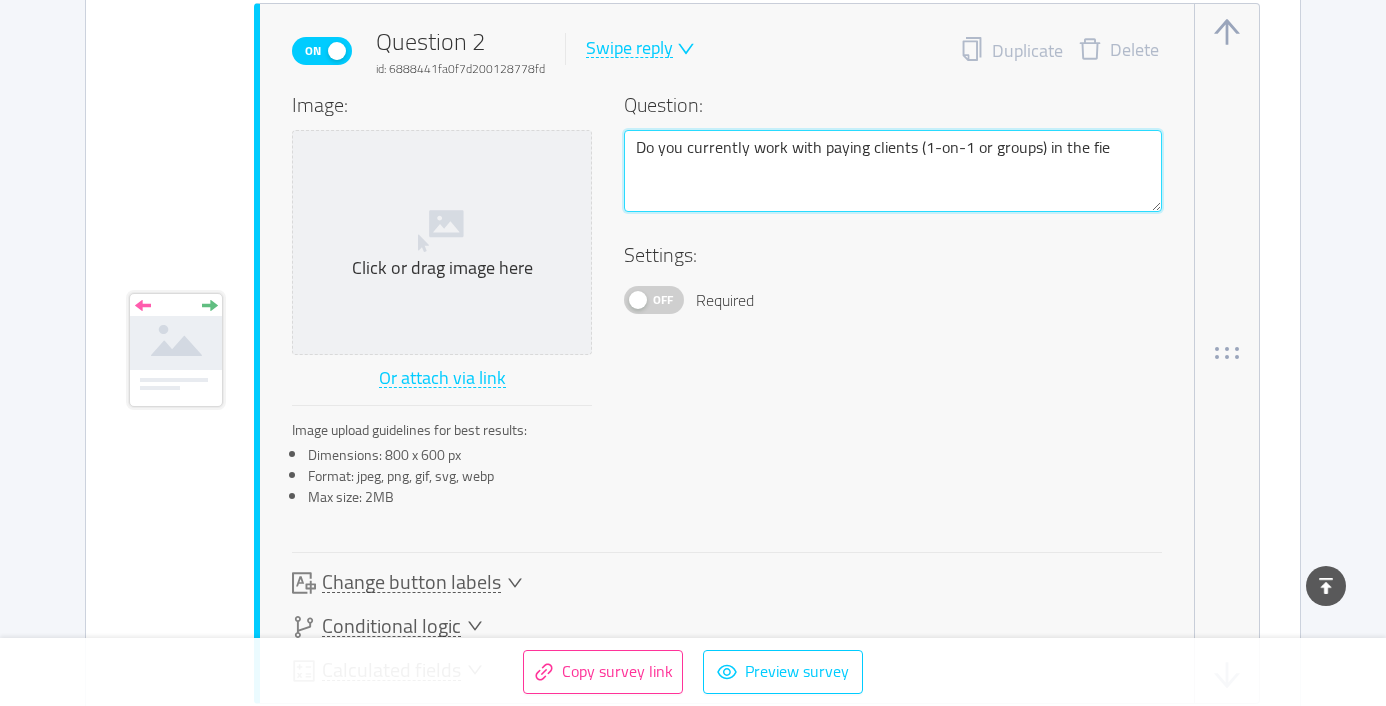 type 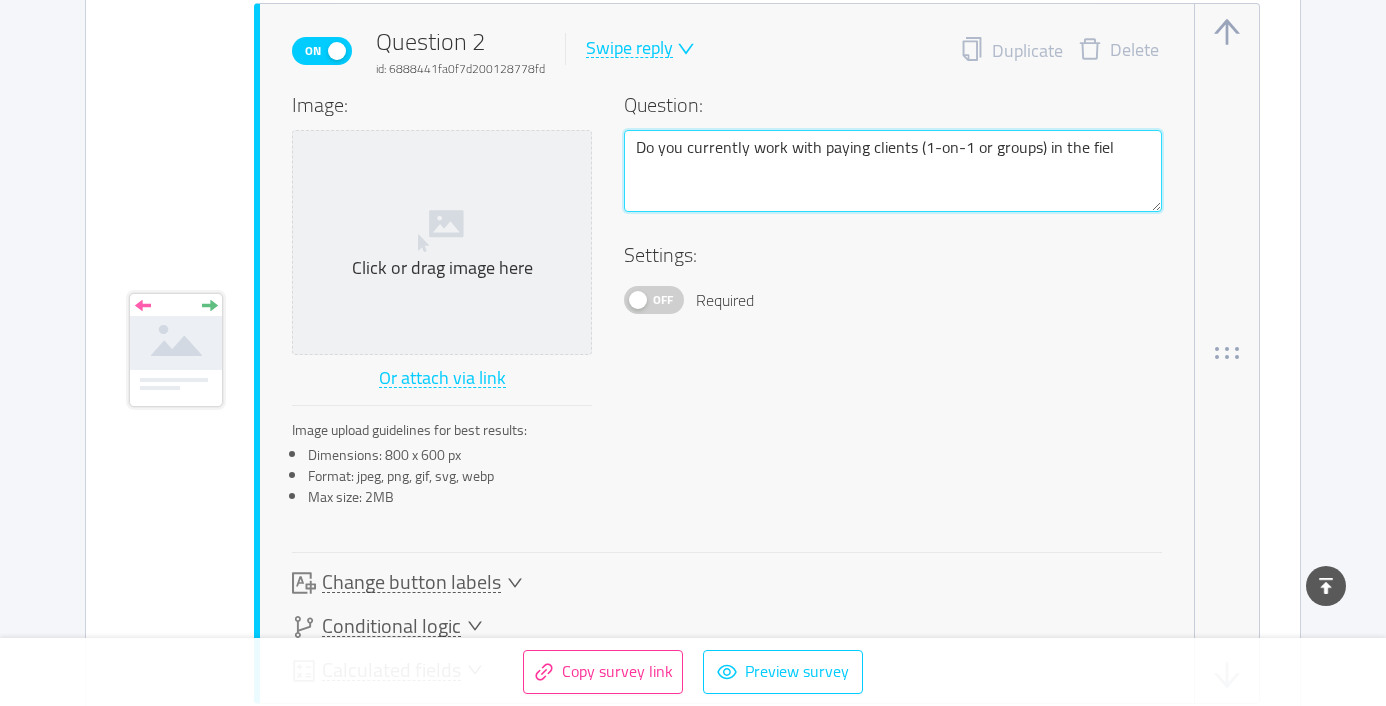 type 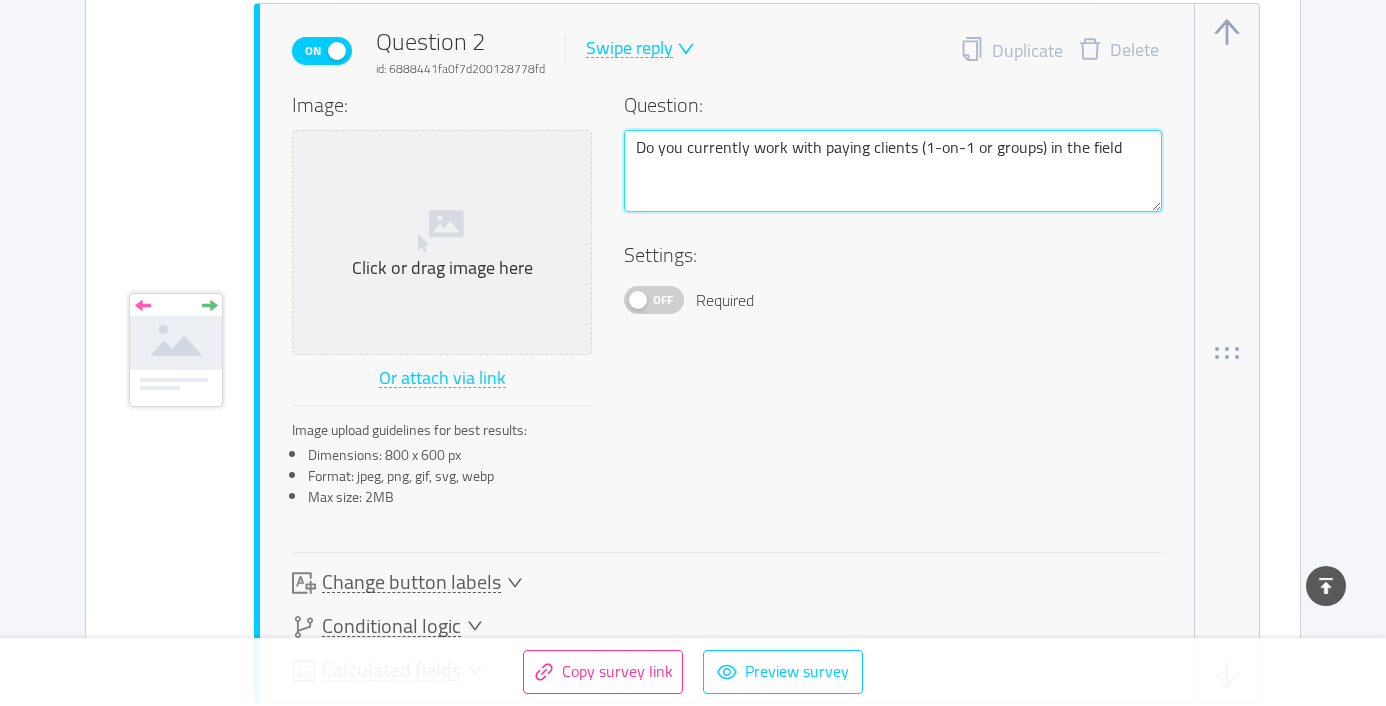 type 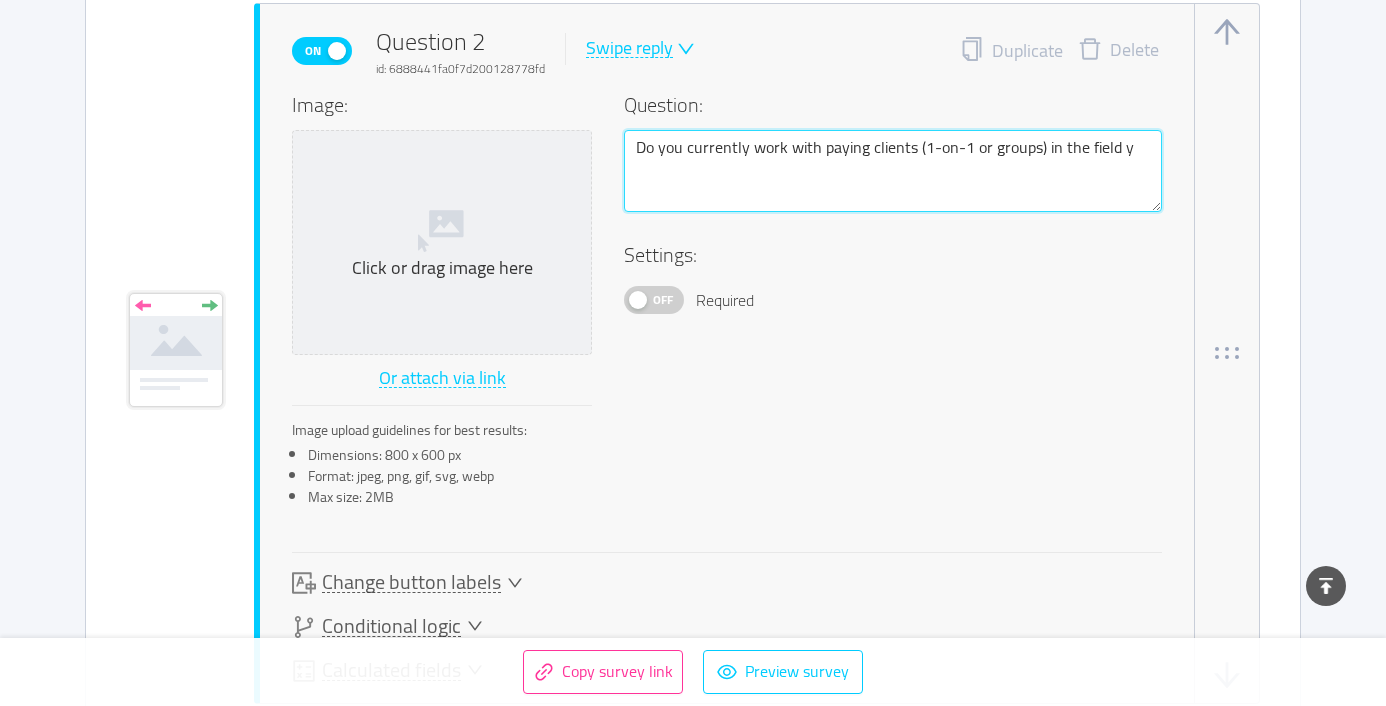 type 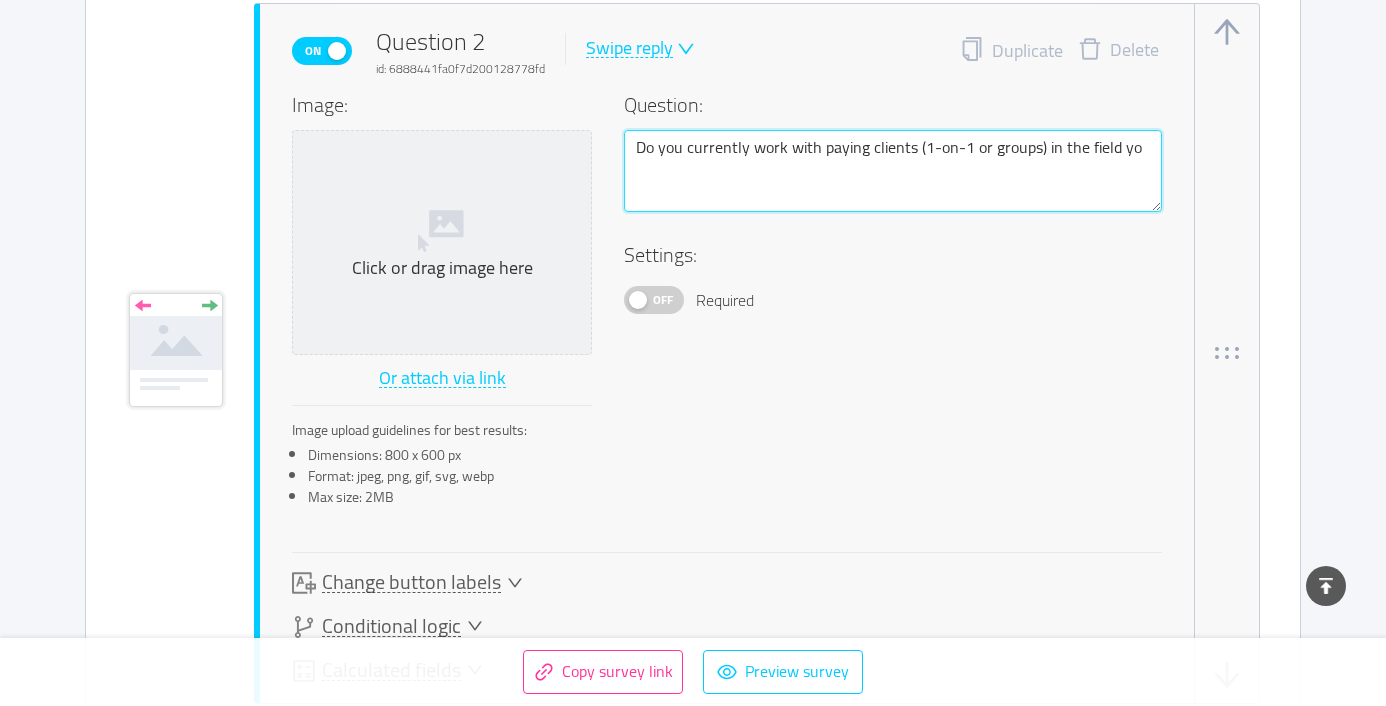 type 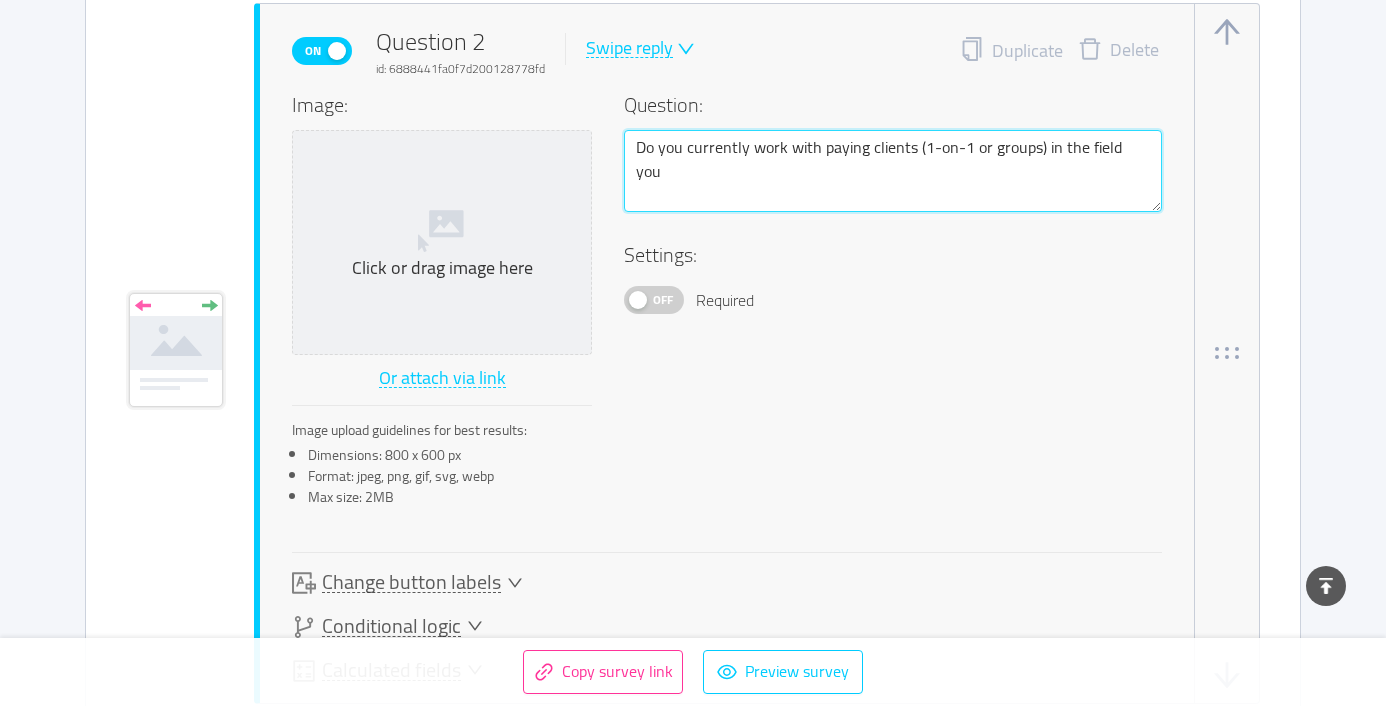 type 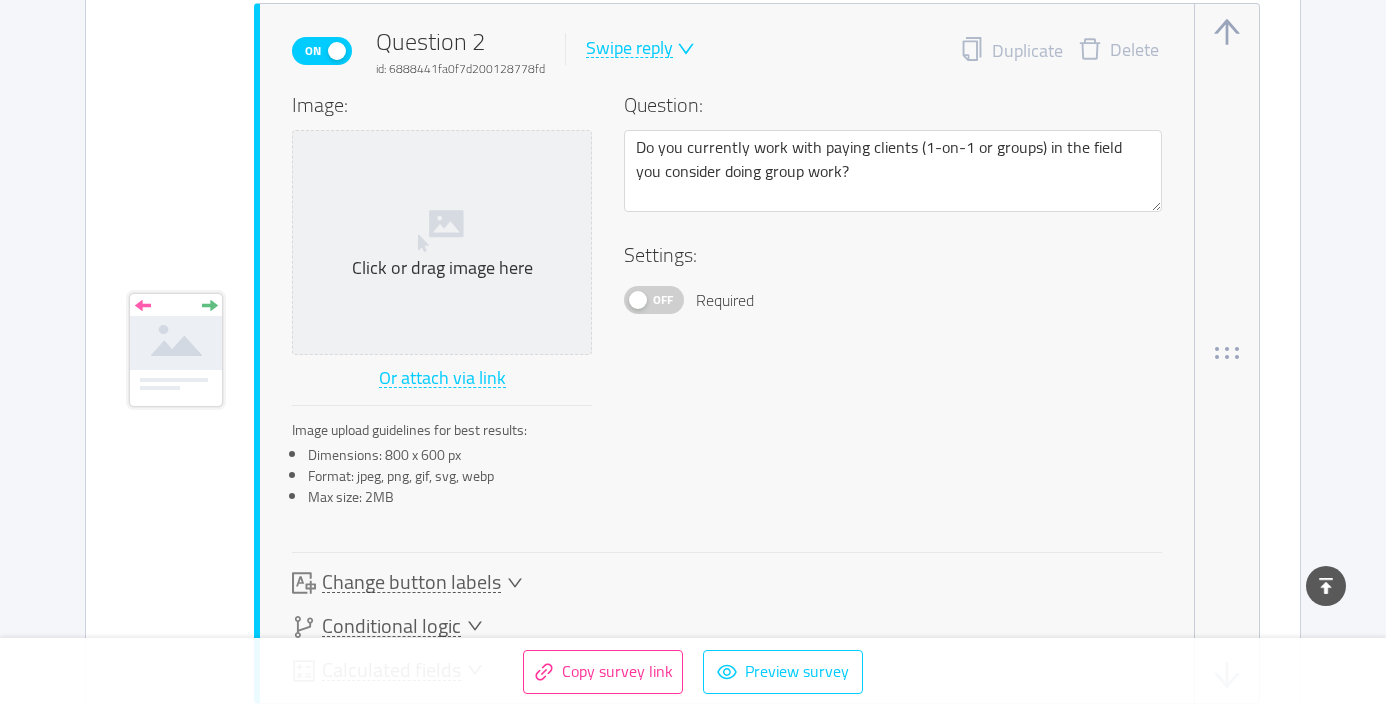 click 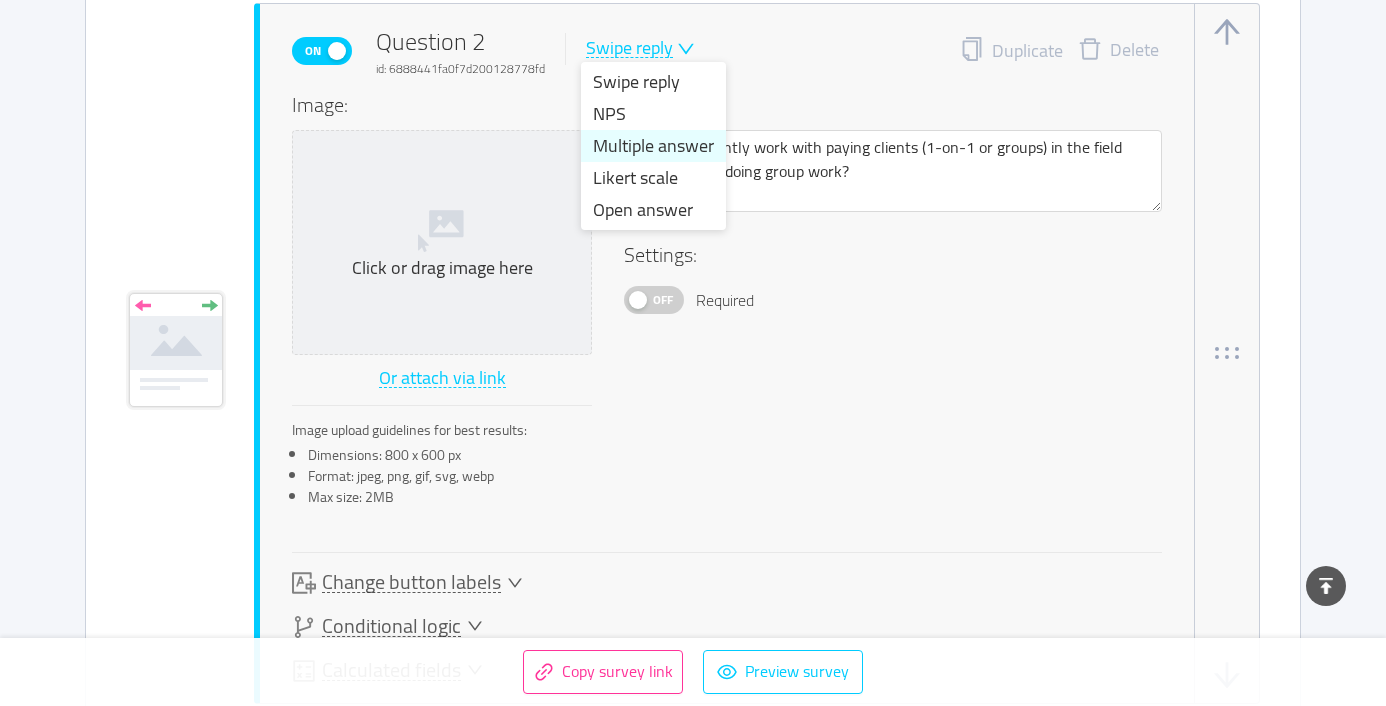 click on "Multiple answer" at bounding box center [653, 146] 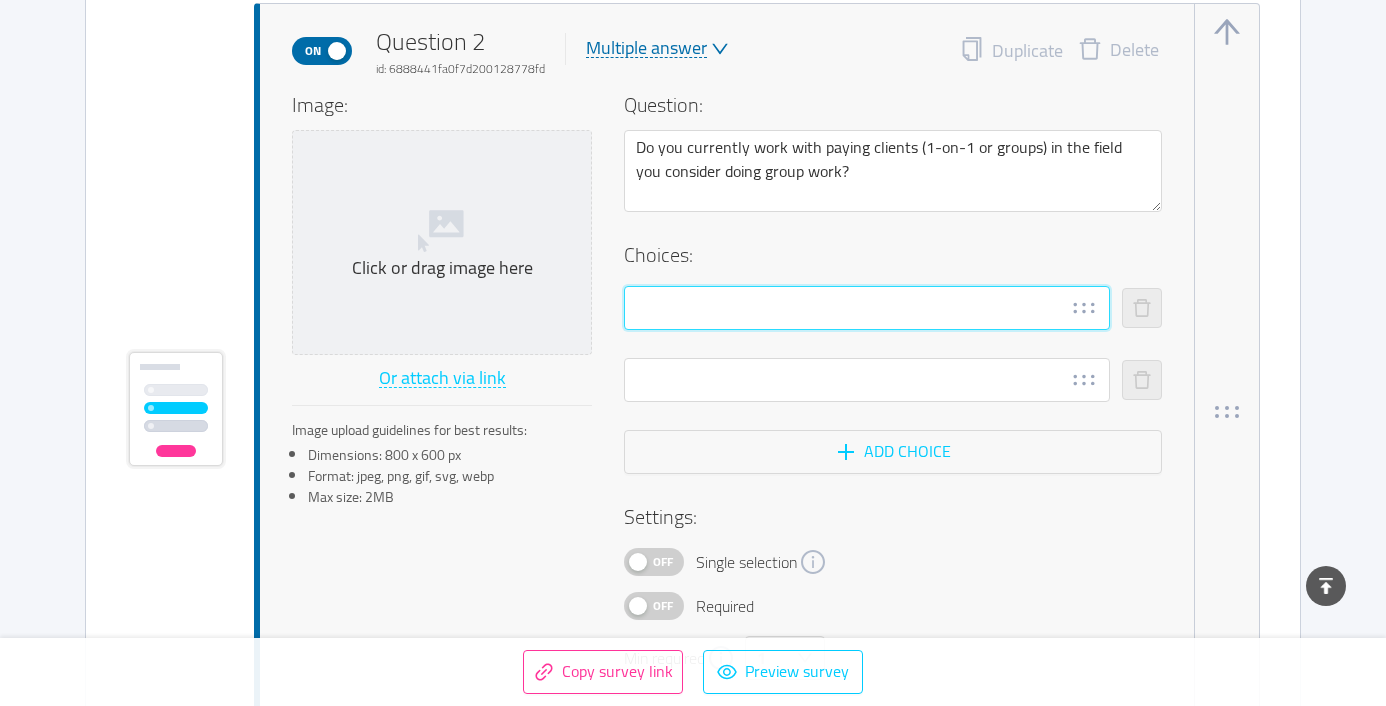 click at bounding box center [867, 308] 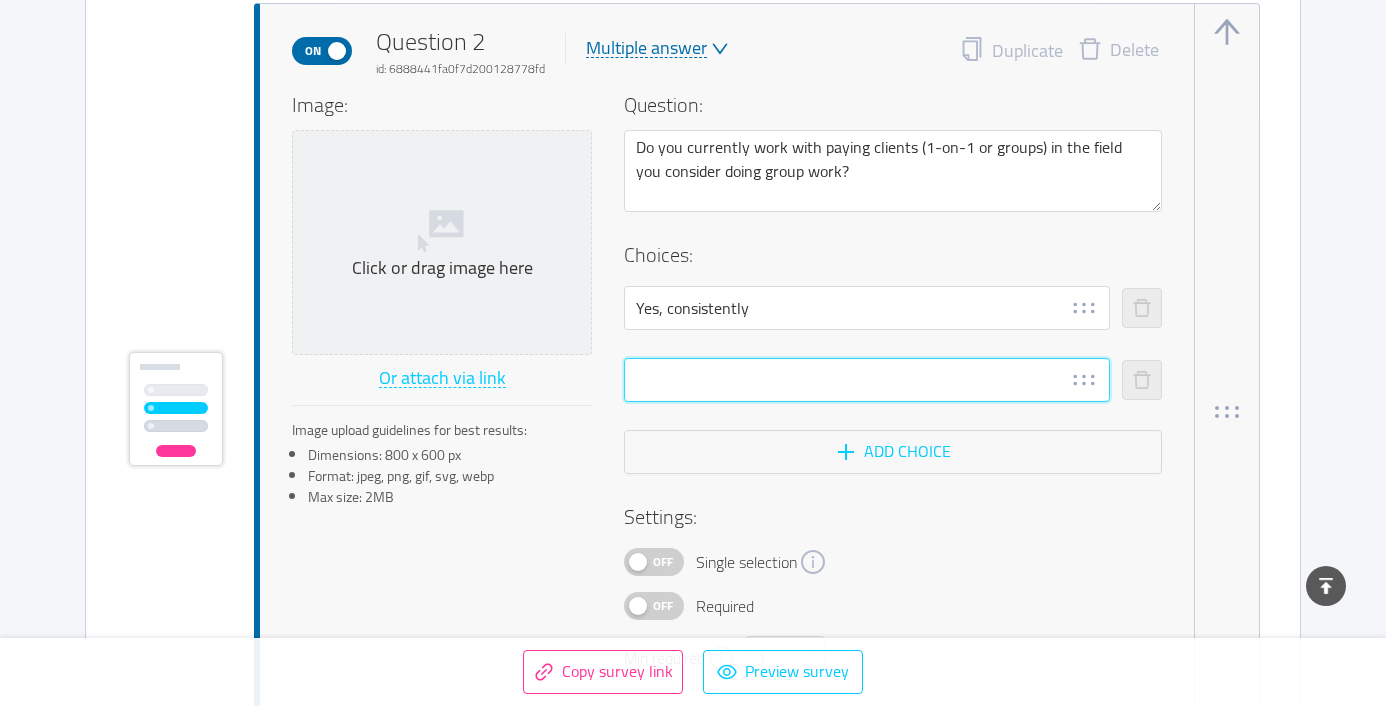 click at bounding box center (867, 380) 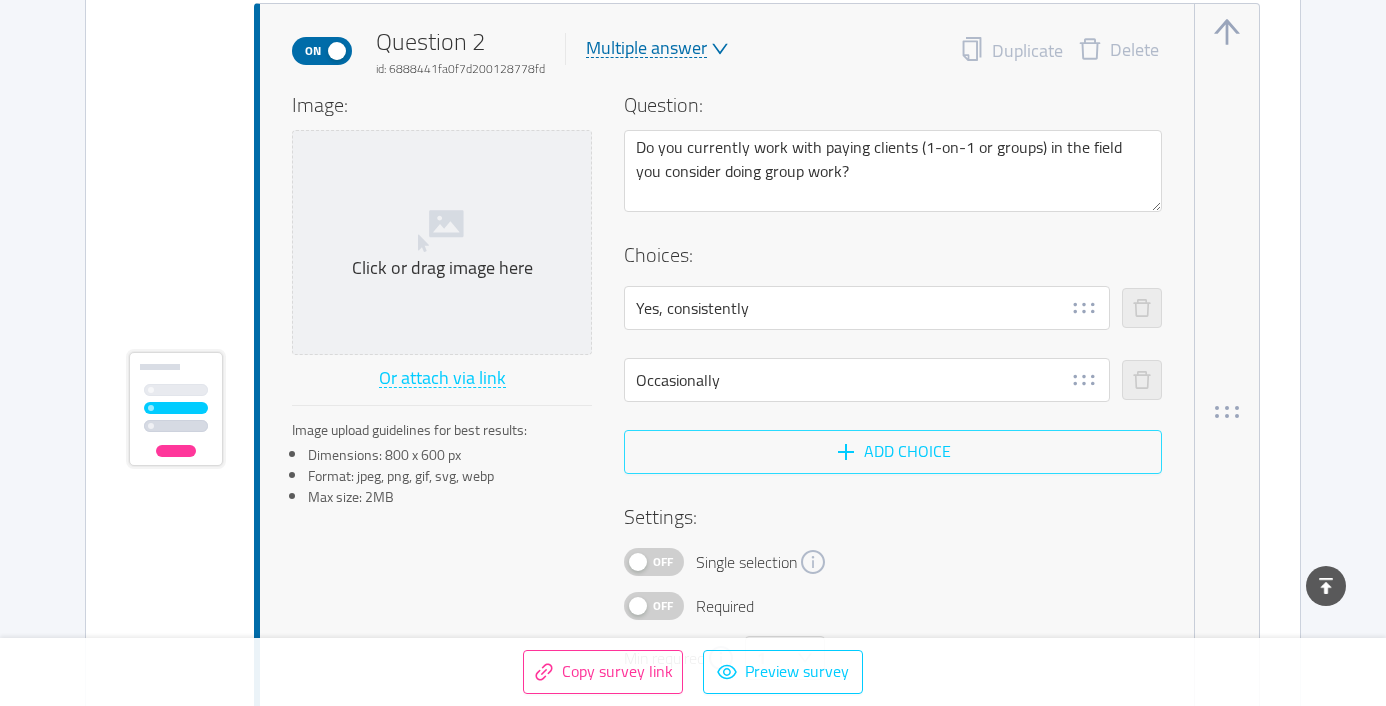 click on "Add choice" at bounding box center (893, 452) 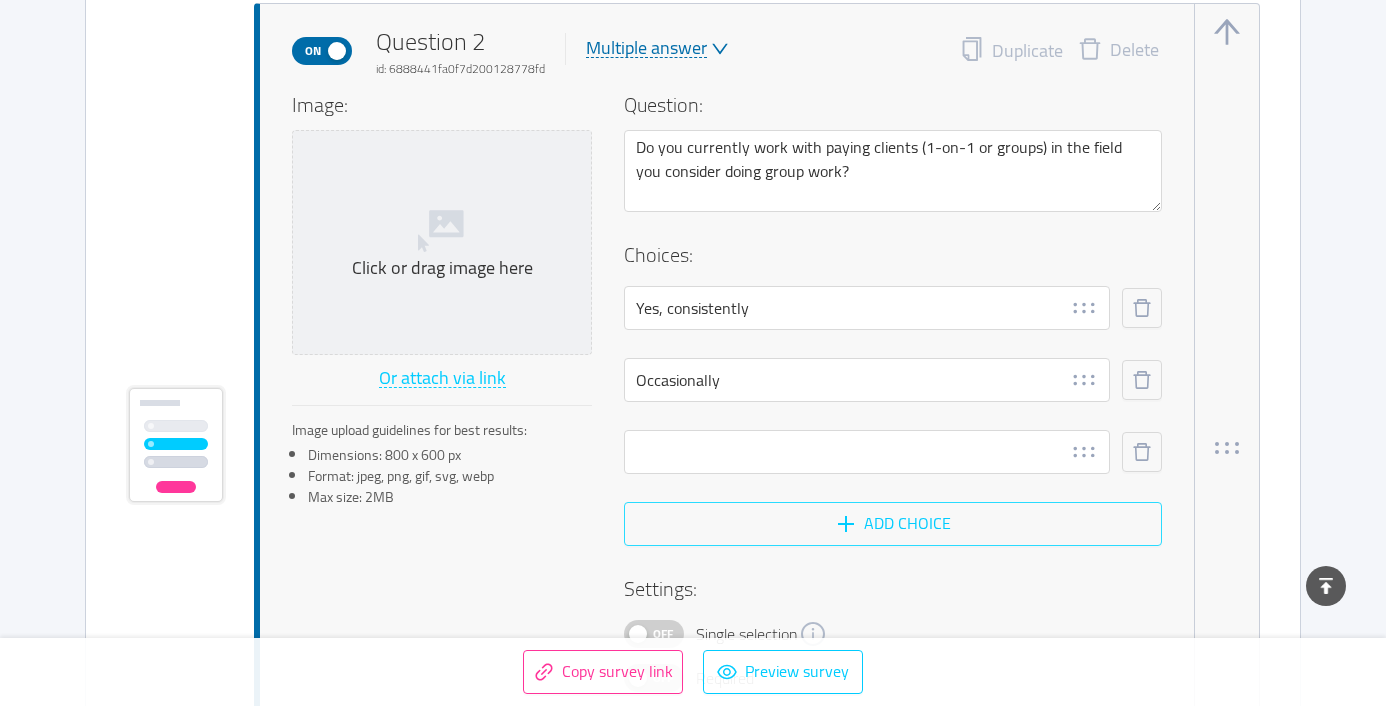 scroll, scrollTop: 1929, scrollLeft: 0, axis: vertical 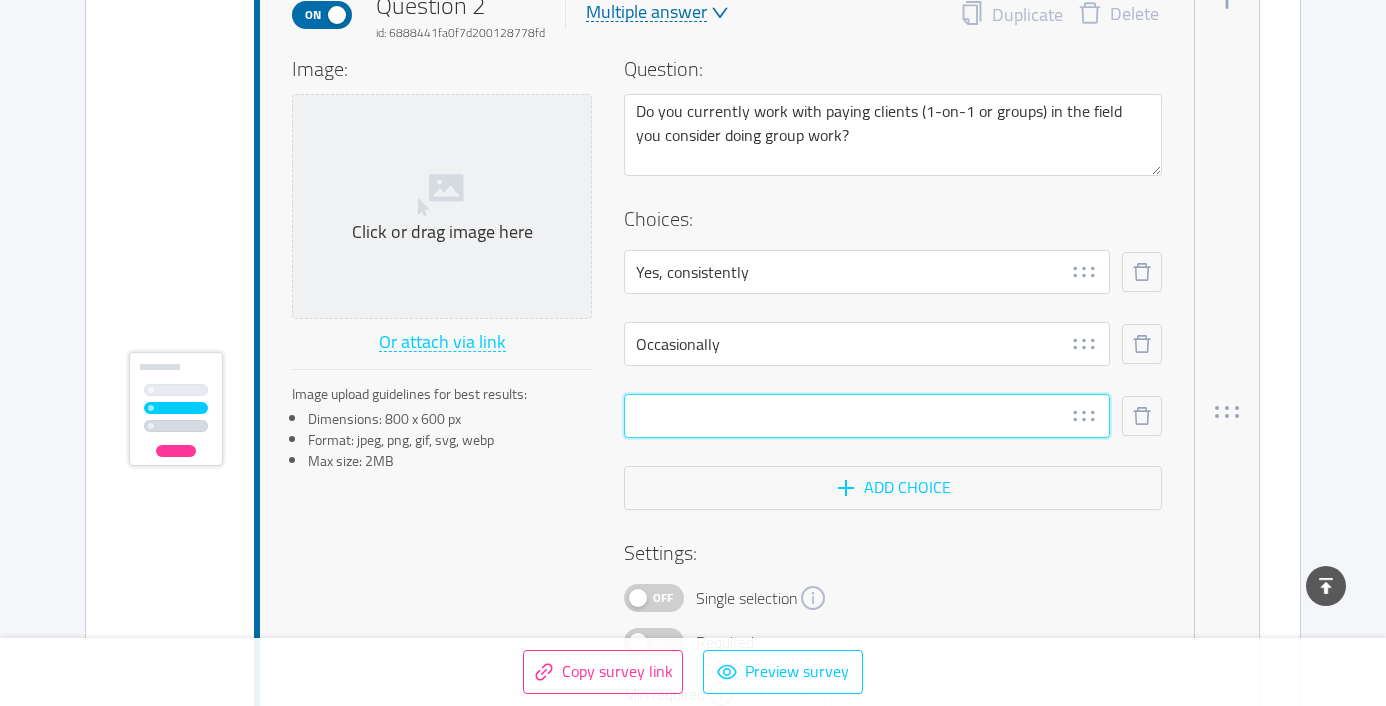 click at bounding box center [867, 416] 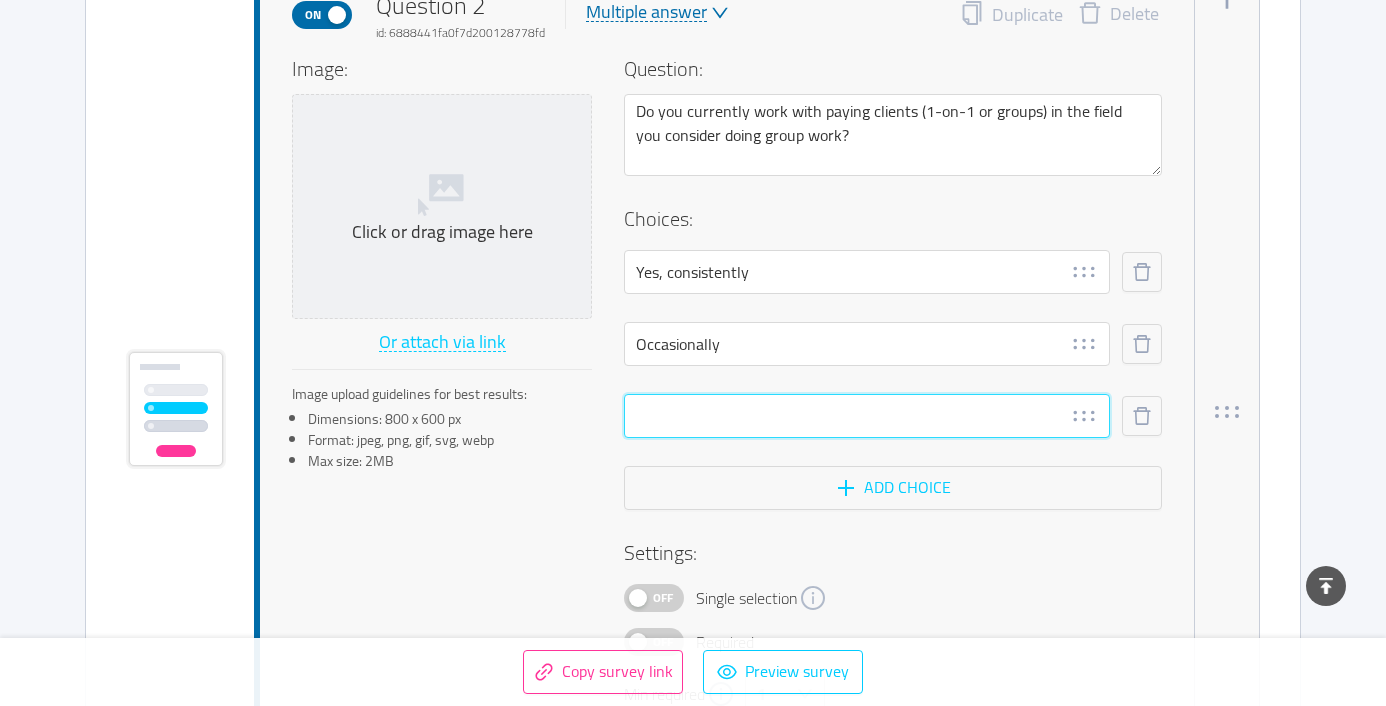 paste on "Not yet — I am preparing to start" 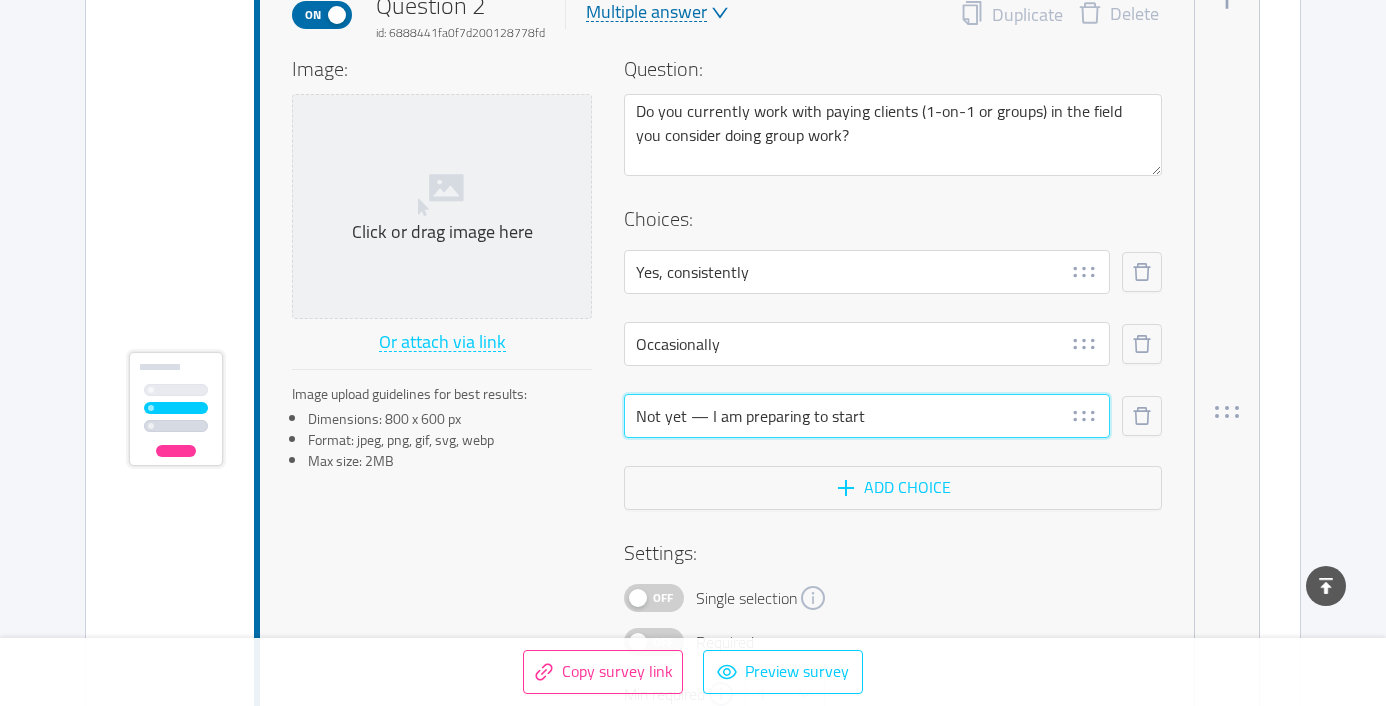 click on "Not yet — I am preparing to start" at bounding box center (867, 416) 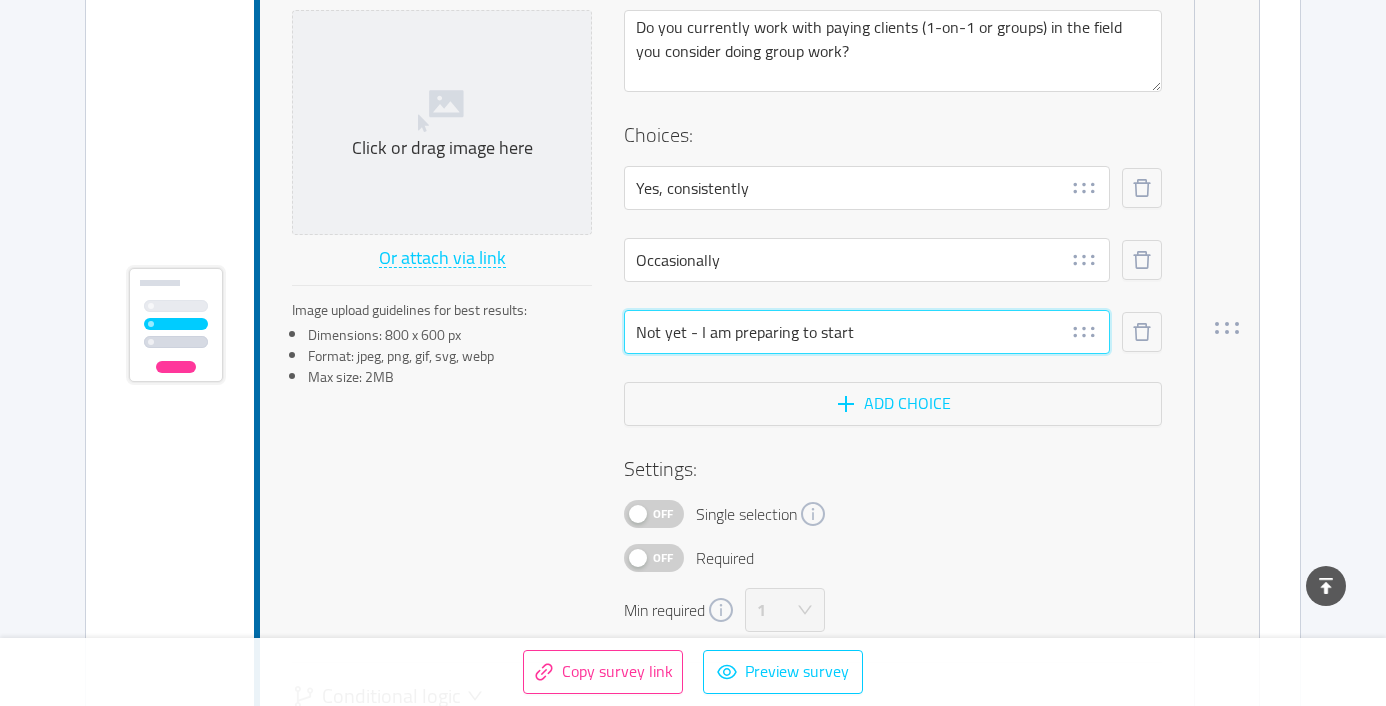 scroll, scrollTop: 2021, scrollLeft: 0, axis: vertical 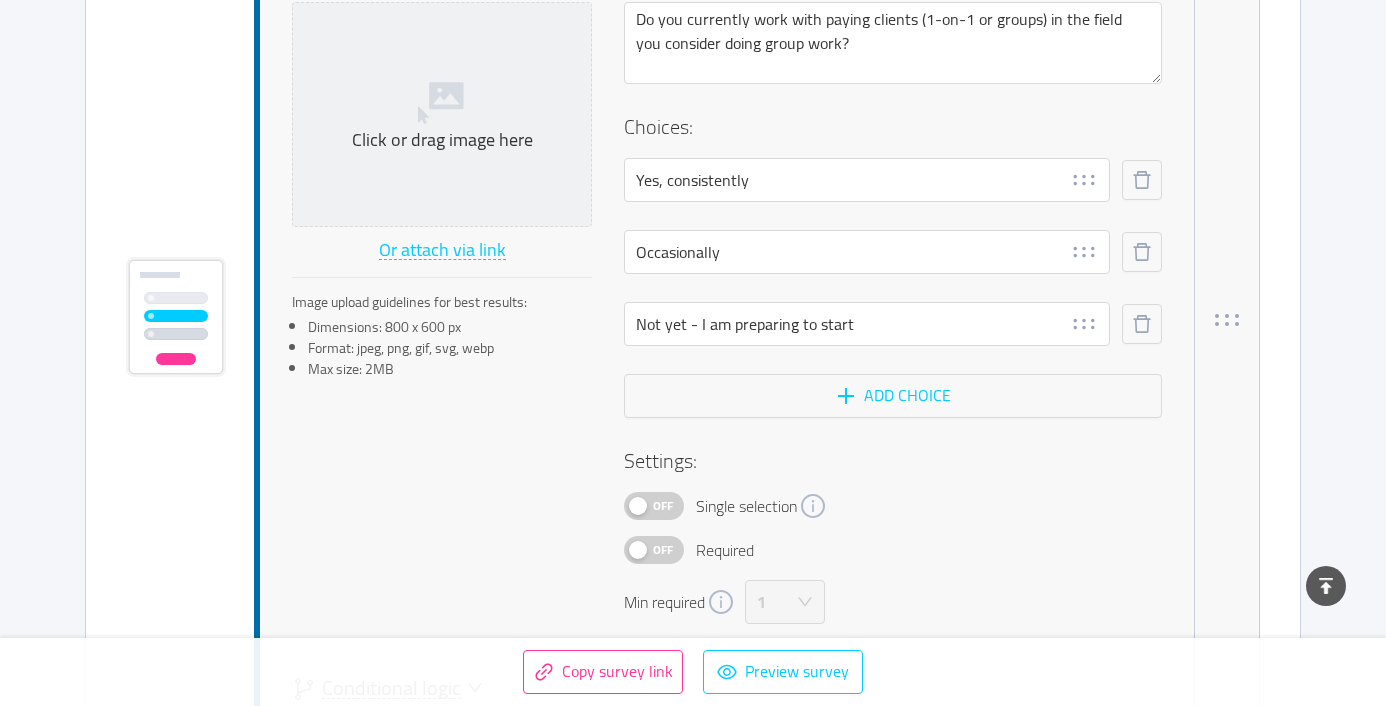 click on "Off" at bounding box center (663, 506) 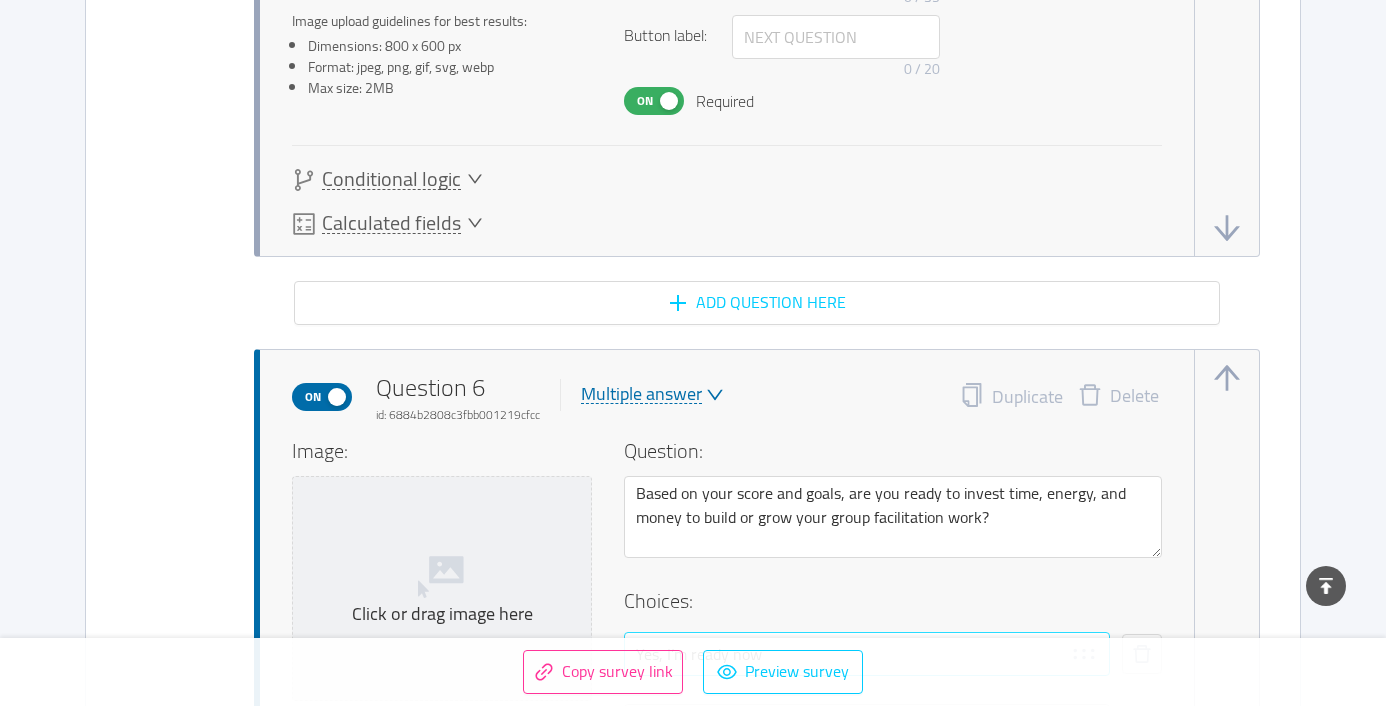 scroll, scrollTop: 5024, scrollLeft: 0, axis: vertical 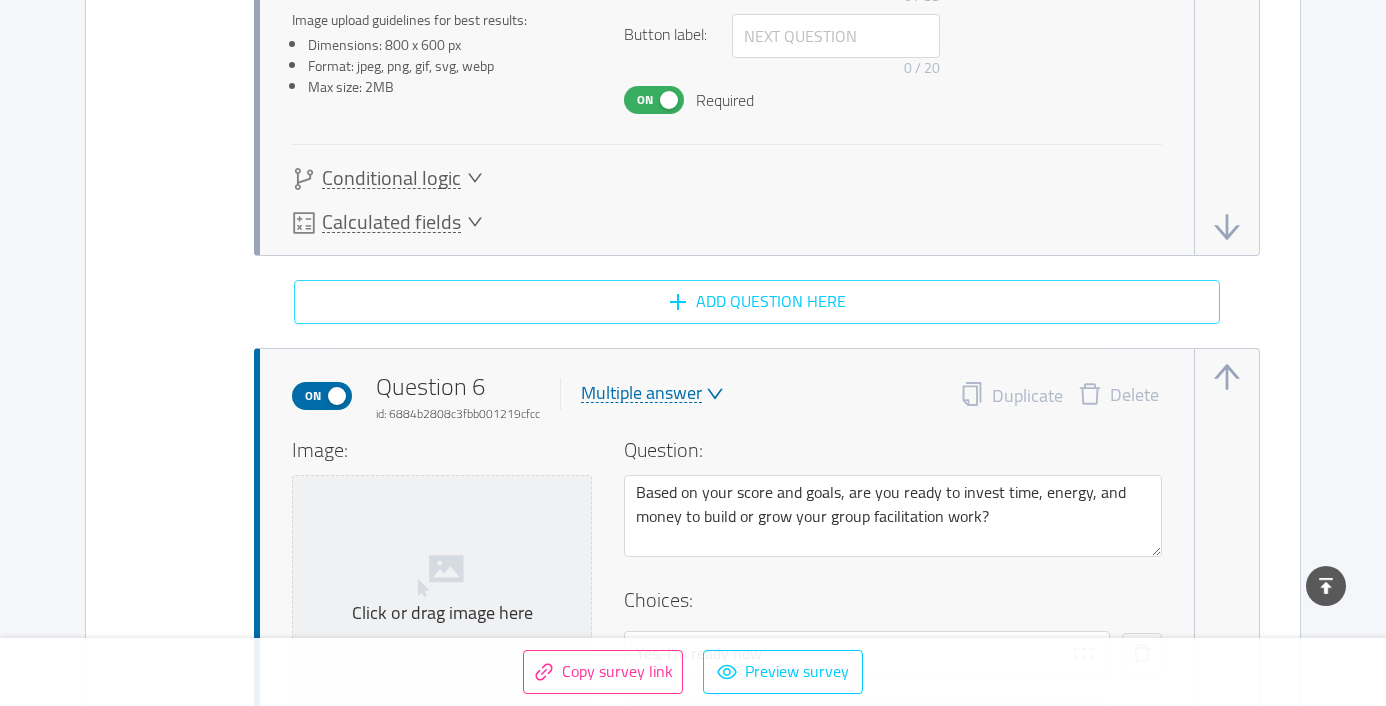 click on "Add question here" at bounding box center [757, 302] 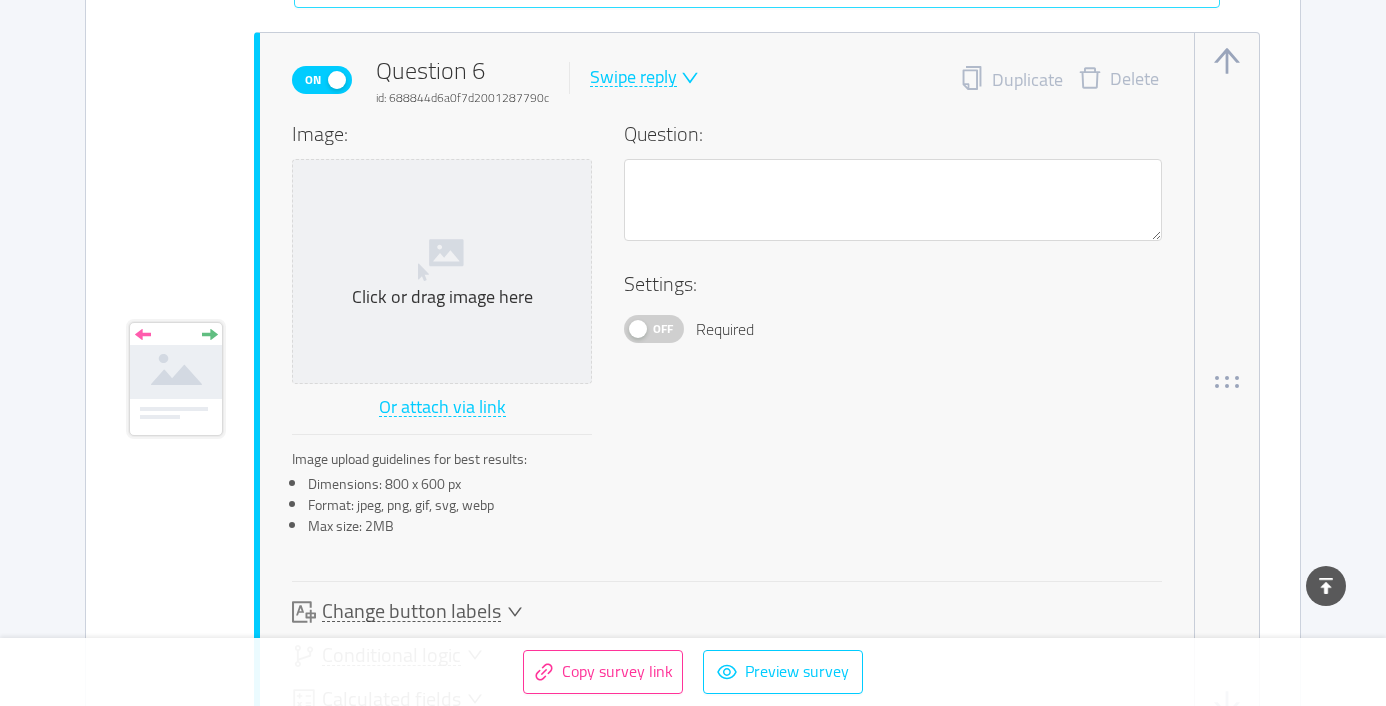 scroll, scrollTop: 5369, scrollLeft: 0, axis: vertical 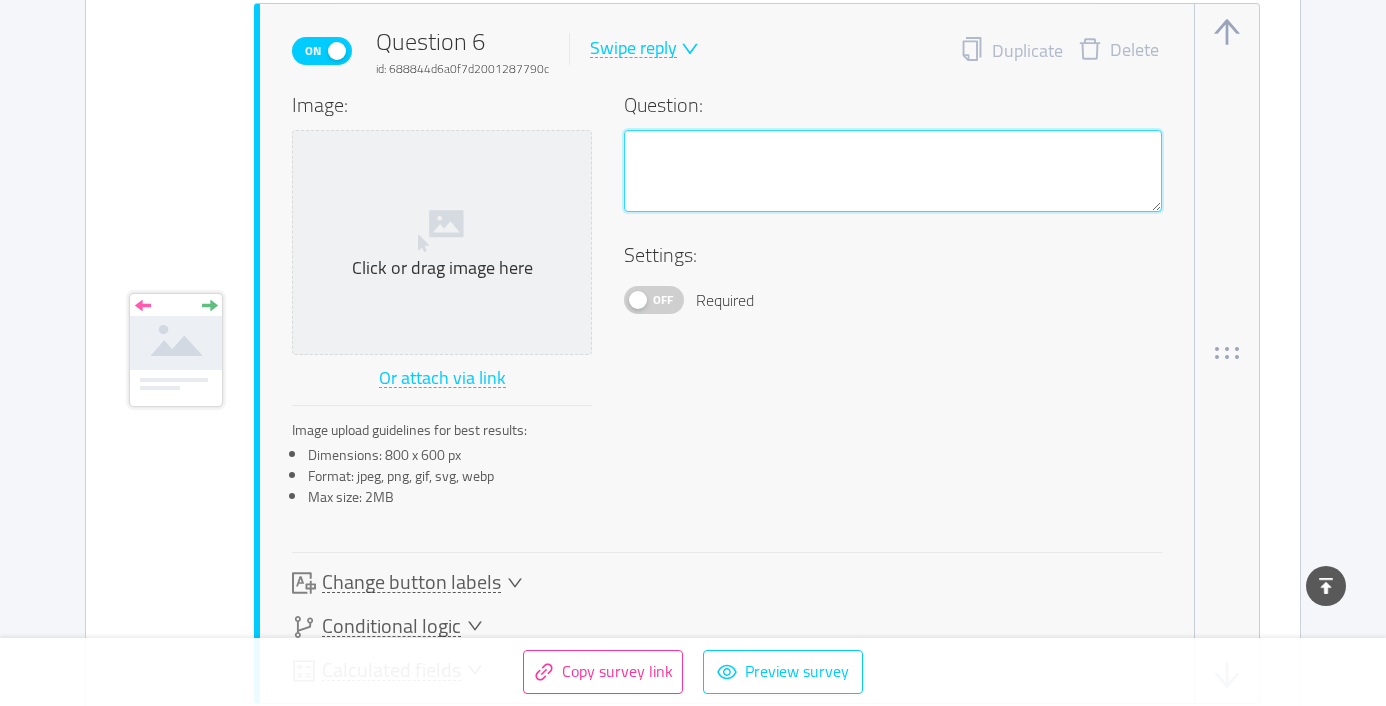 click at bounding box center [893, 171] 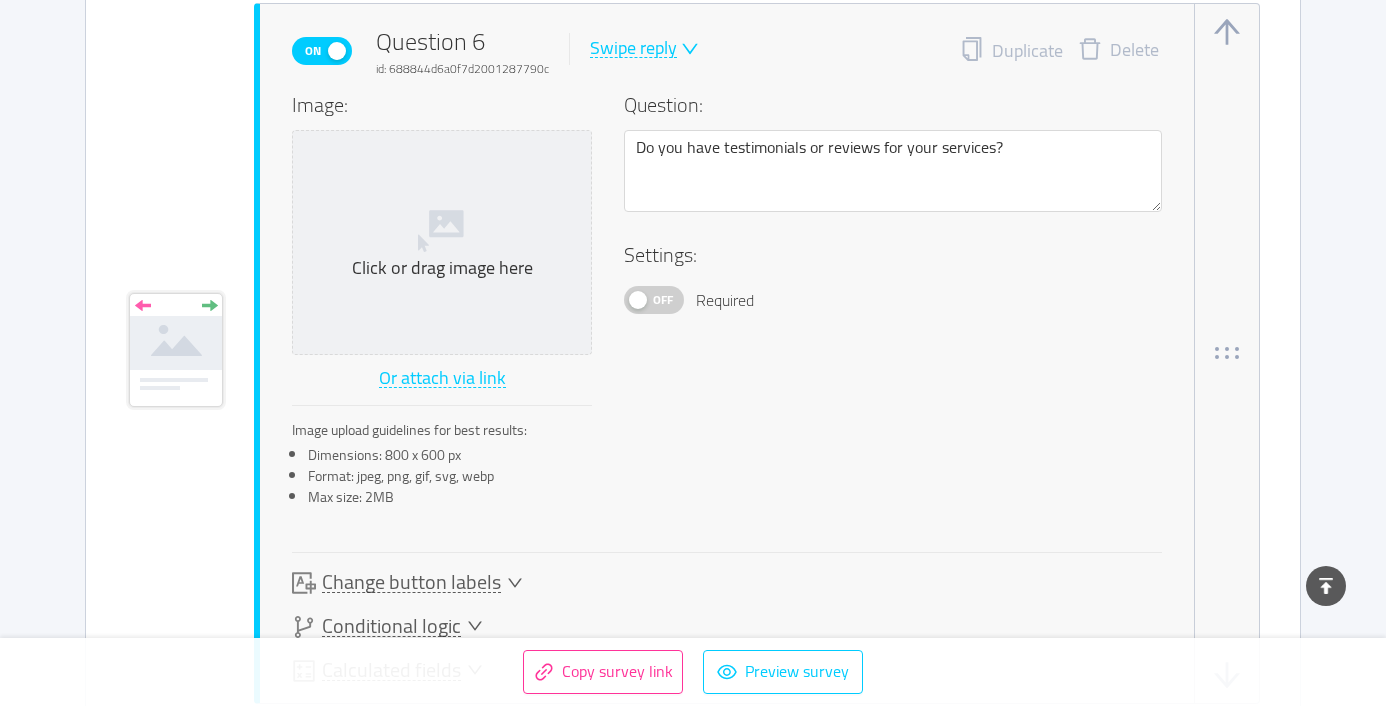 click at bounding box center (688, 49) 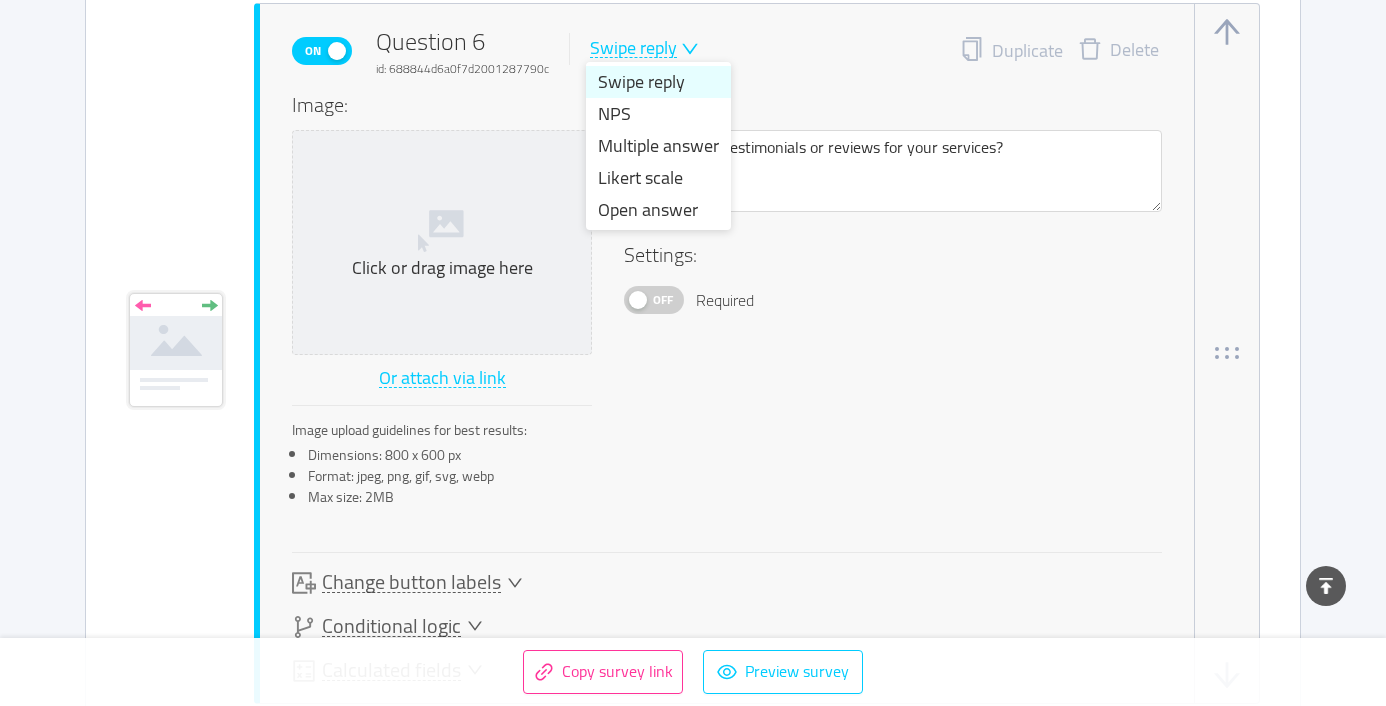 click on "Swipe reply" at bounding box center [658, 82] 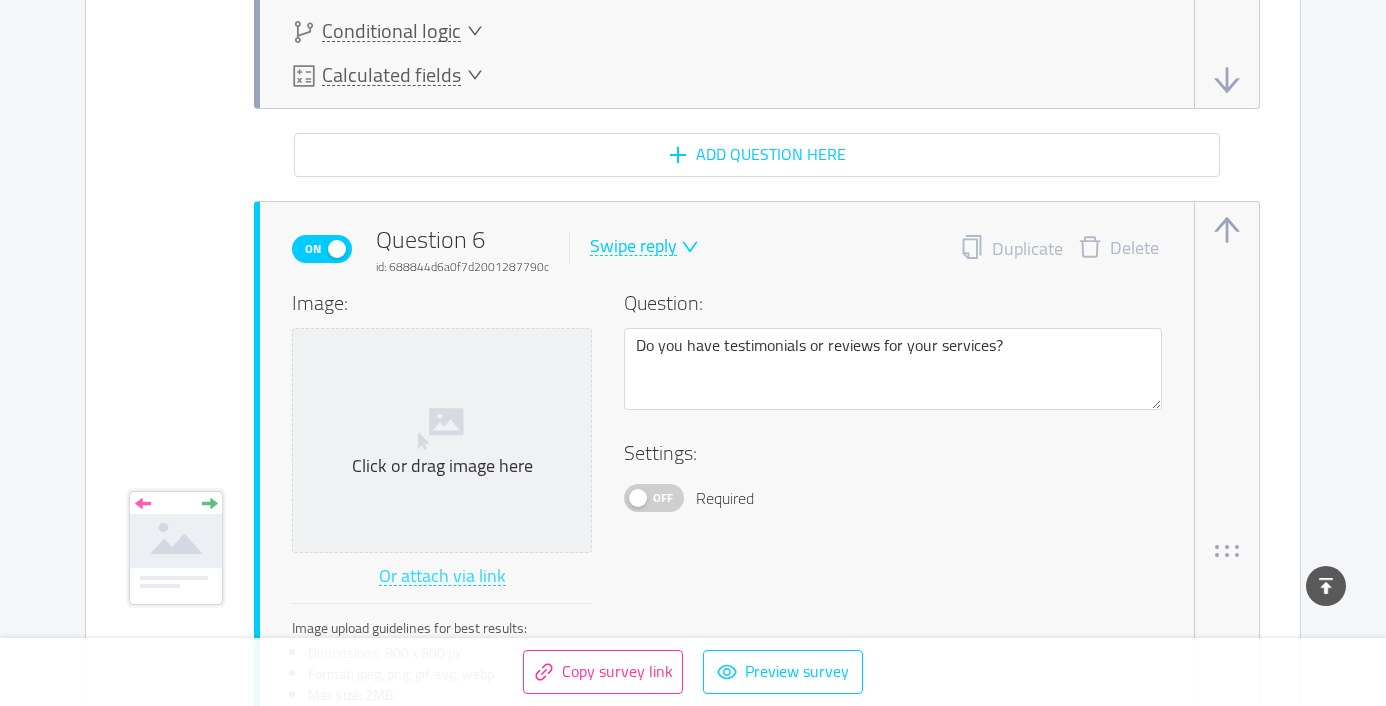 scroll, scrollTop: 5170, scrollLeft: 0, axis: vertical 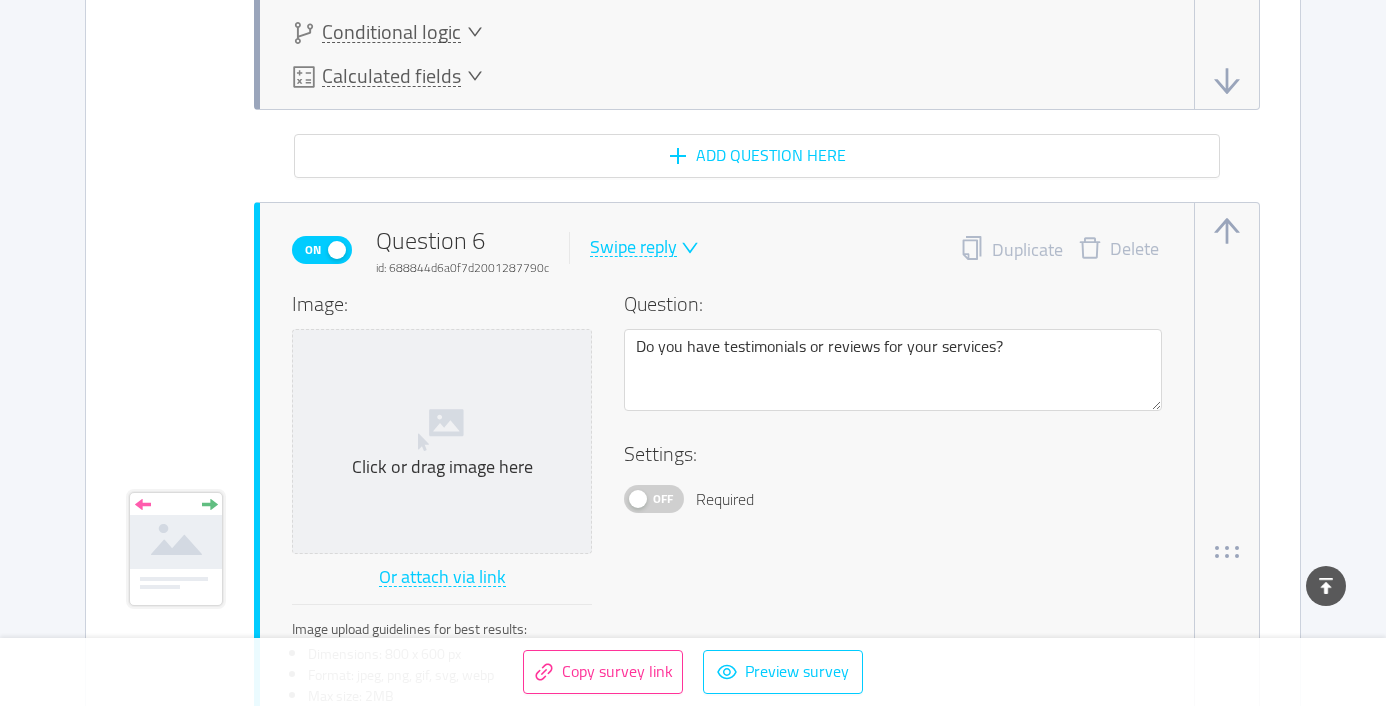 click on "Off" at bounding box center [663, 499] 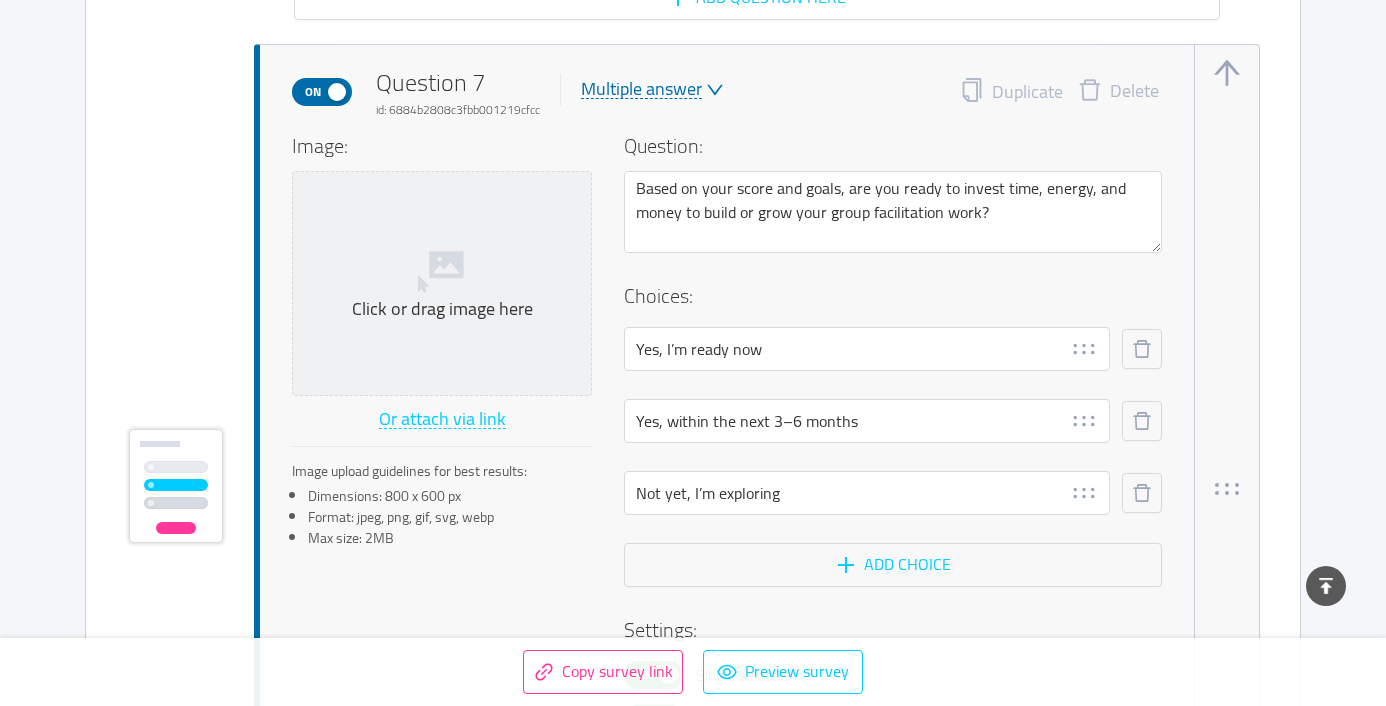 scroll, scrollTop: 6128, scrollLeft: 0, axis: vertical 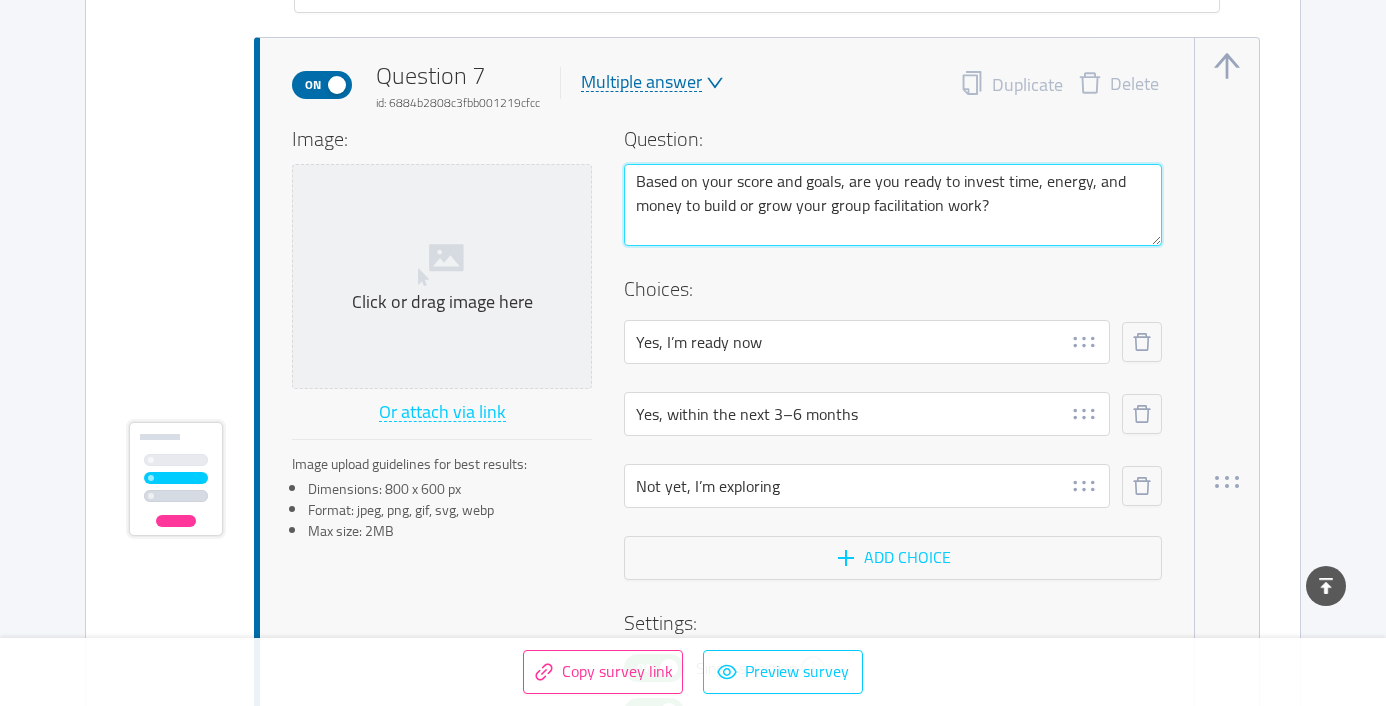 click on "Based on your score and goals, are you ready to invest time, energy, and money to build or grow your group facilitation work?" at bounding box center (893, 205) 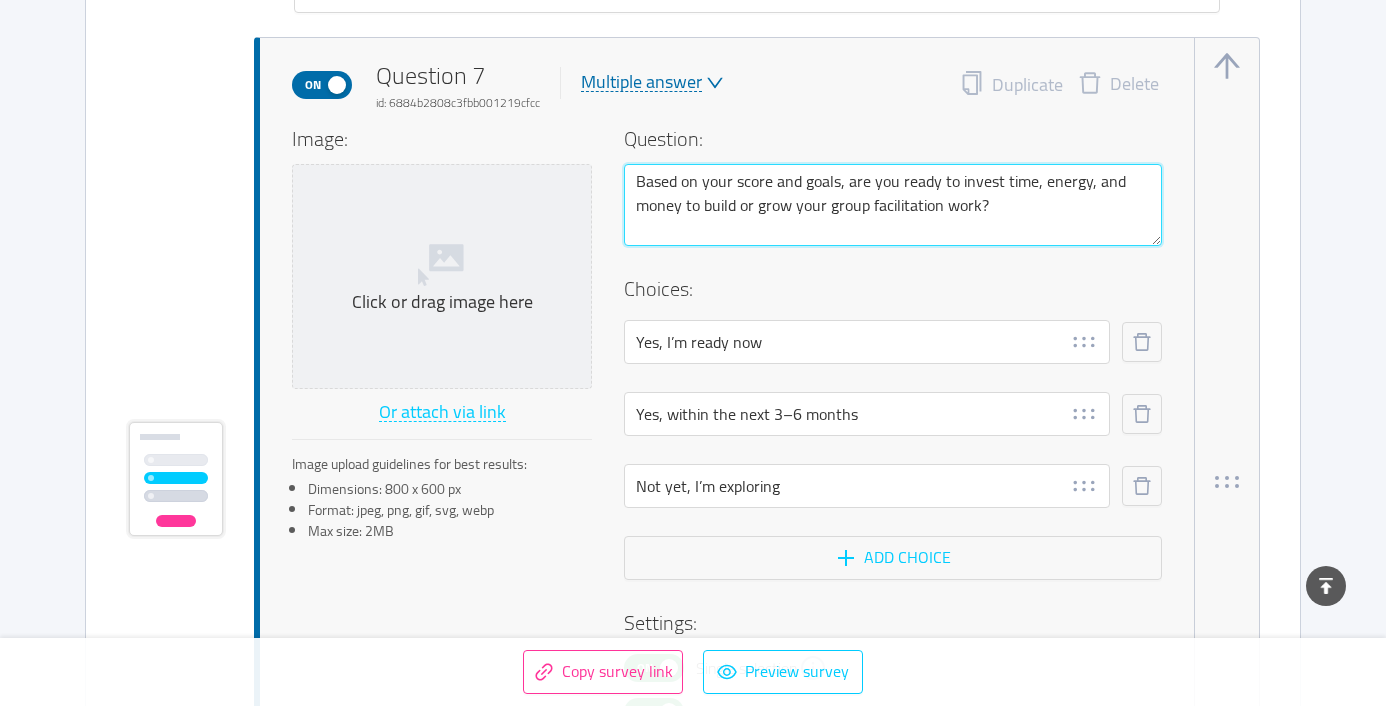 paste on "Our clients typically see the biggest results when they're ready to invest in structured learning." 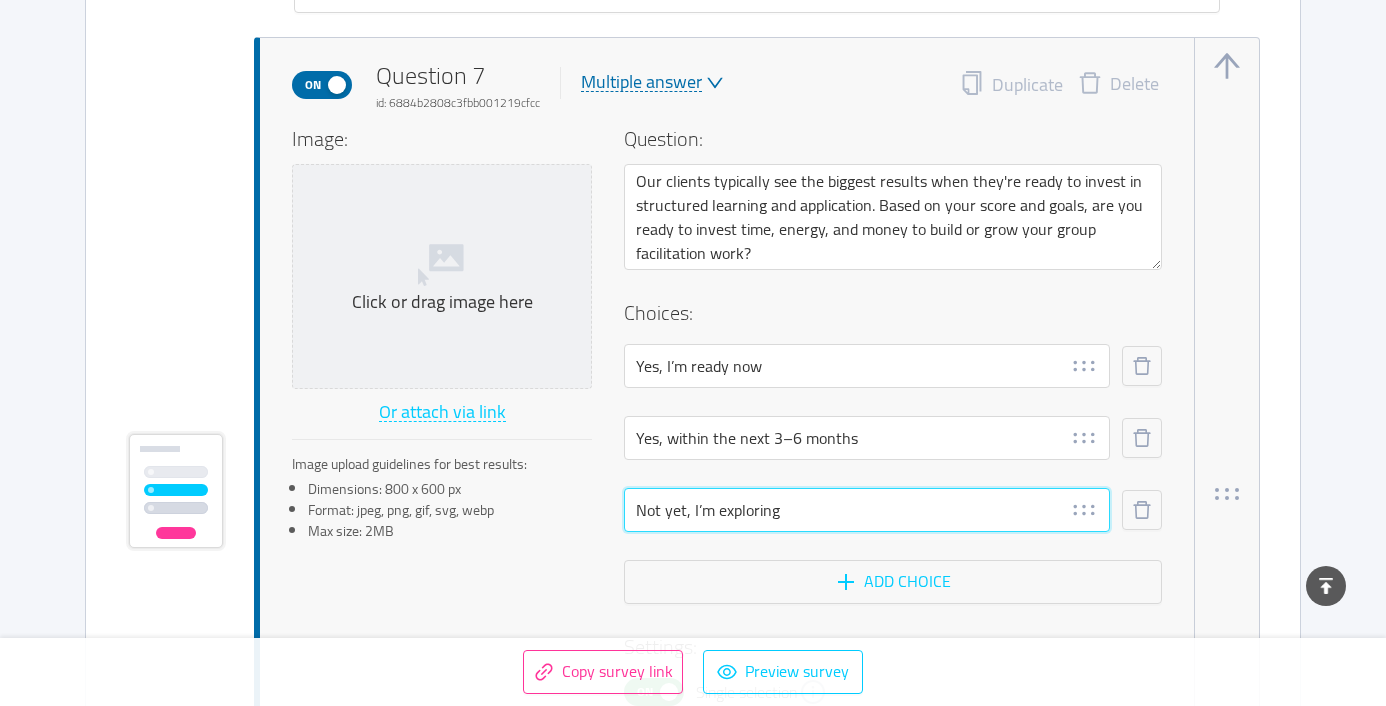 click on "Not yet, I’m exploring" at bounding box center (867, 510) 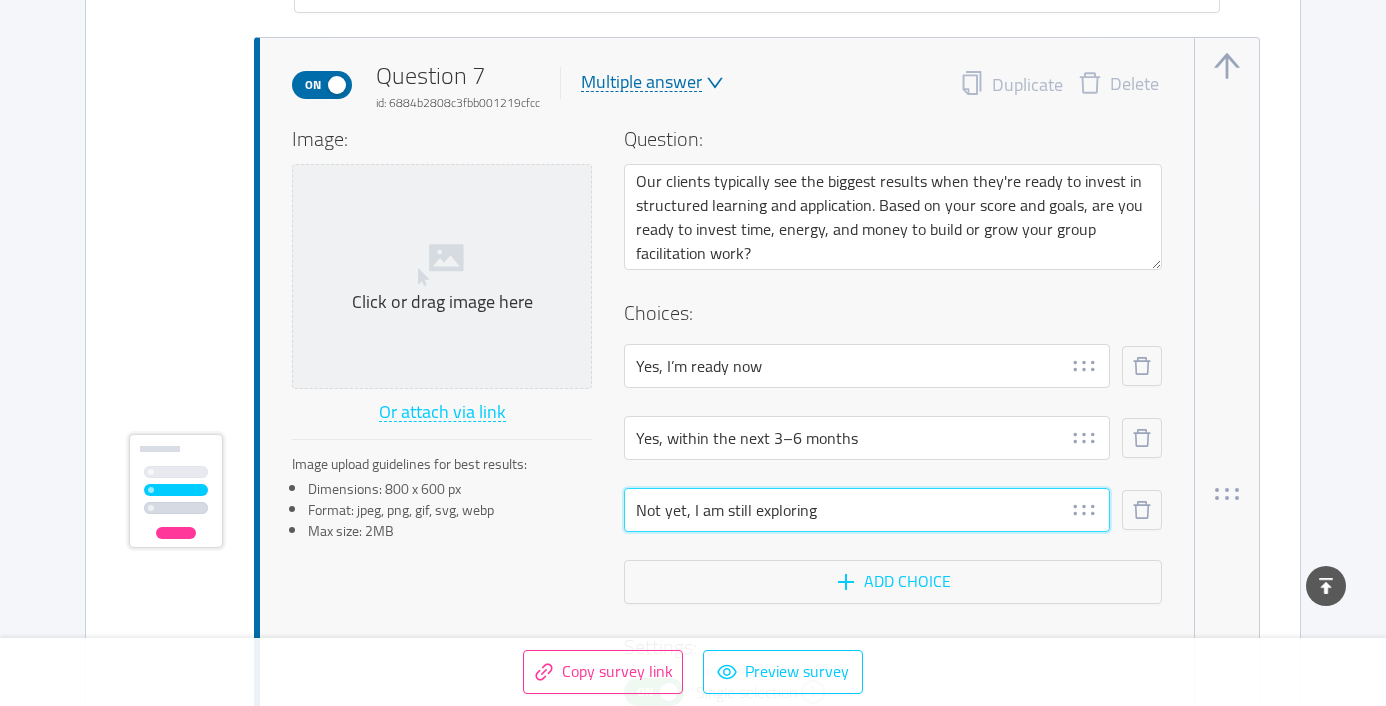 drag, startPoint x: 691, startPoint y: 512, endPoint x: 581, endPoint y: 488, distance: 112.587746 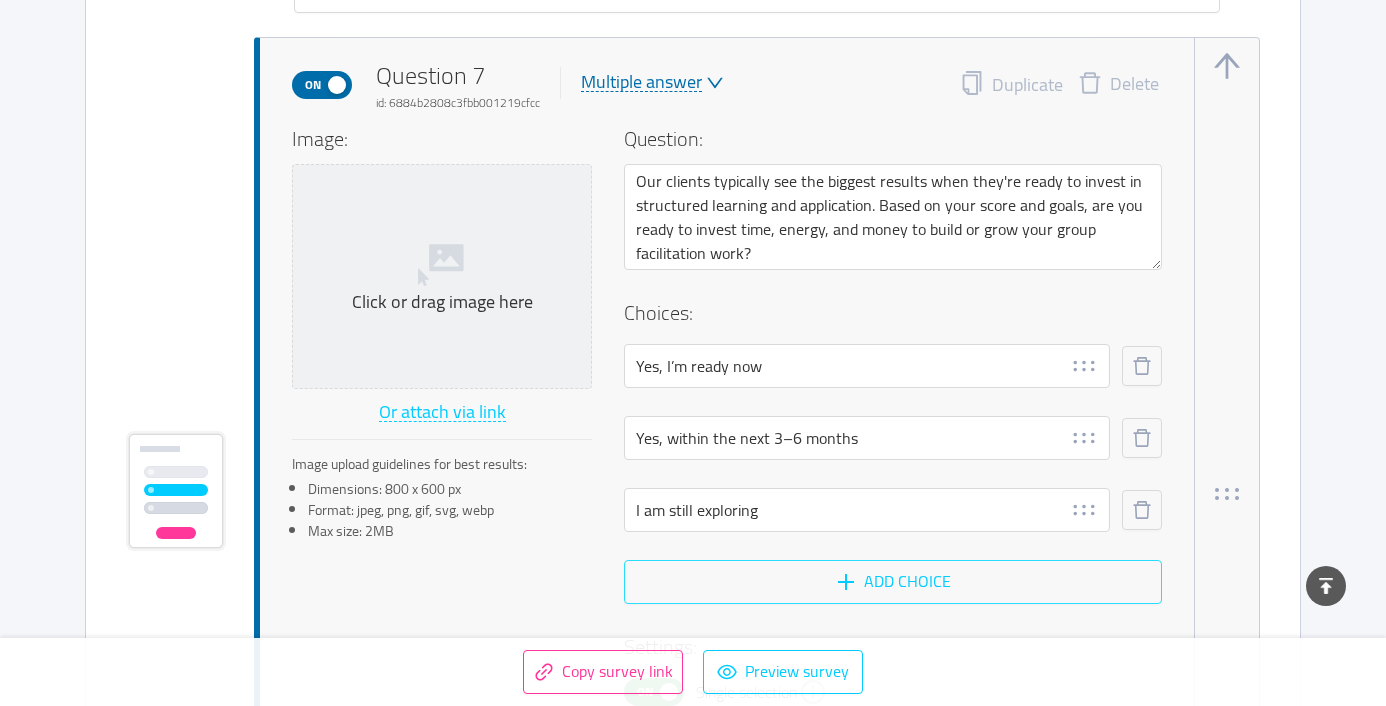click on "Add choice" at bounding box center (893, 582) 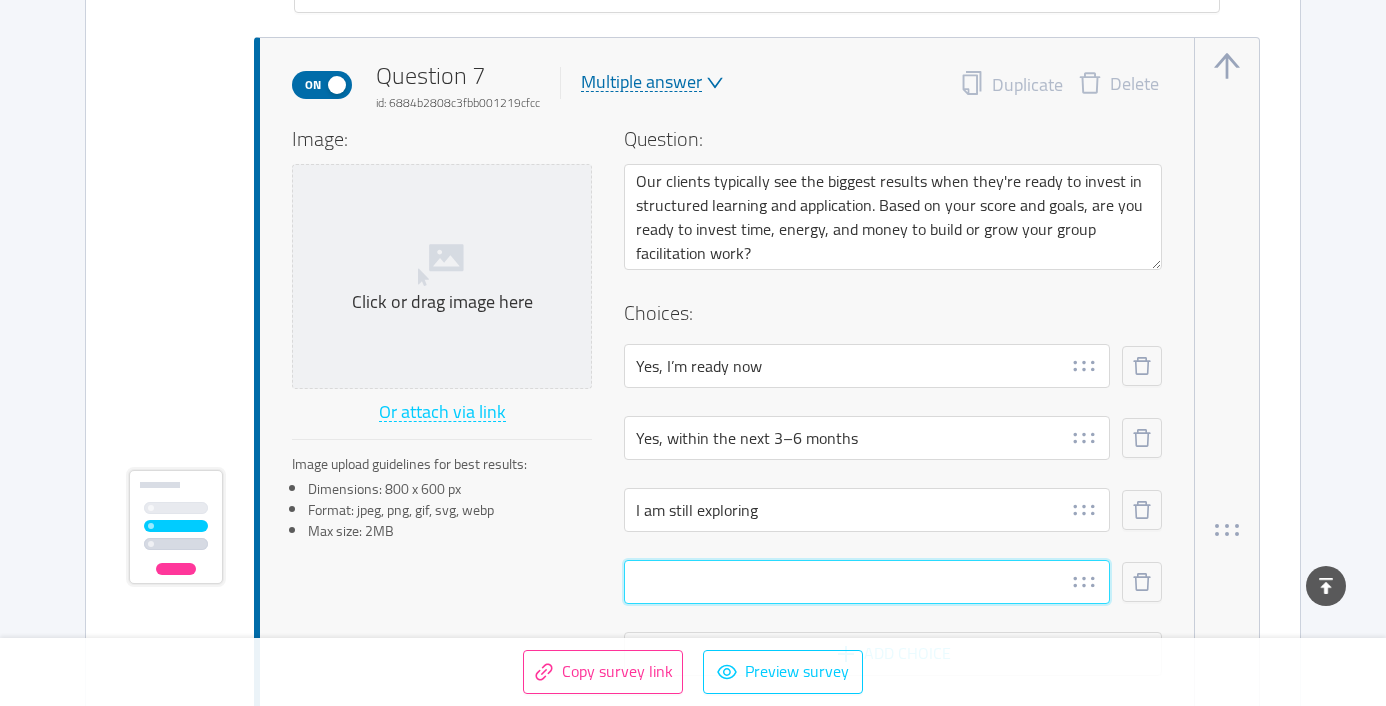 click at bounding box center [867, 582] 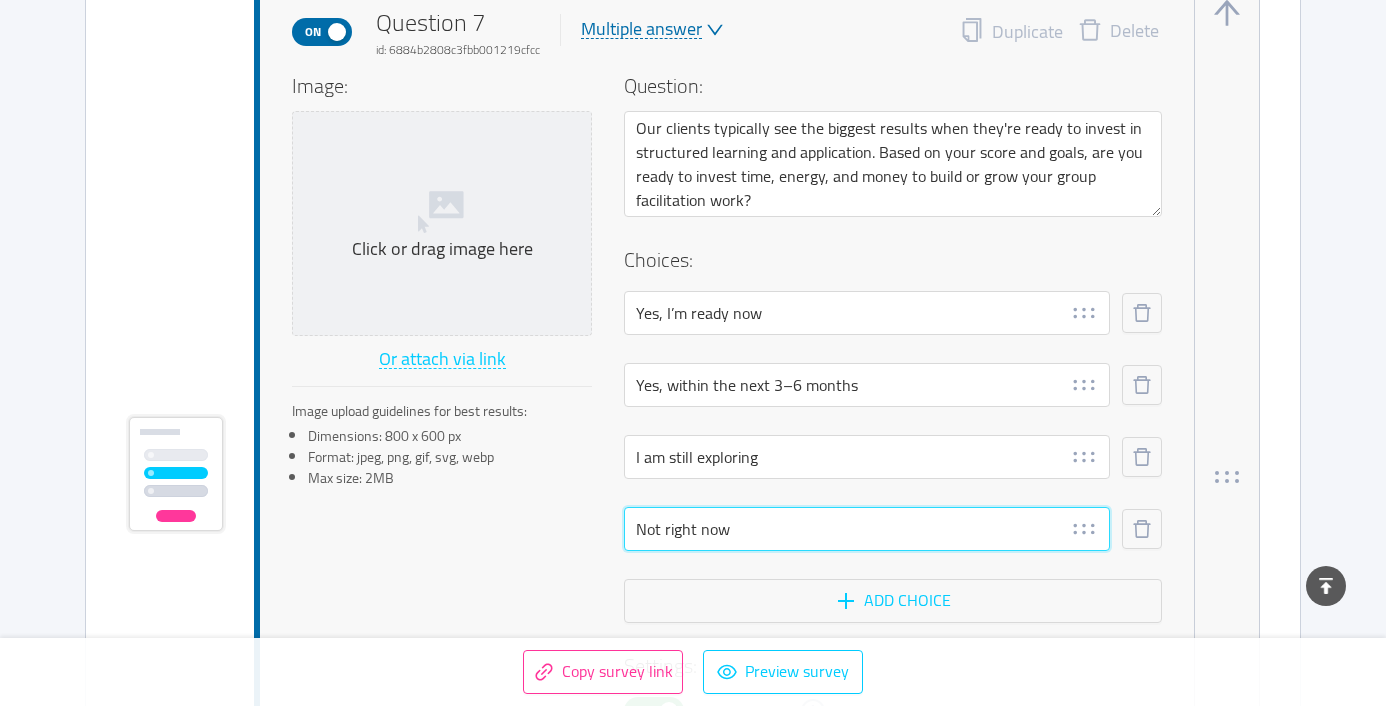 scroll, scrollTop: 6228, scrollLeft: 0, axis: vertical 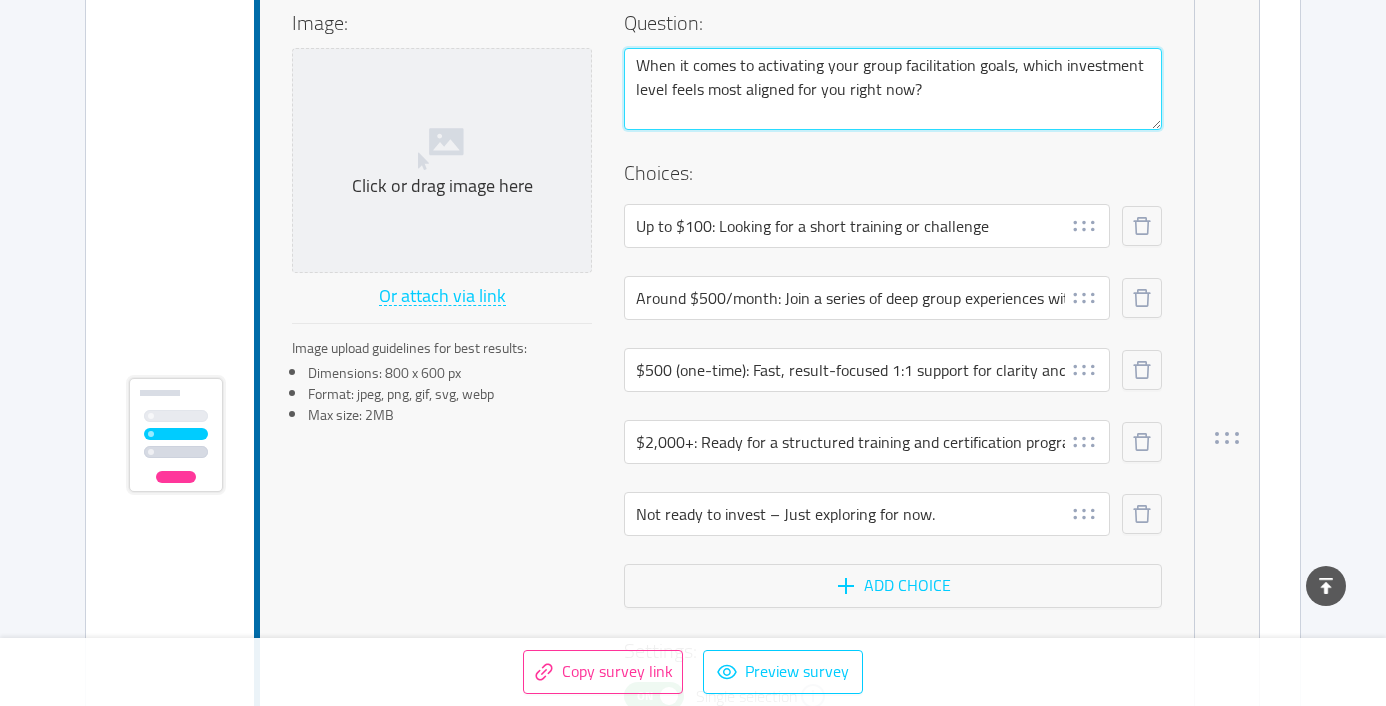 drag, startPoint x: 938, startPoint y: 89, endPoint x: 624, endPoint y: 67, distance: 314.76974 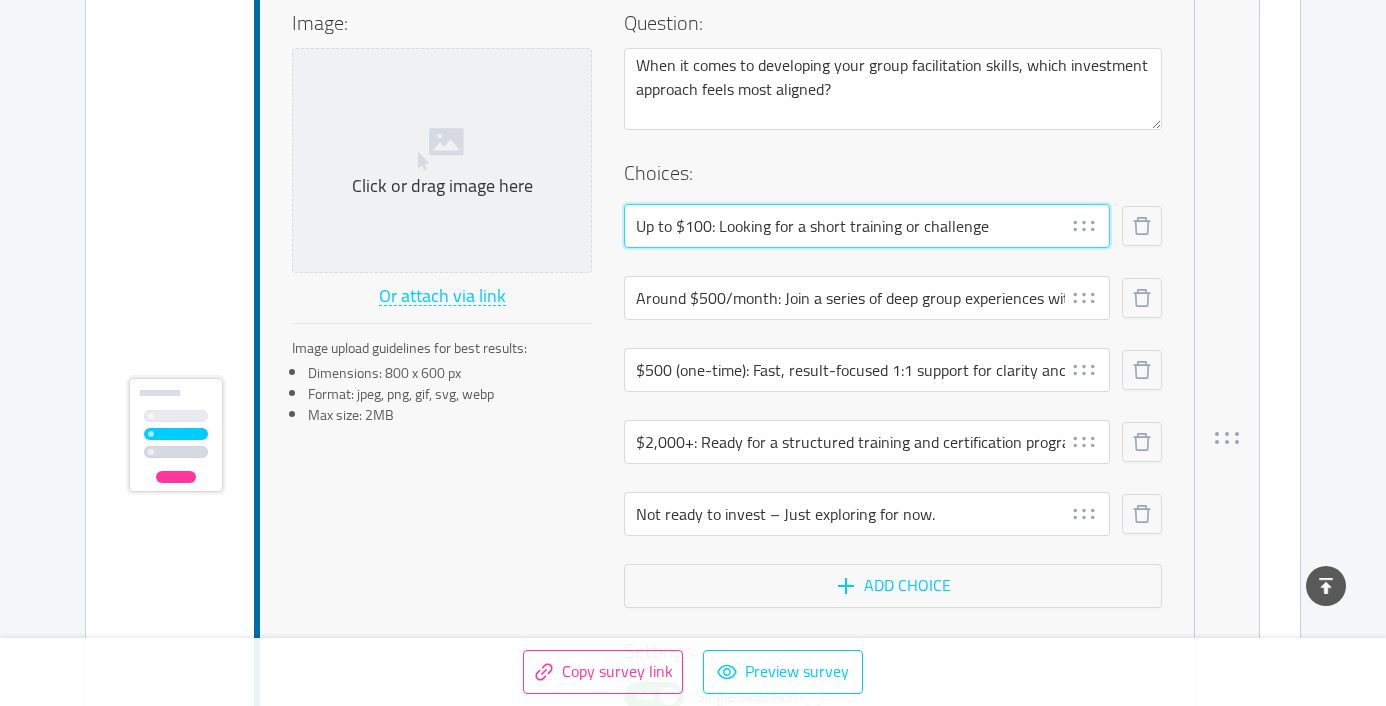 drag, startPoint x: 997, startPoint y: 229, endPoint x: 614, endPoint y: 216, distance: 383.22055 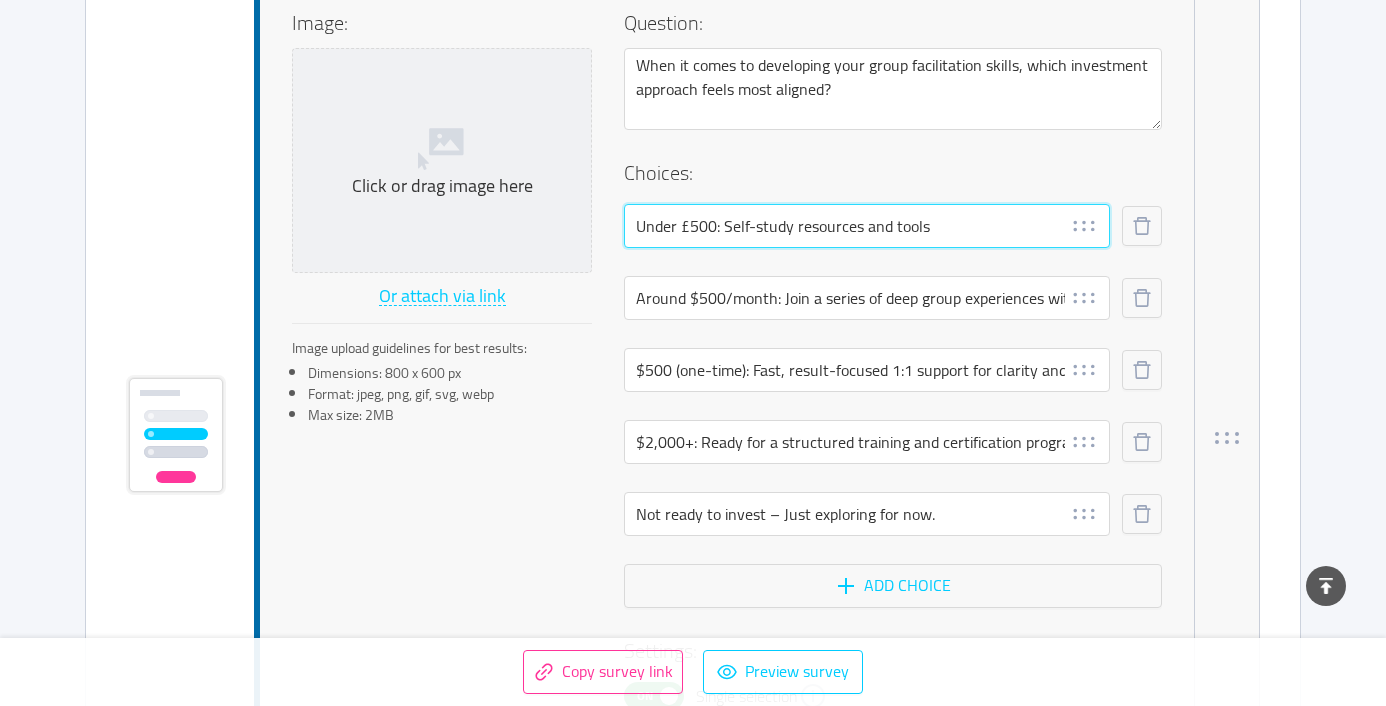click on "Under £500: Self-study resources and tools" at bounding box center (867, 226) 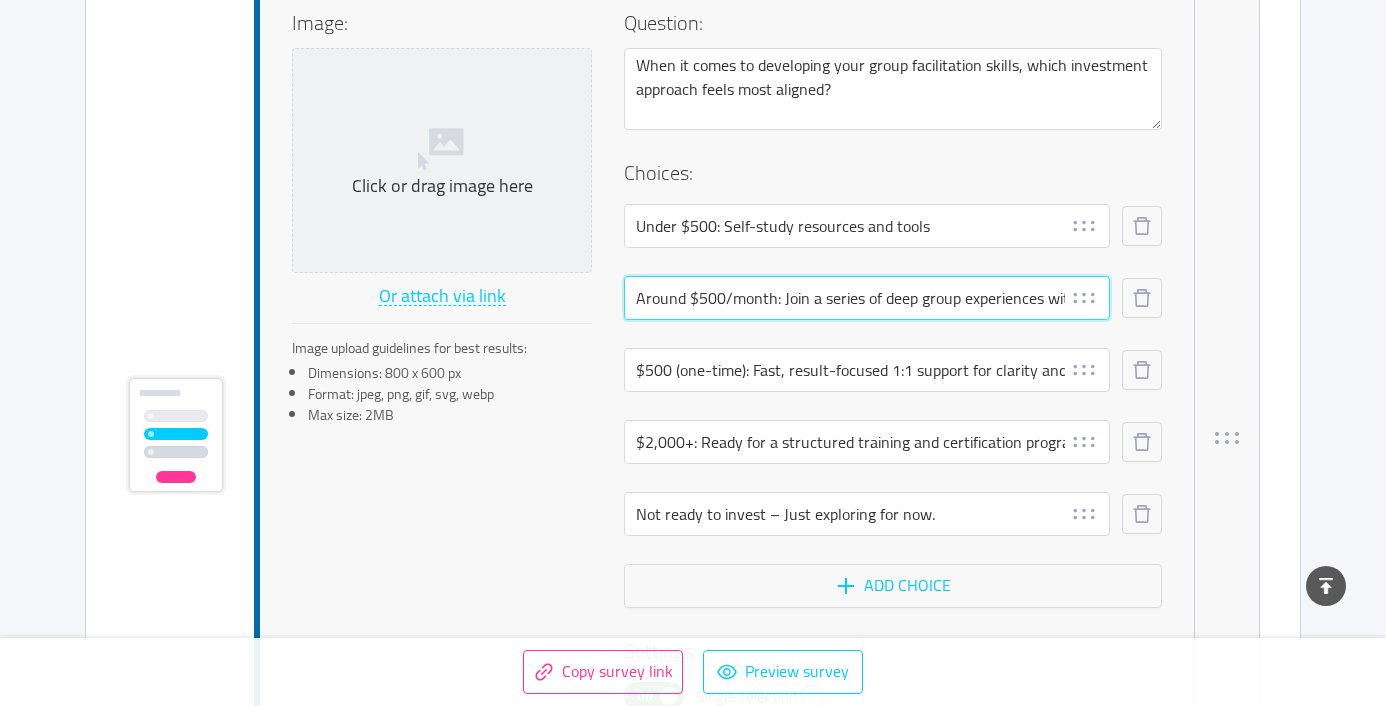 click on "Around $500/month: Join a series of deep group experiences with community support." at bounding box center [867, 298] 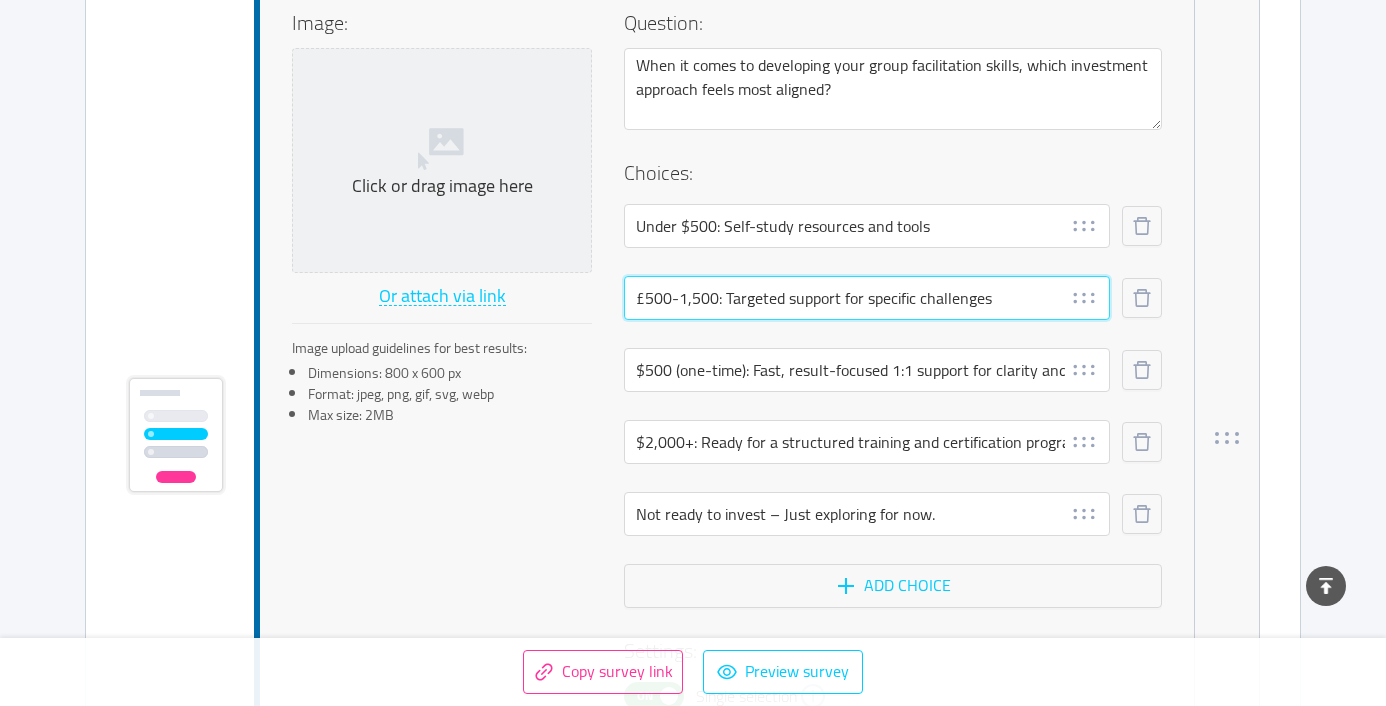 click on "£500-1,500: Targeted support for specific challenges" at bounding box center (867, 298) 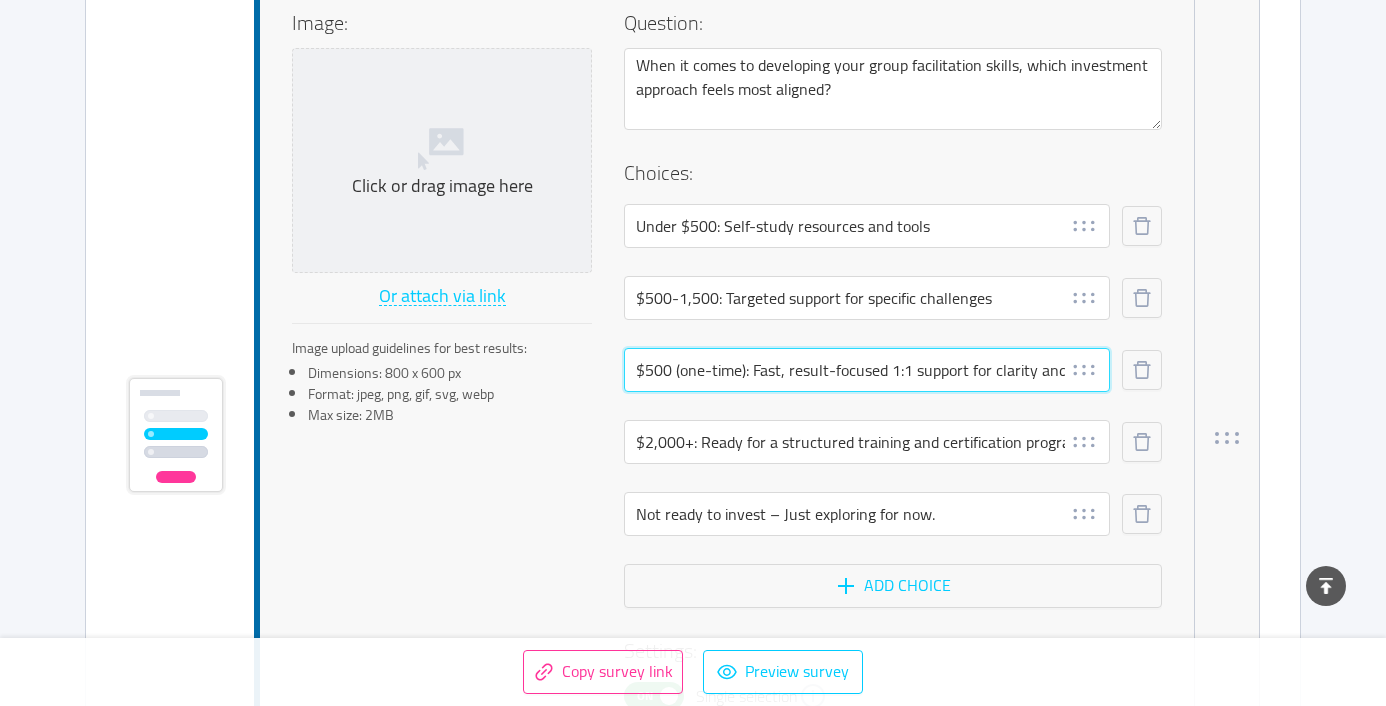 click on "$500 (one-time): Fast, result-focused 1:1 support for clarity and direction." at bounding box center [867, 370] 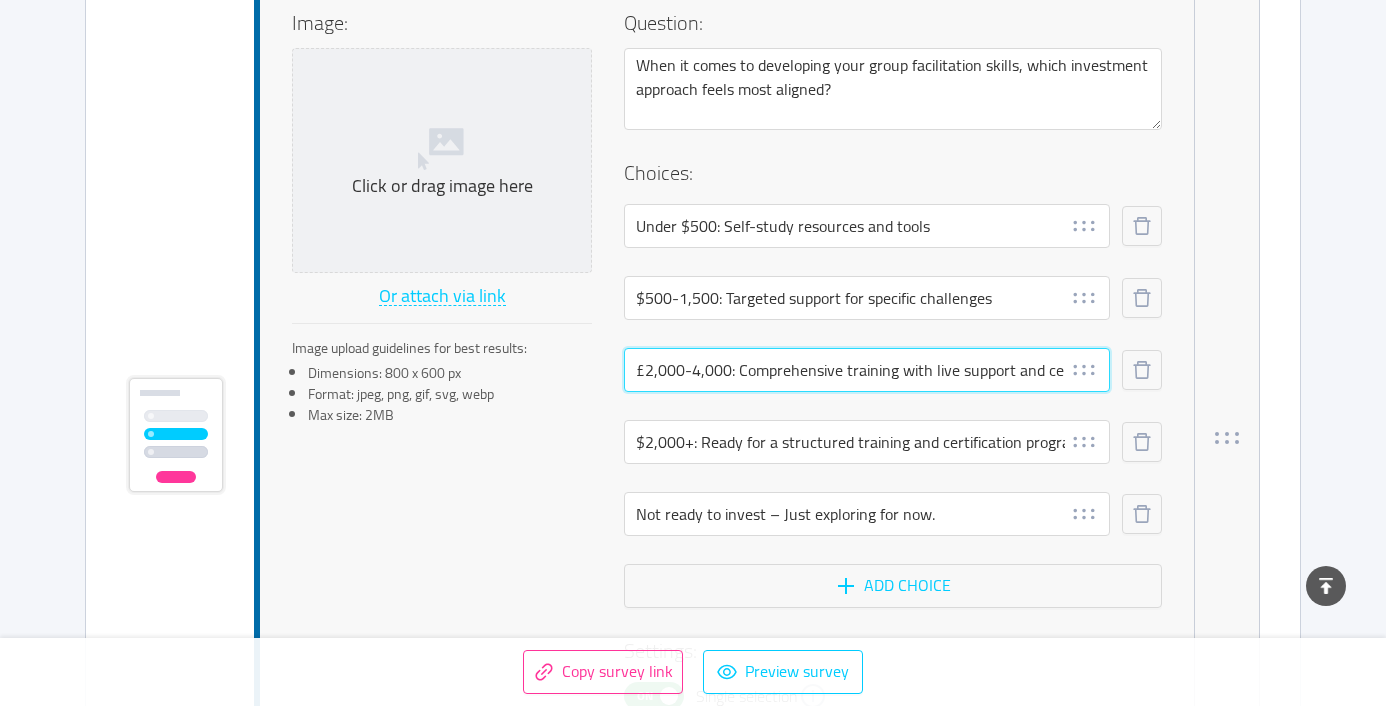 scroll, scrollTop: 0, scrollLeft: 58, axis: horizontal 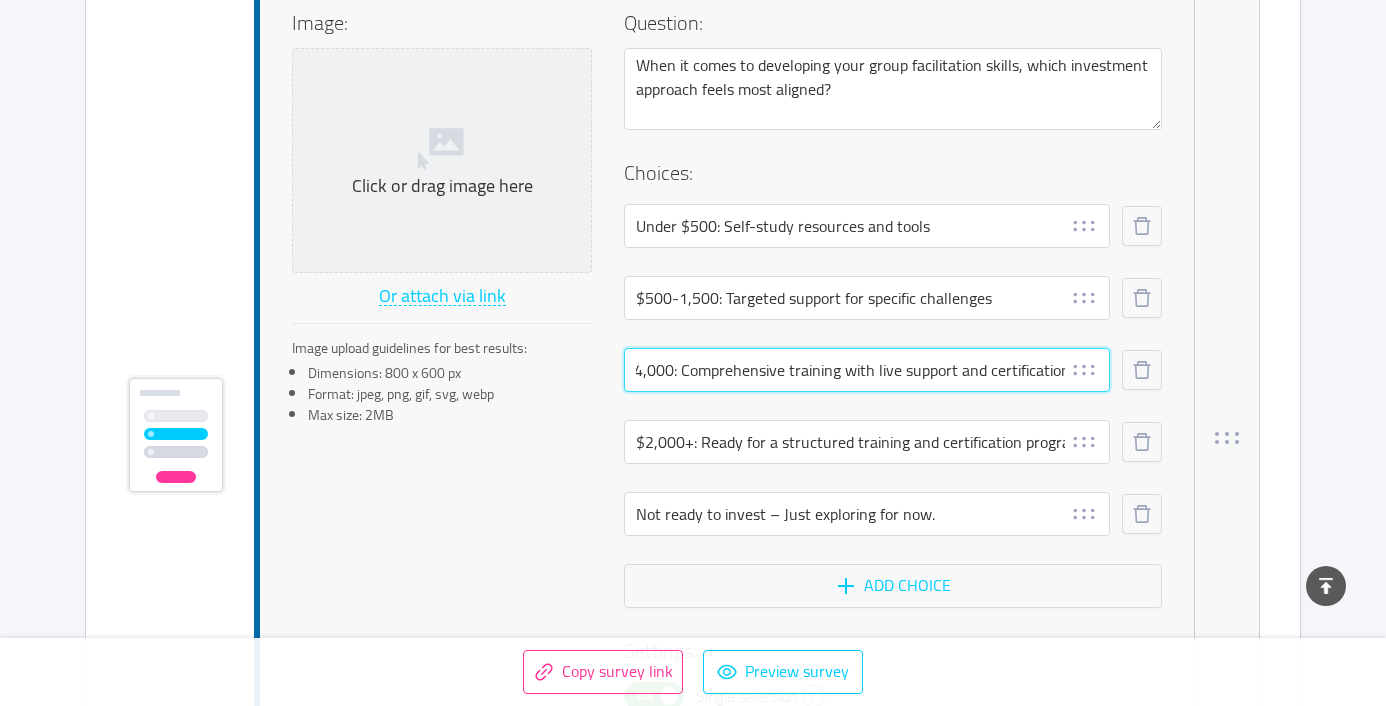 click on "£2,000-4,000: Comprehensive training with live support and certification" at bounding box center (867, 370) 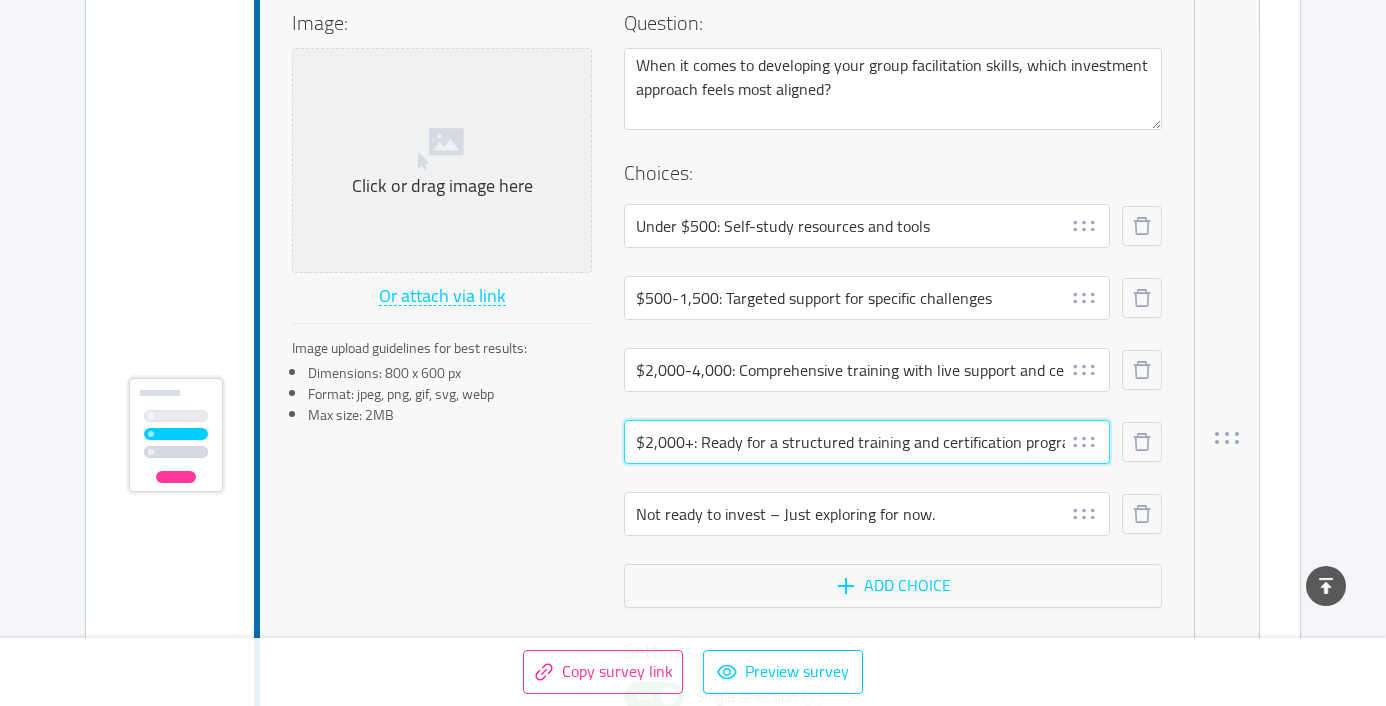 click on "$2,000+: Ready for a structured training and certification program with live support." at bounding box center (867, 442) 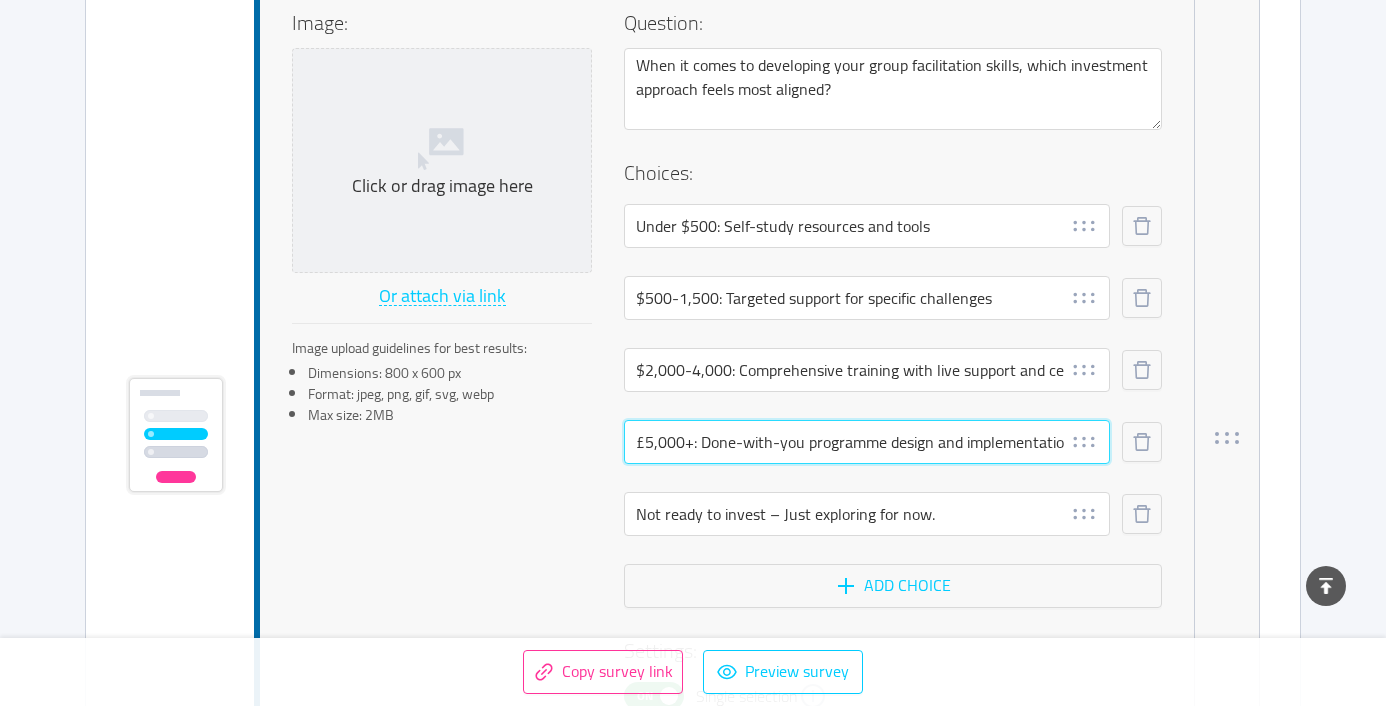scroll, scrollTop: 0, scrollLeft: 7, axis: horizontal 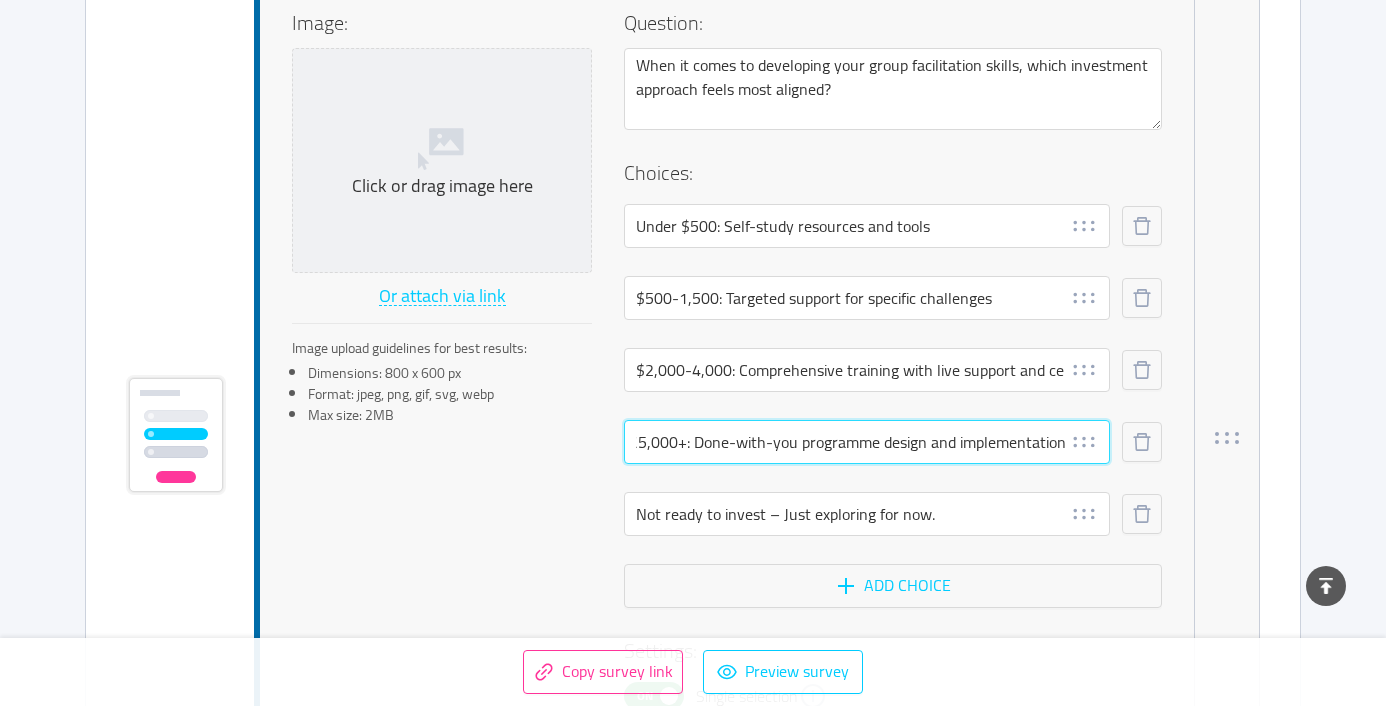 click on "£5,000+: Done-with-you programme design and implementation" at bounding box center (867, 442) 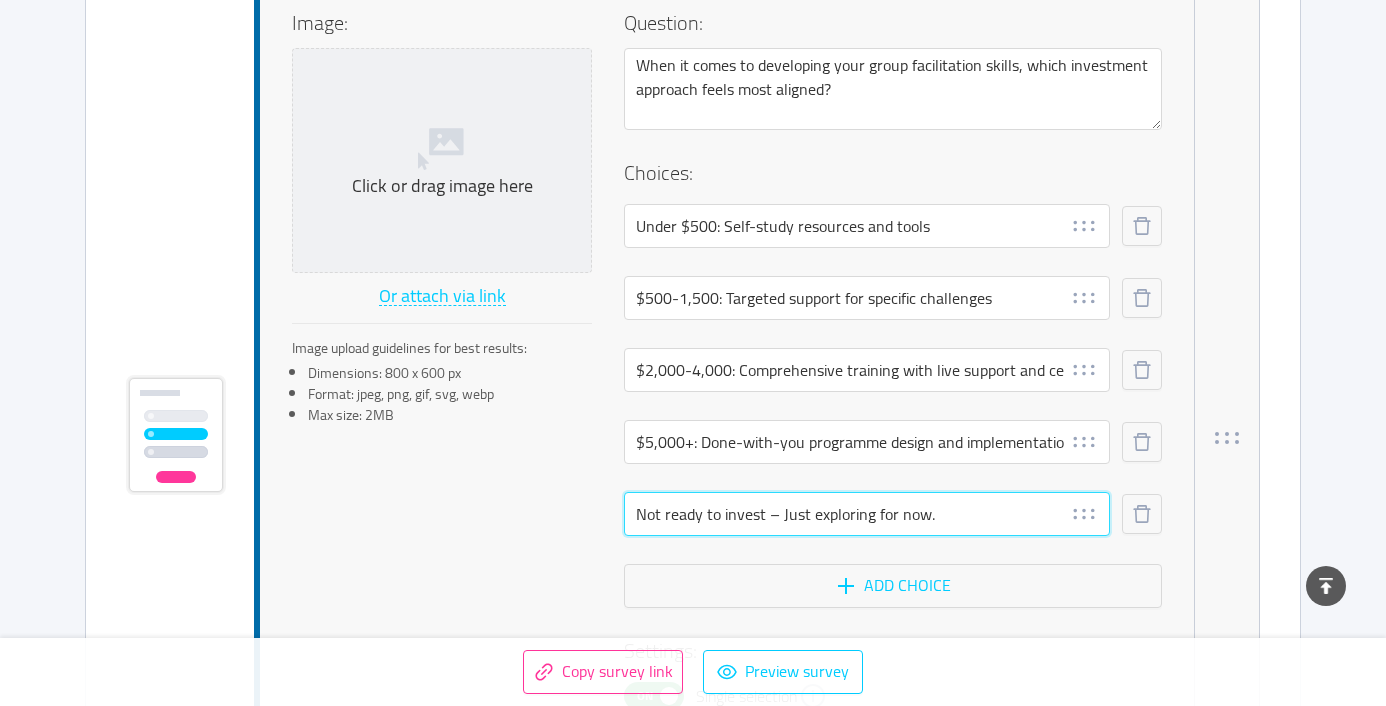 click on "Not ready to invest – Just exploring for now." at bounding box center (867, 514) 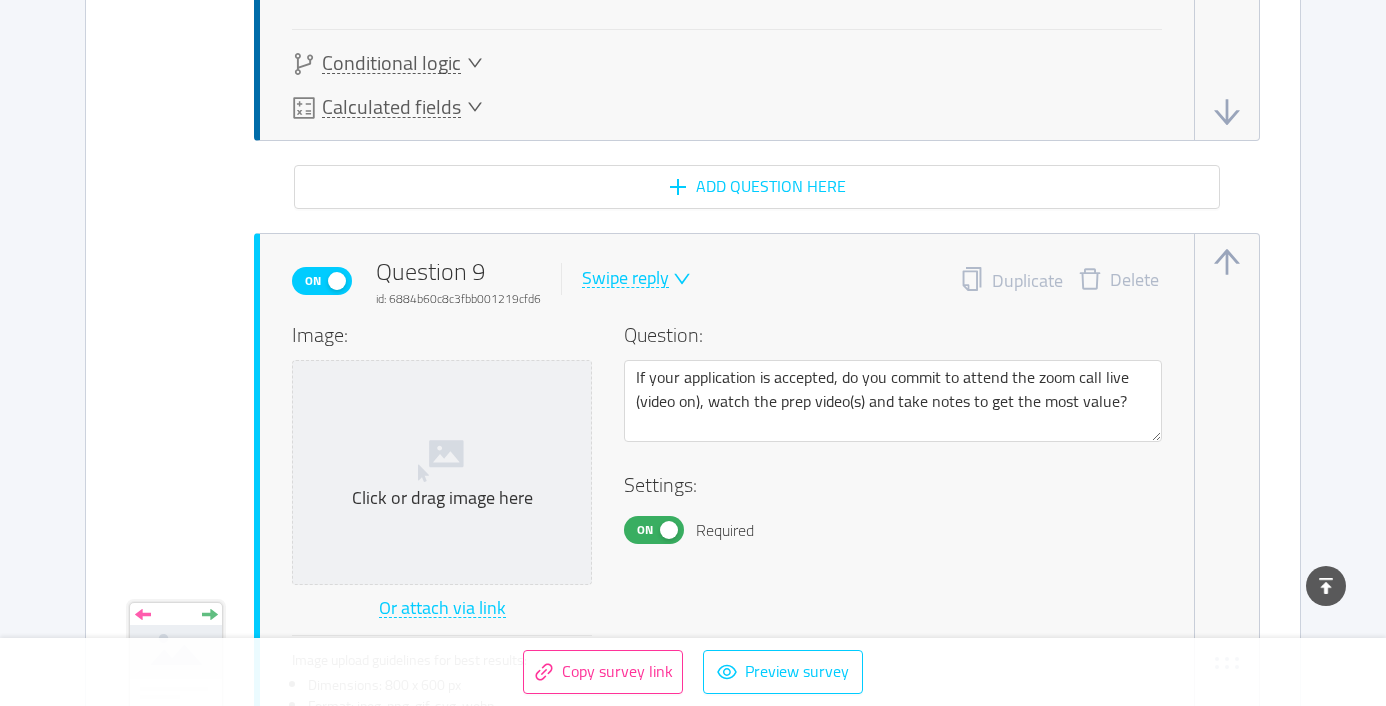 scroll, scrollTop: 8142, scrollLeft: 0, axis: vertical 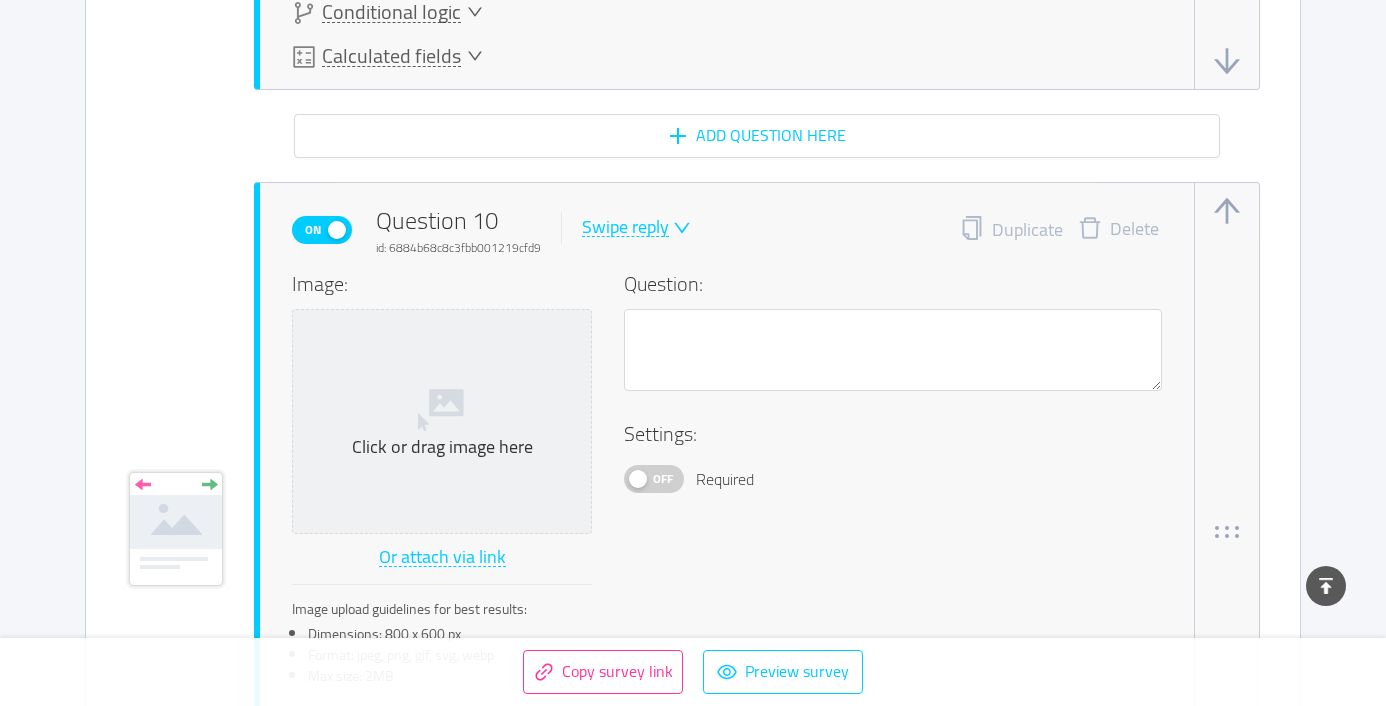 click on "Delete" at bounding box center [1118, 230] 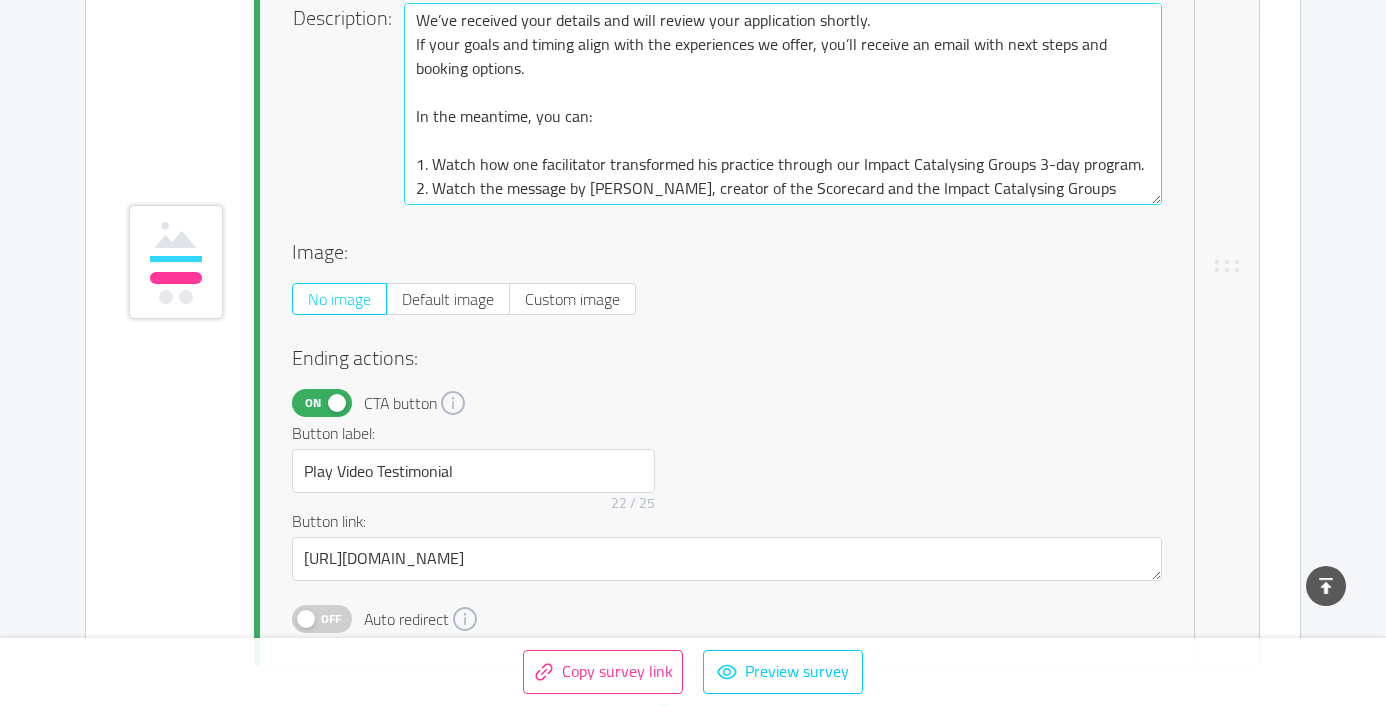 scroll, scrollTop: 9588, scrollLeft: 0, axis: vertical 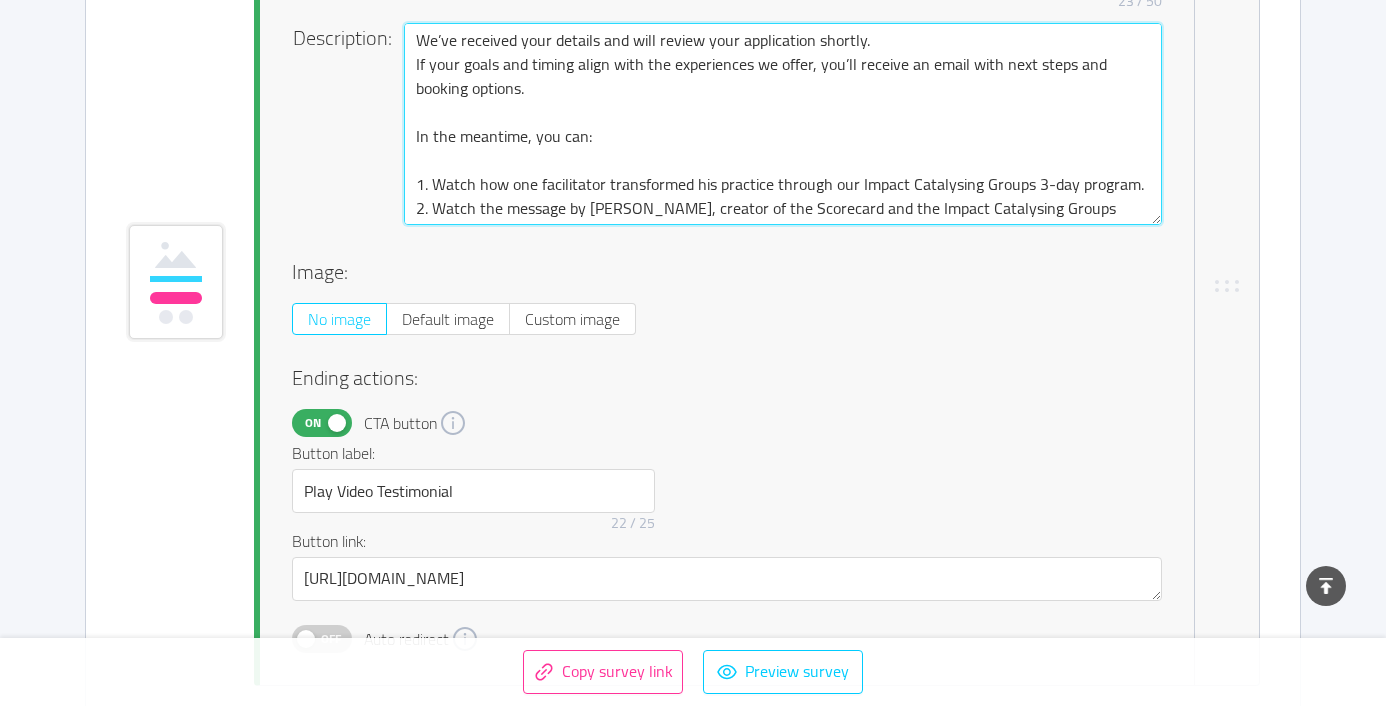 drag, startPoint x: 1142, startPoint y: 206, endPoint x: 408, endPoint y: 215, distance: 734.0552 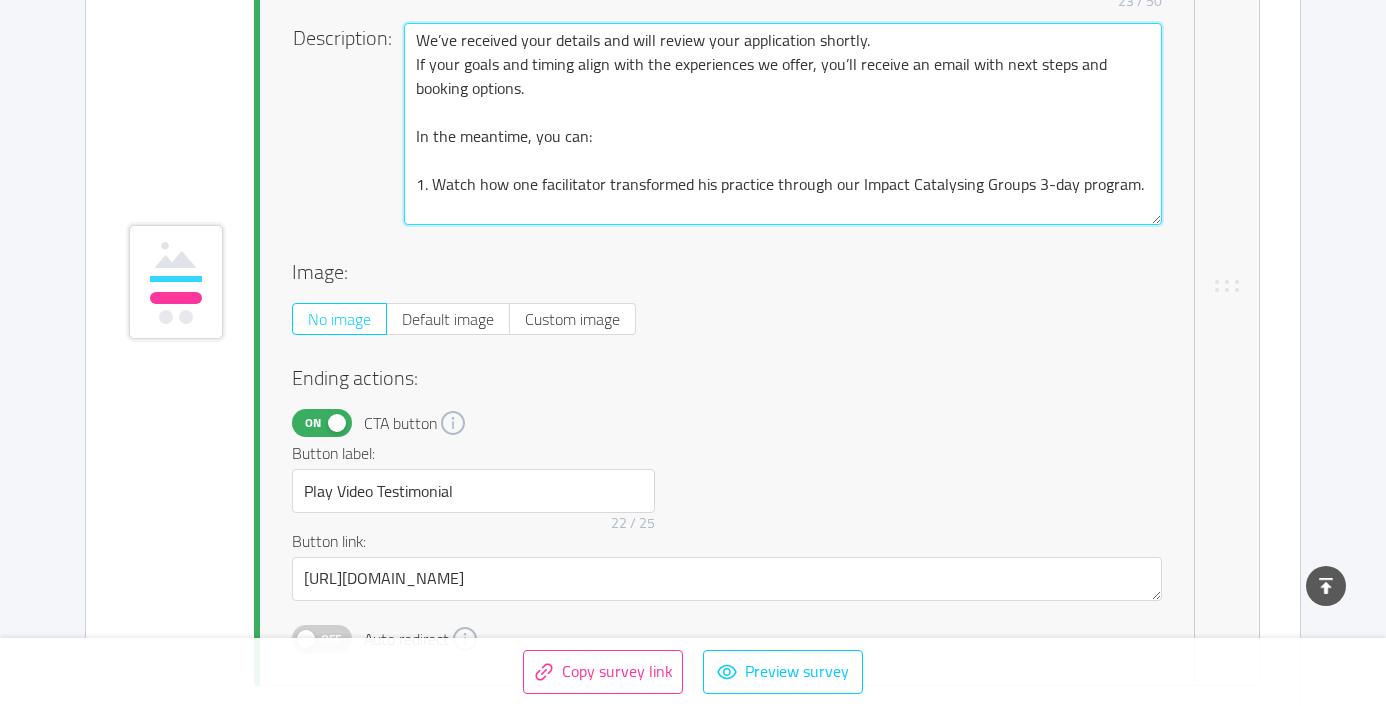 scroll, scrollTop: 9576, scrollLeft: 0, axis: vertical 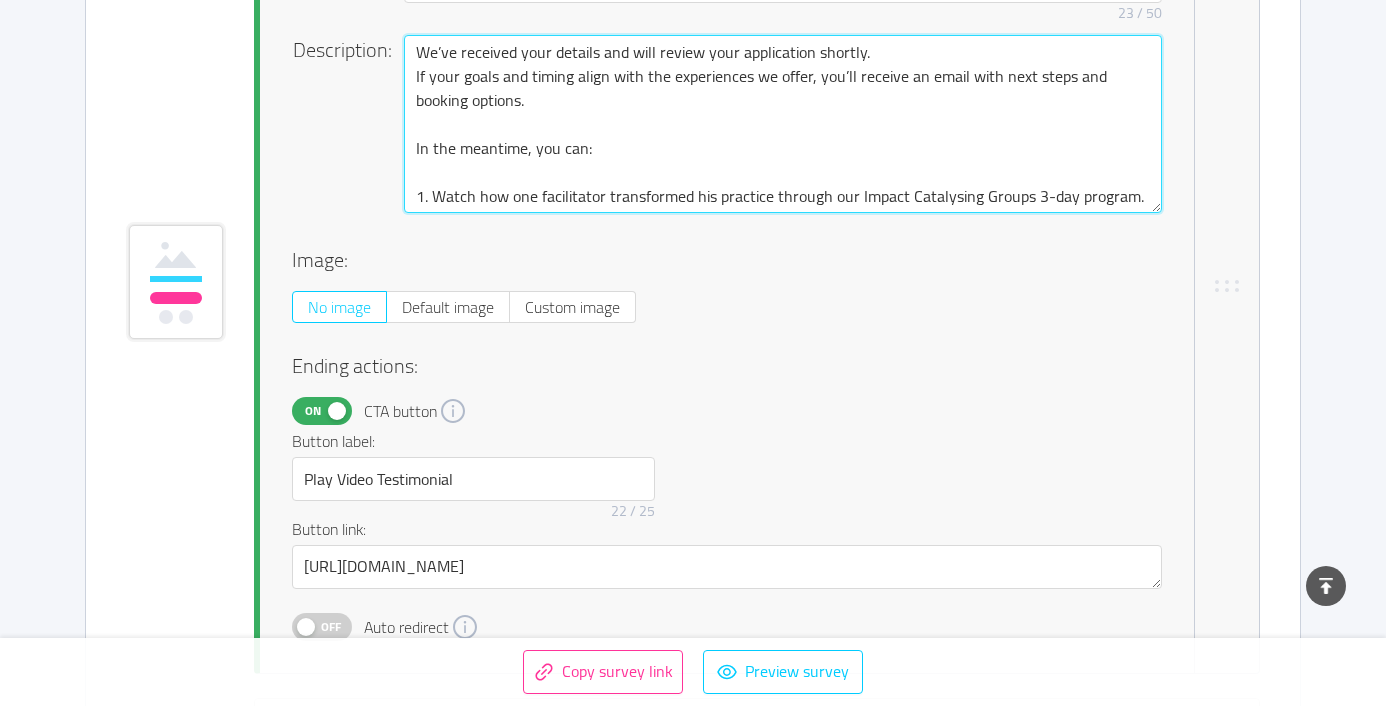 click on "We’ve received your details and will review your application shortly.
If your goals and timing align with the experiences we offer, you’ll receive an email with next steps and booking options.
In the meantime, you can:
1. Watch how one facilitator transformed his practice through our Impact Catalysing Groups 3-day program." at bounding box center [783, 124] 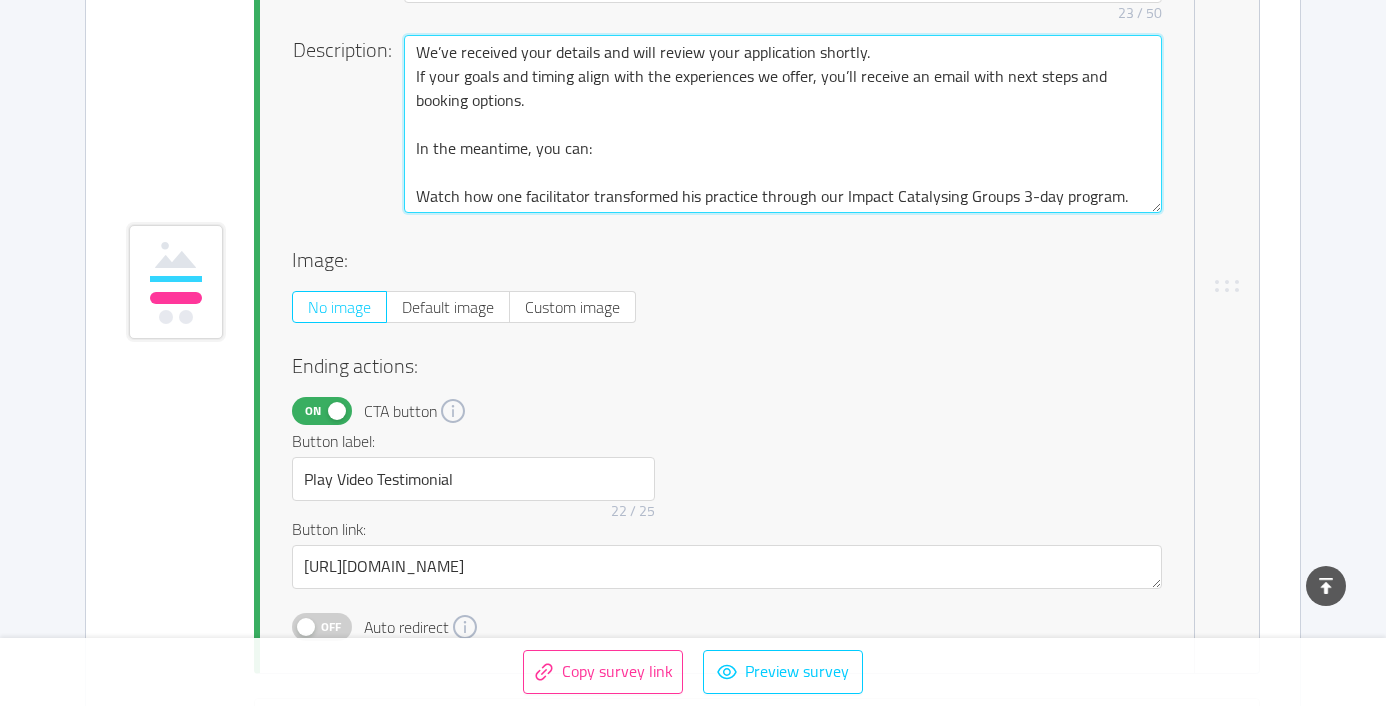 click on "We’ve received your details and will review your application shortly.
If your goals and timing align with the experiences we offer, you’ll receive an email with next steps and booking options.
In the meantime, you can:
Watch how one facilitator transformed his practice through our Impact Catalysing Groups 3-day program." at bounding box center [783, 124] 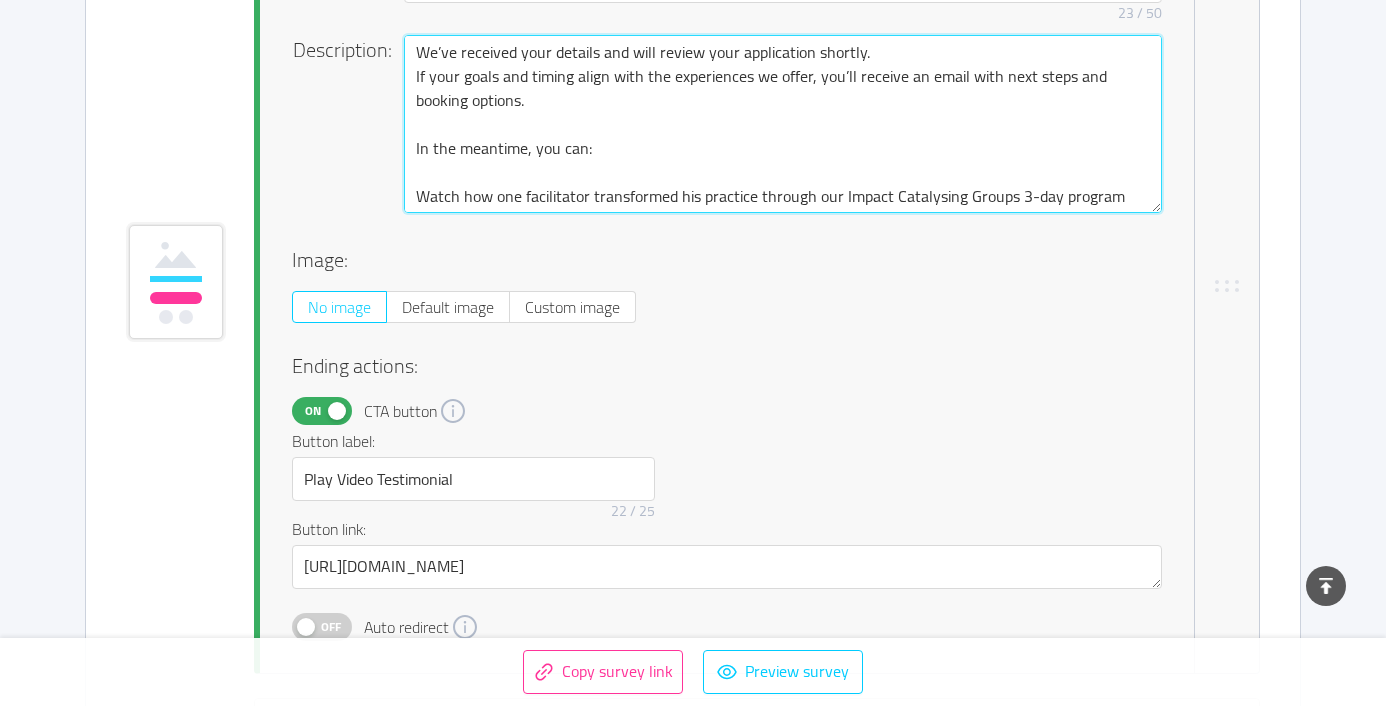 scroll, scrollTop: 9588, scrollLeft: 0, axis: vertical 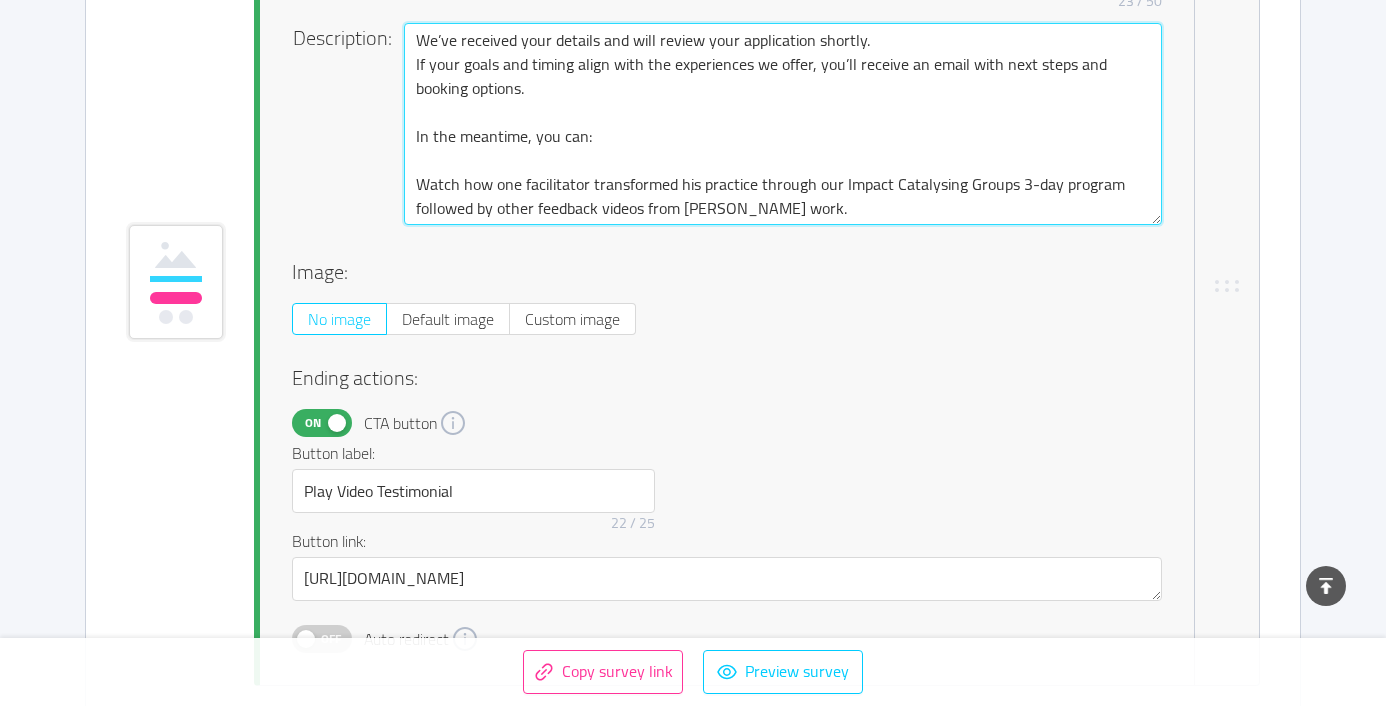 click on "We’ve received your details and will review your application shortly.
If your goals and timing align with the experiences we offer, you’ll receive an email with next steps and booking options.
In the meantime, you can:
Watch how one facilitator transformed his practice through our Impact Catalysing Groups 3-day program followed by other feedback videos from [PERSON_NAME] work." at bounding box center [783, 124] 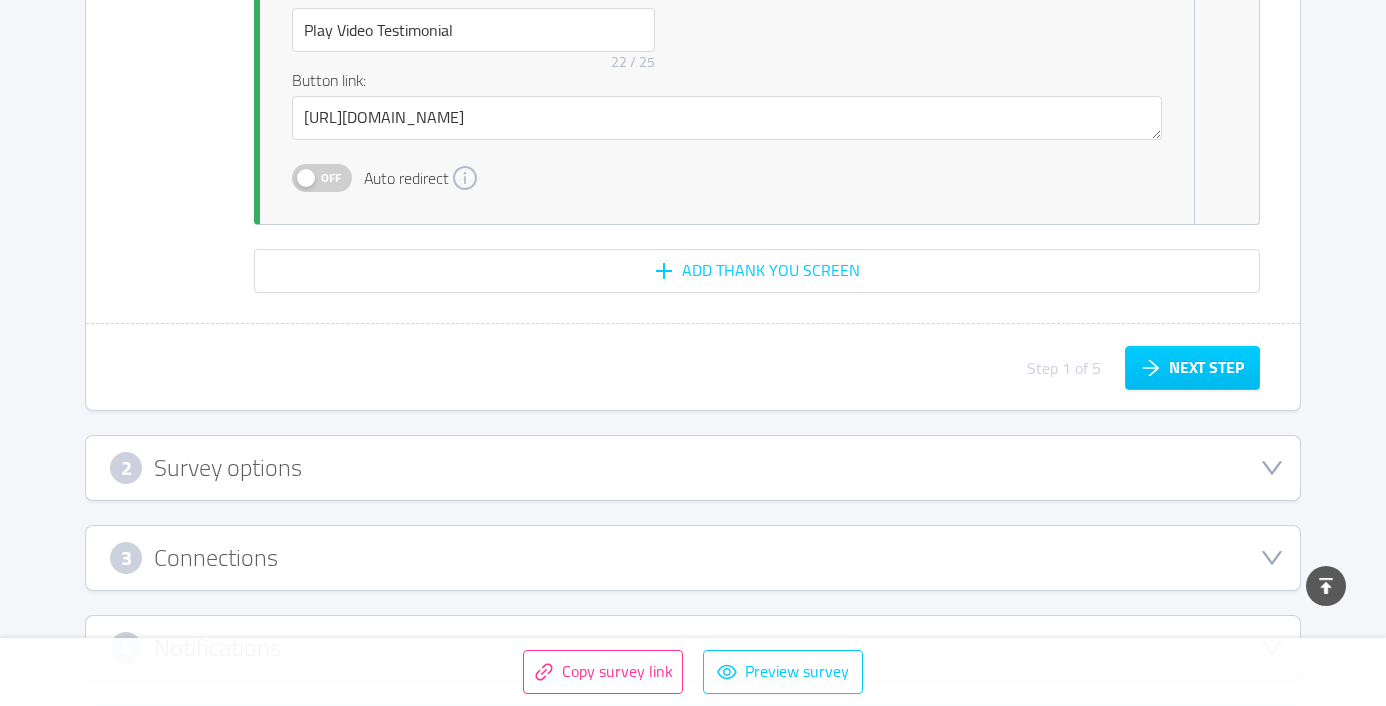 scroll, scrollTop: 10051, scrollLeft: 0, axis: vertical 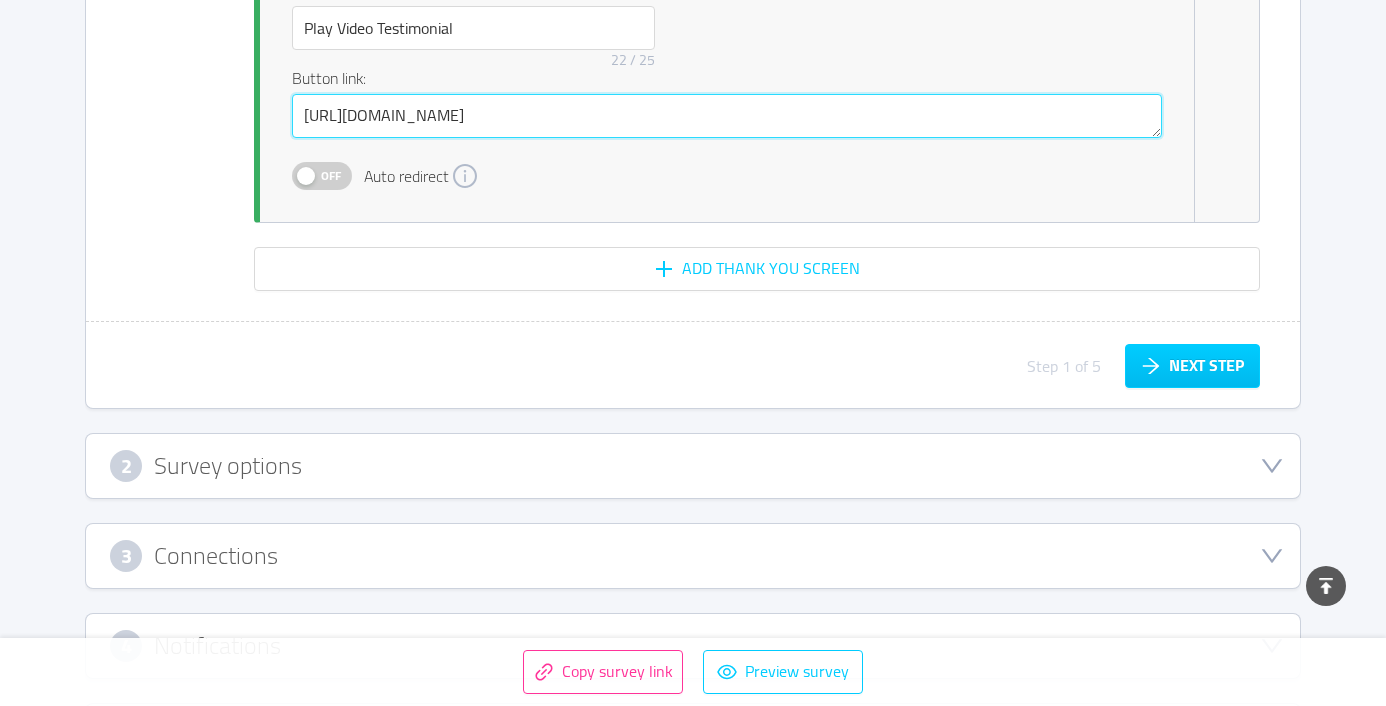 drag, startPoint x: 524, startPoint y: 115, endPoint x: 261, endPoint y: 105, distance: 263.19003 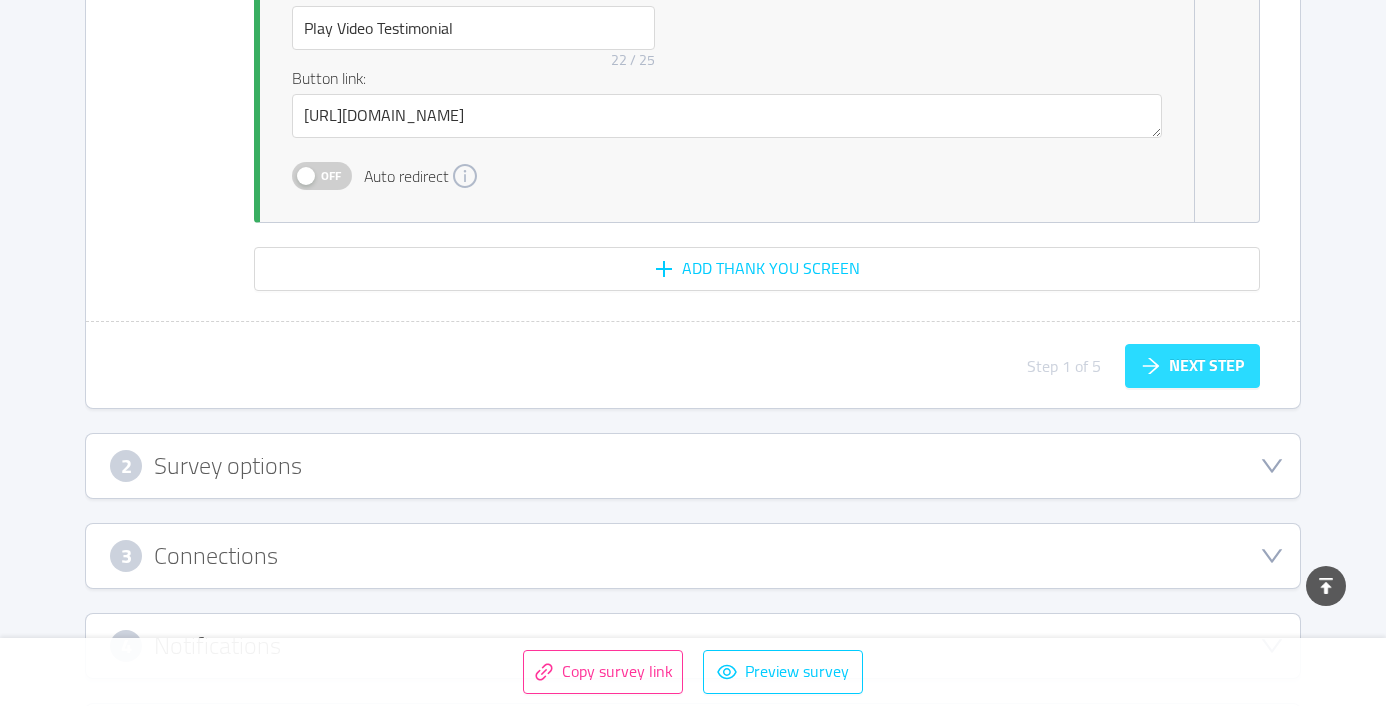 click on "Next step" at bounding box center [1192, 366] 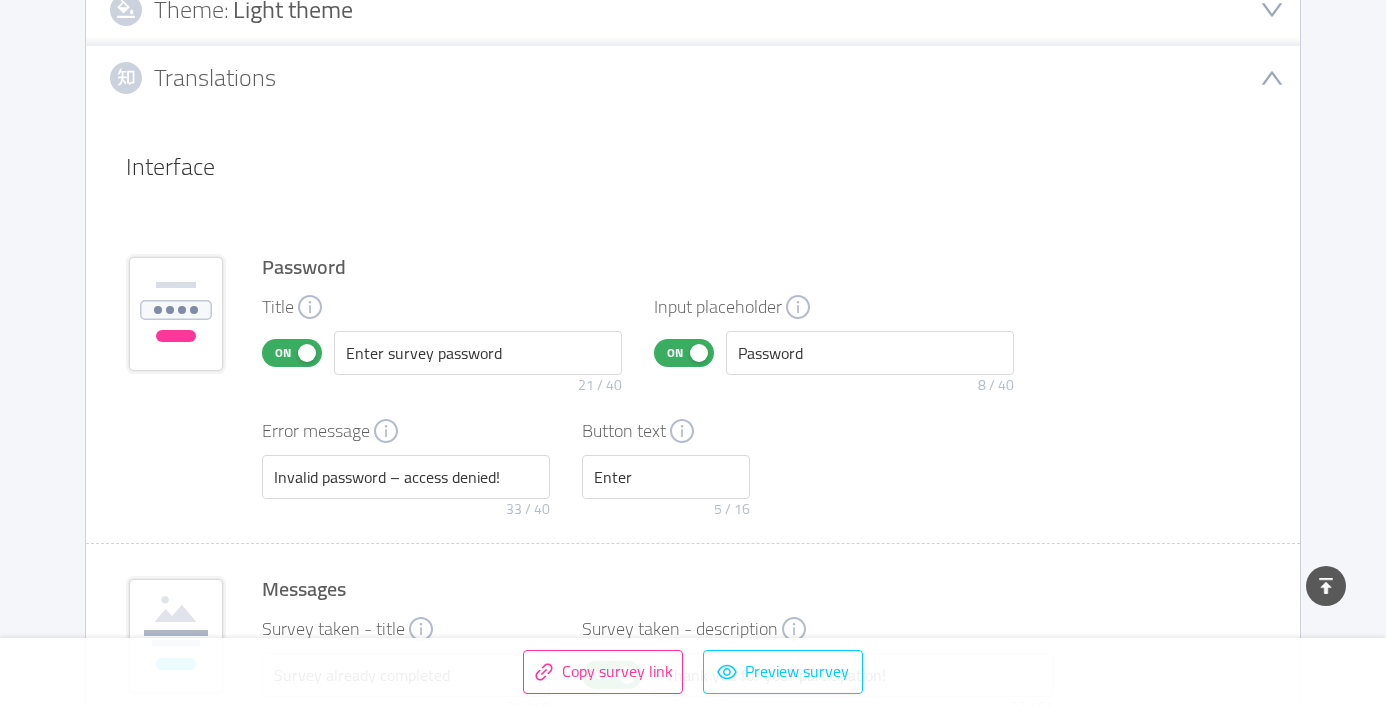 scroll, scrollTop: 915, scrollLeft: 0, axis: vertical 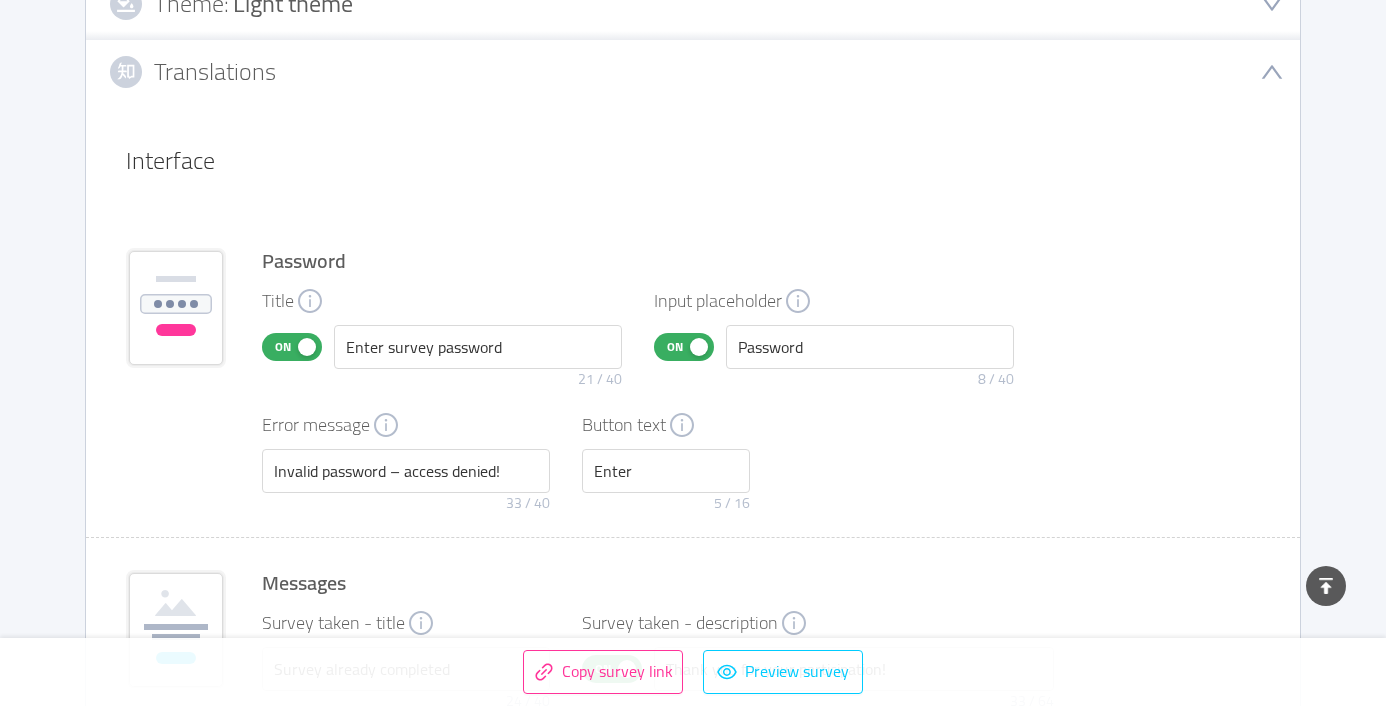 click on "On" at bounding box center [283, 347] 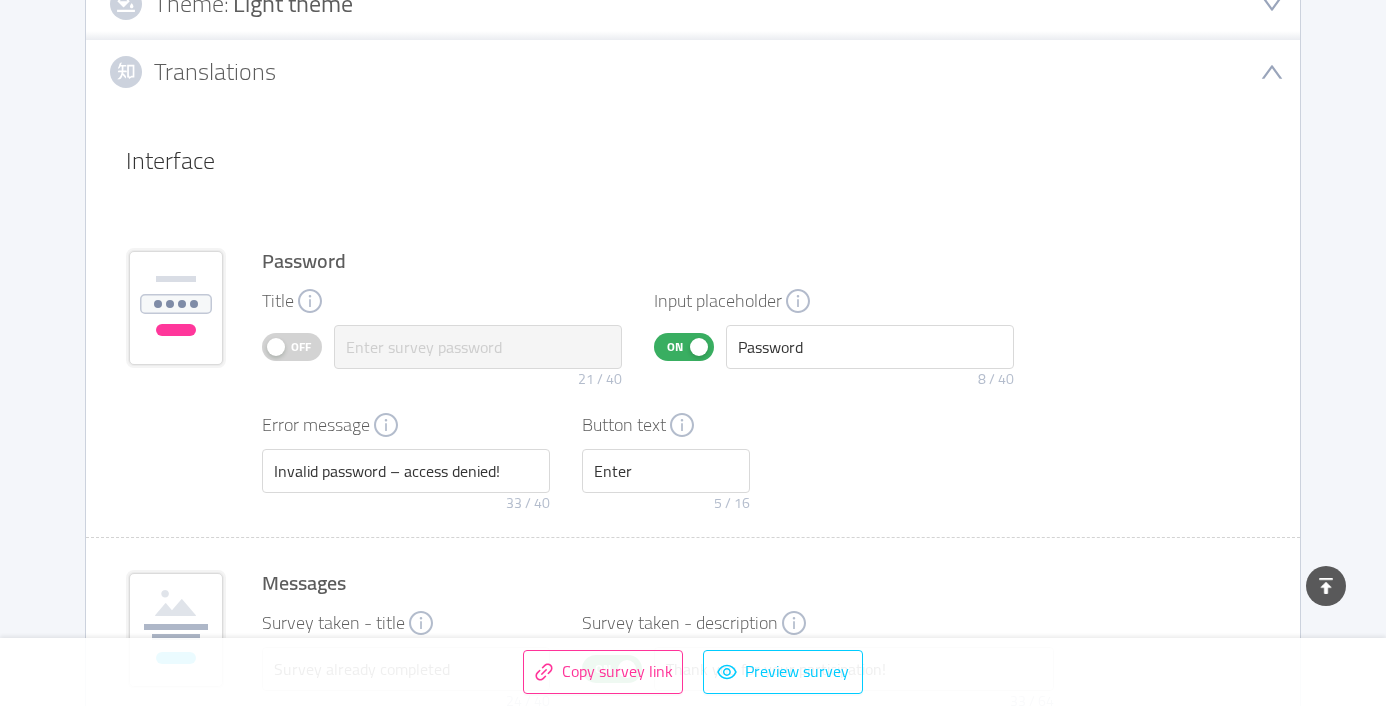 click on "On" at bounding box center (675, 347) 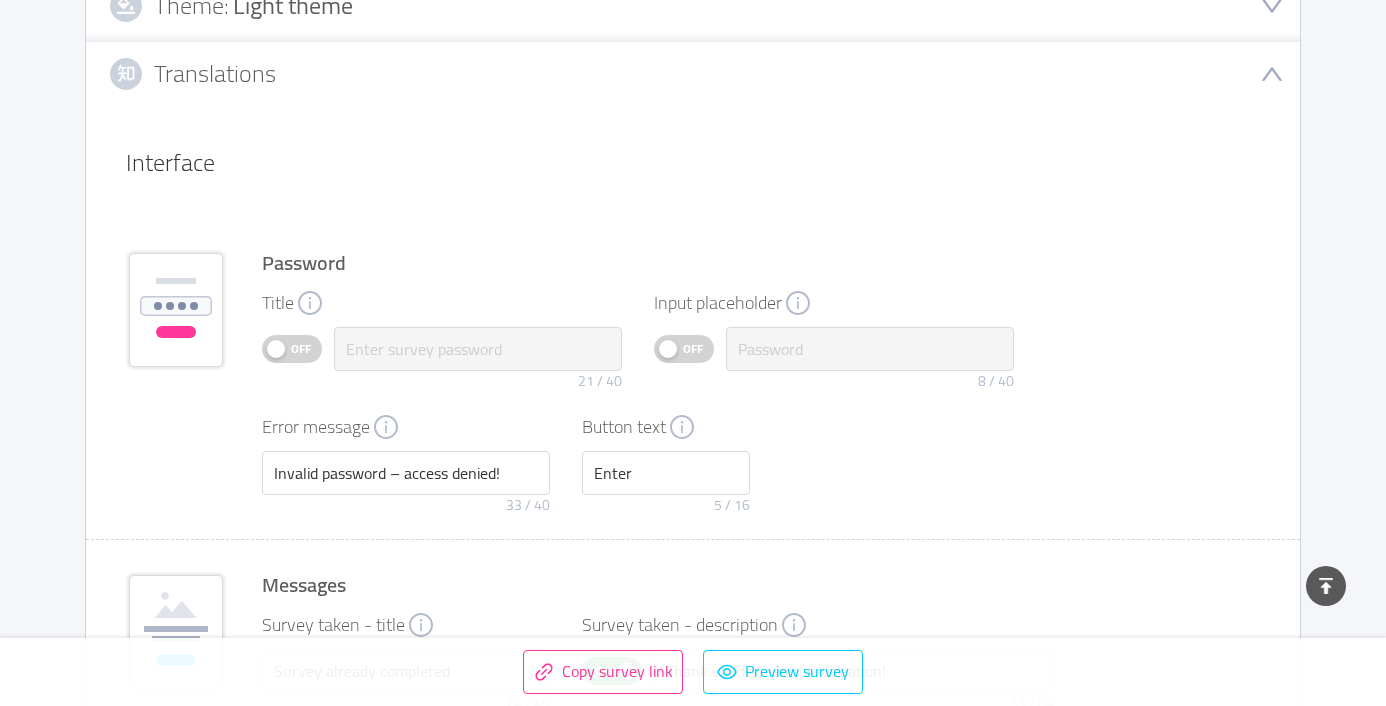 scroll, scrollTop: 912, scrollLeft: 0, axis: vertical 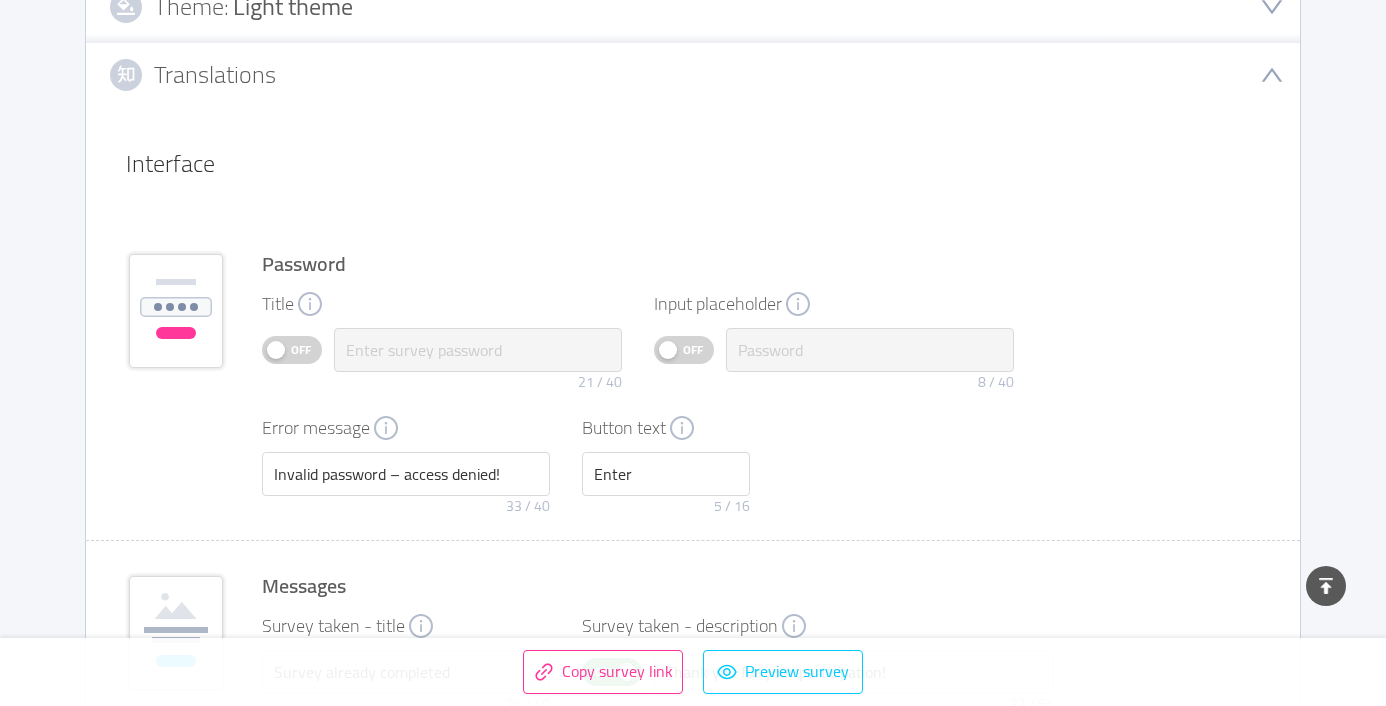 click on "Off" at bounding box center (301, 350) 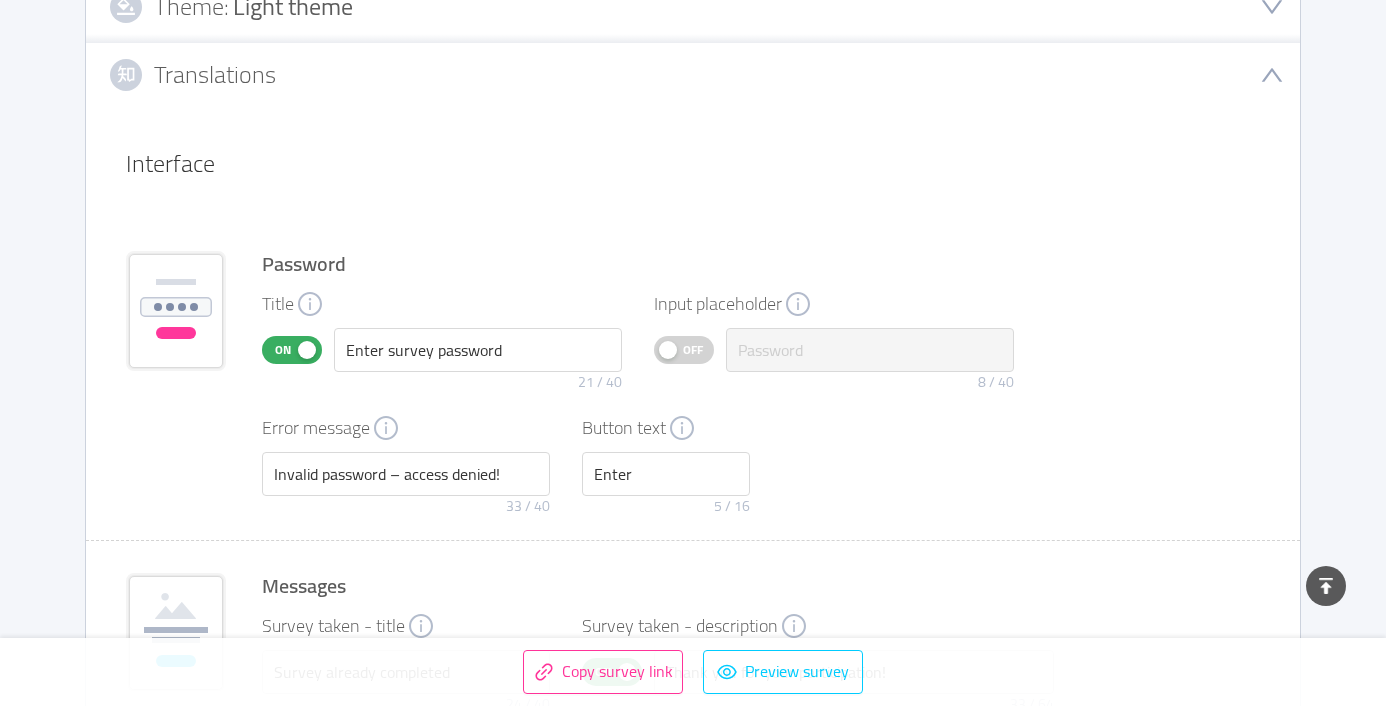 click on "On" at bounding box center (283, 350) 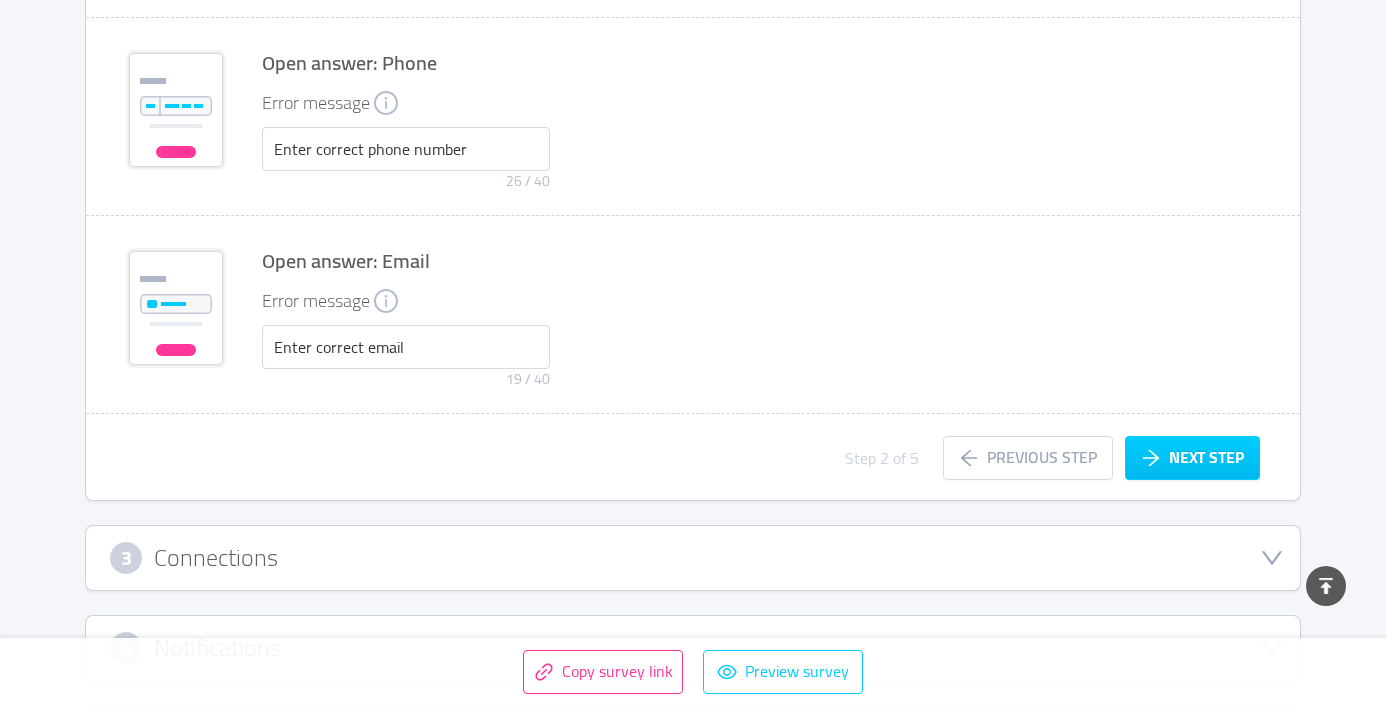 scroll, scrollTop: 3260, scrollLeft: 0, axis: vertical 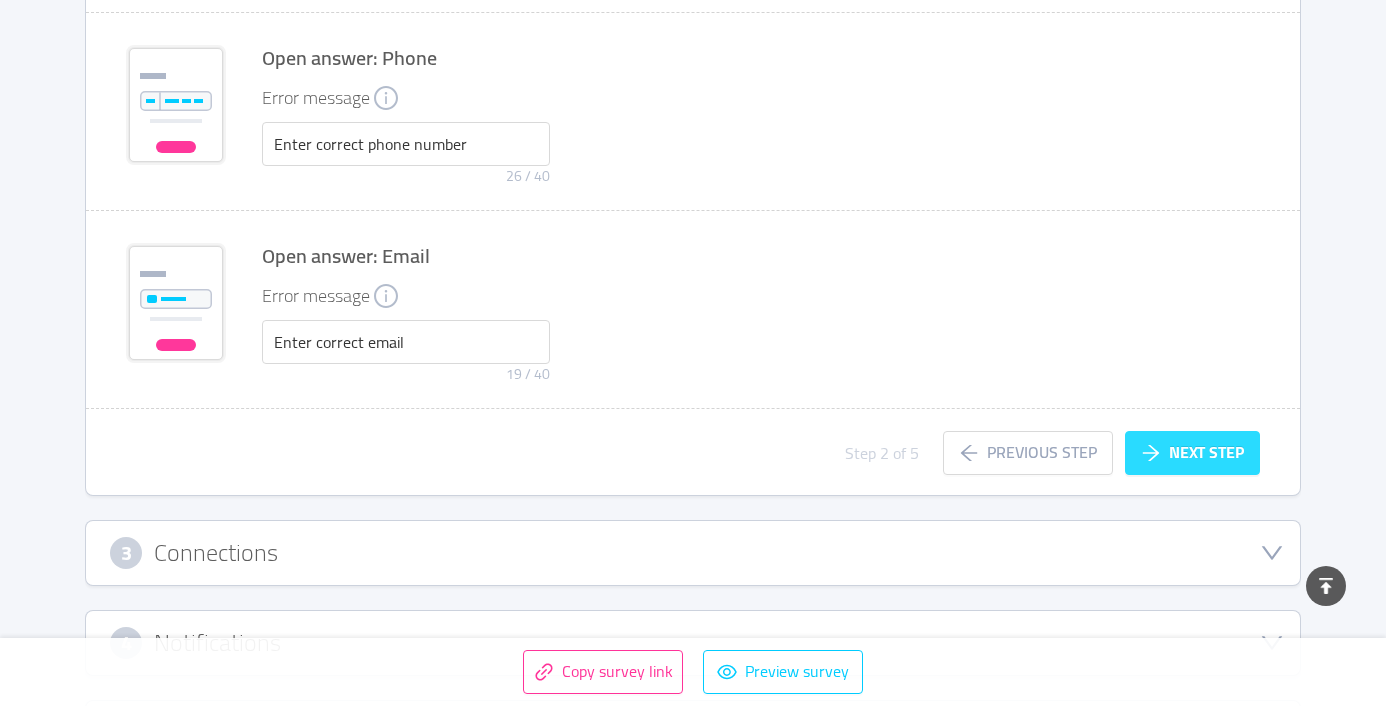 click on "Next step" at bounding box center (1192, 453) 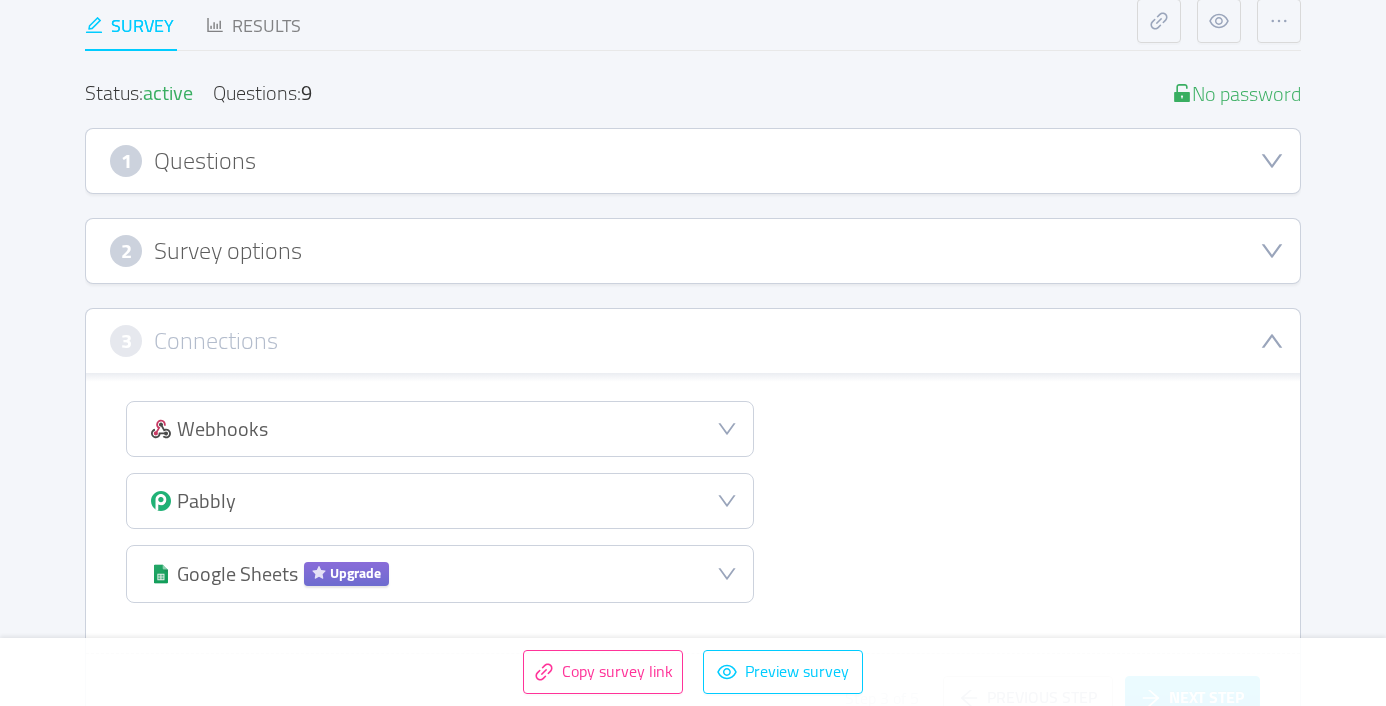 scroll, scrollTop: 193, scrollLeft: 0, axis: vertical 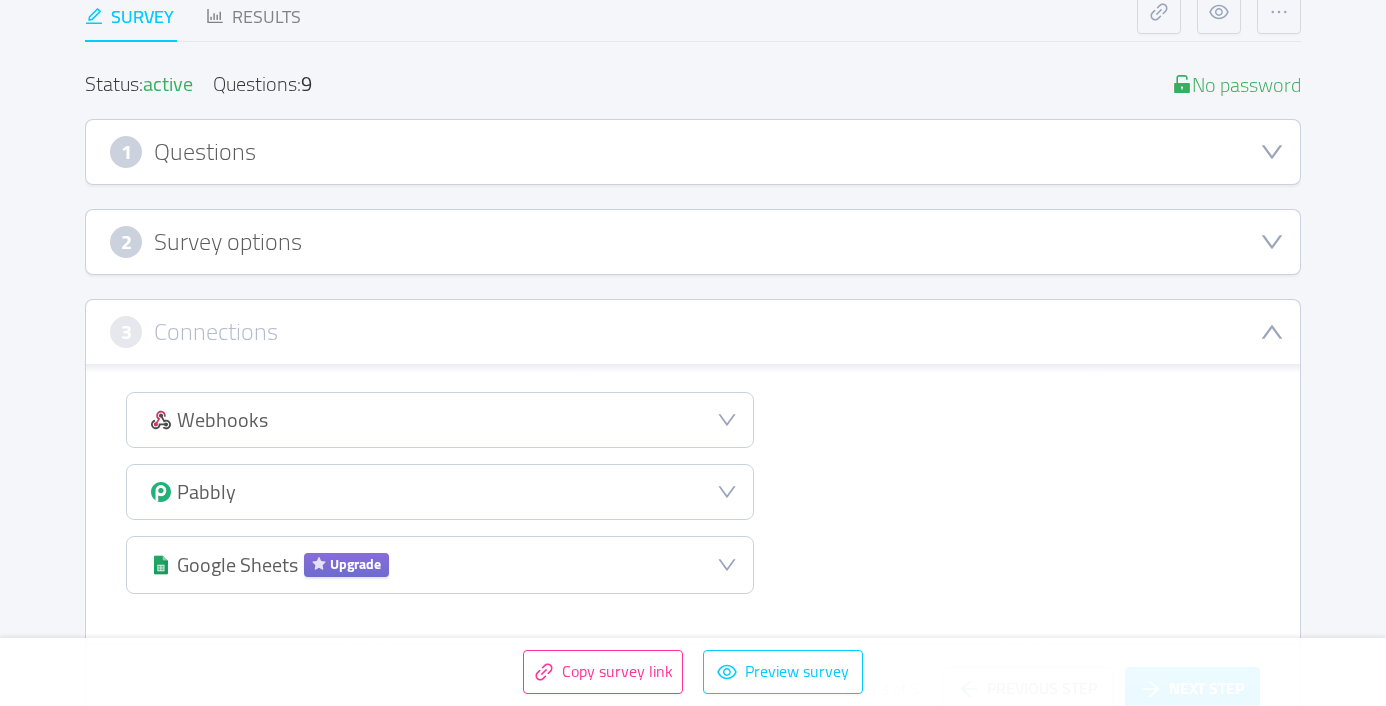 click 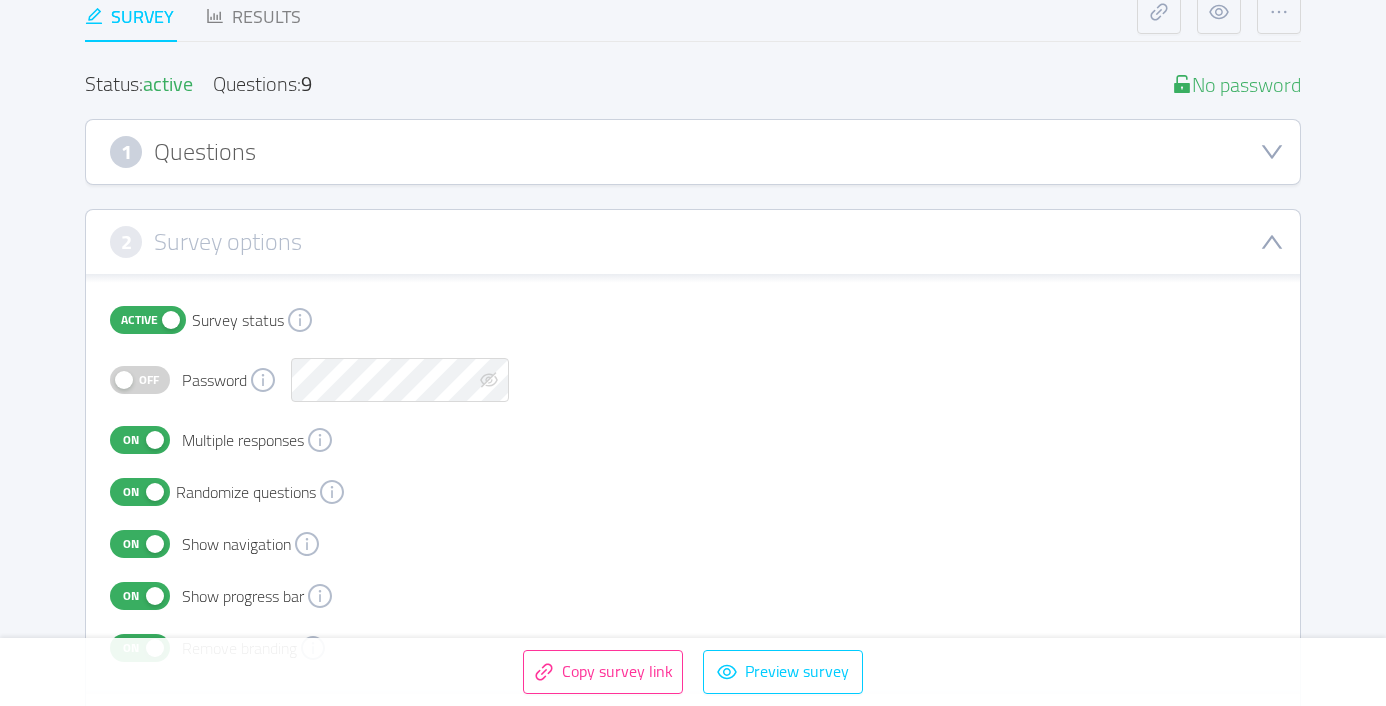 click 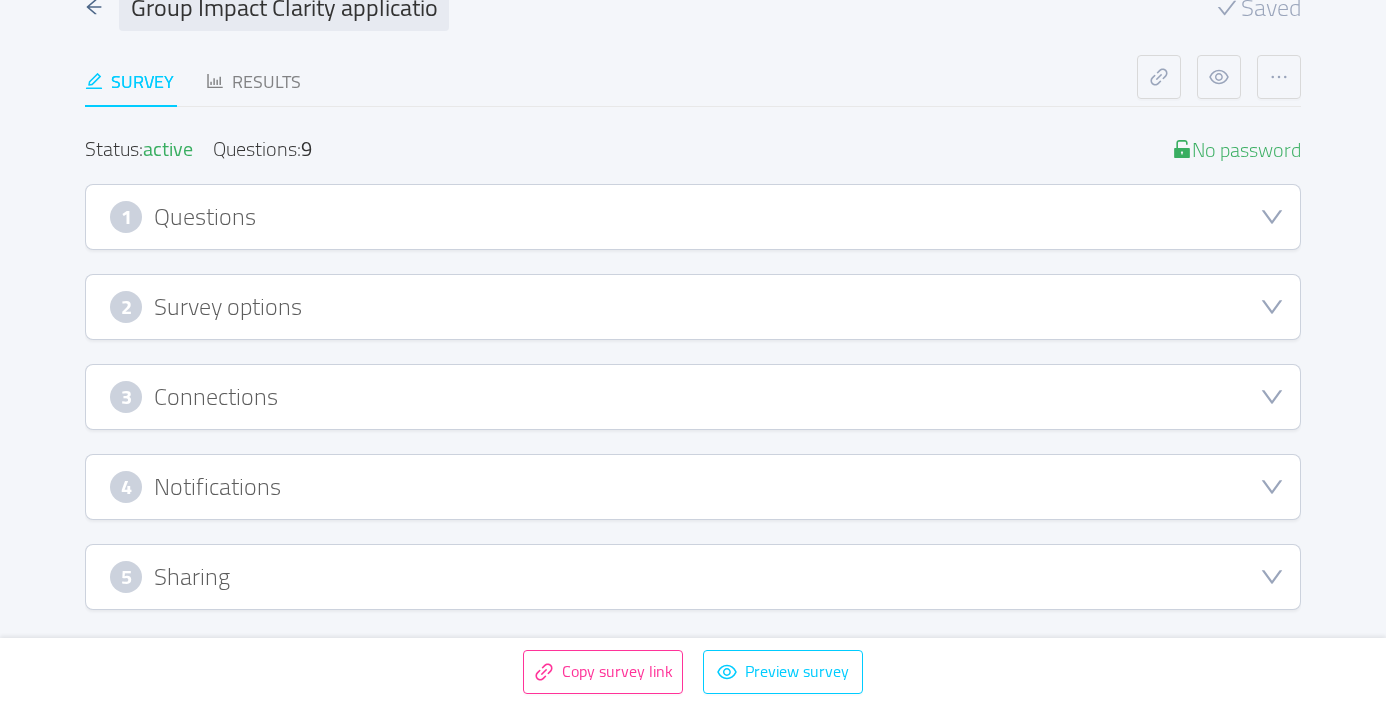 scroll, scrollTop: 127, scrollLeft: 0, axis: vertical 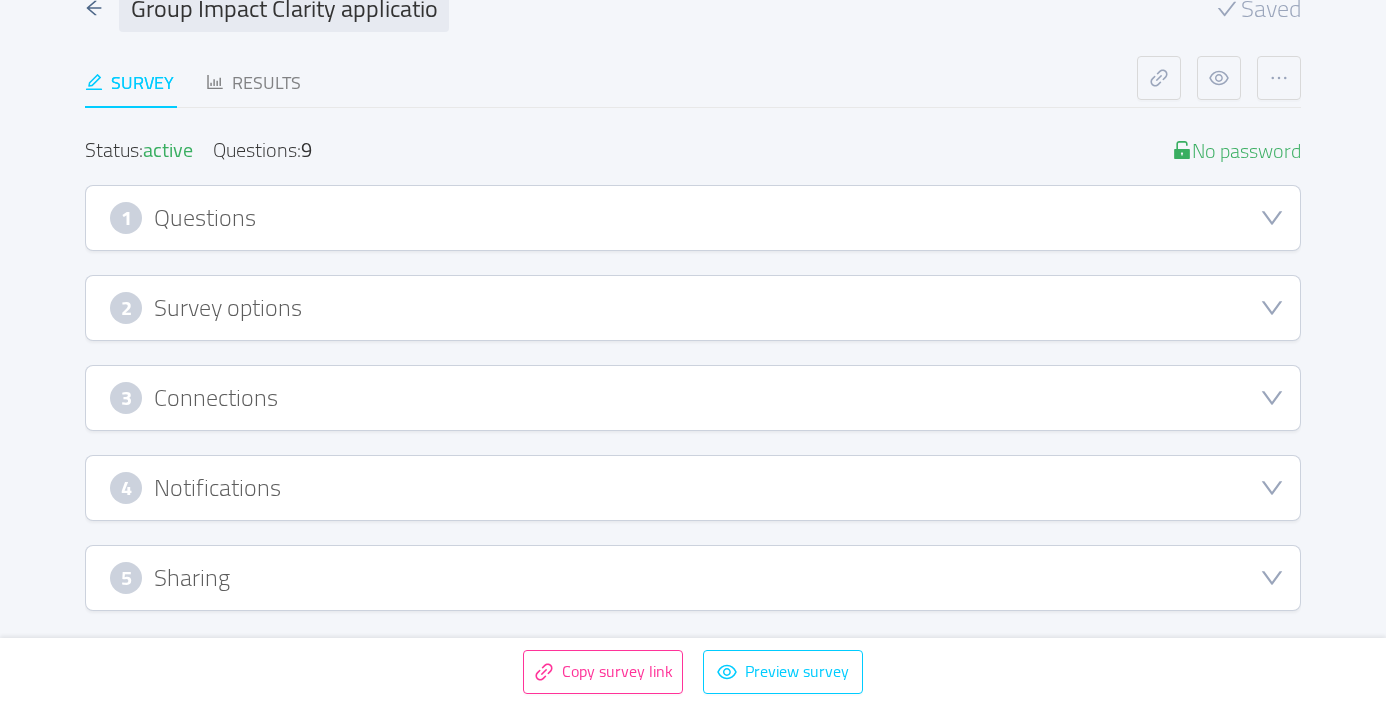 click 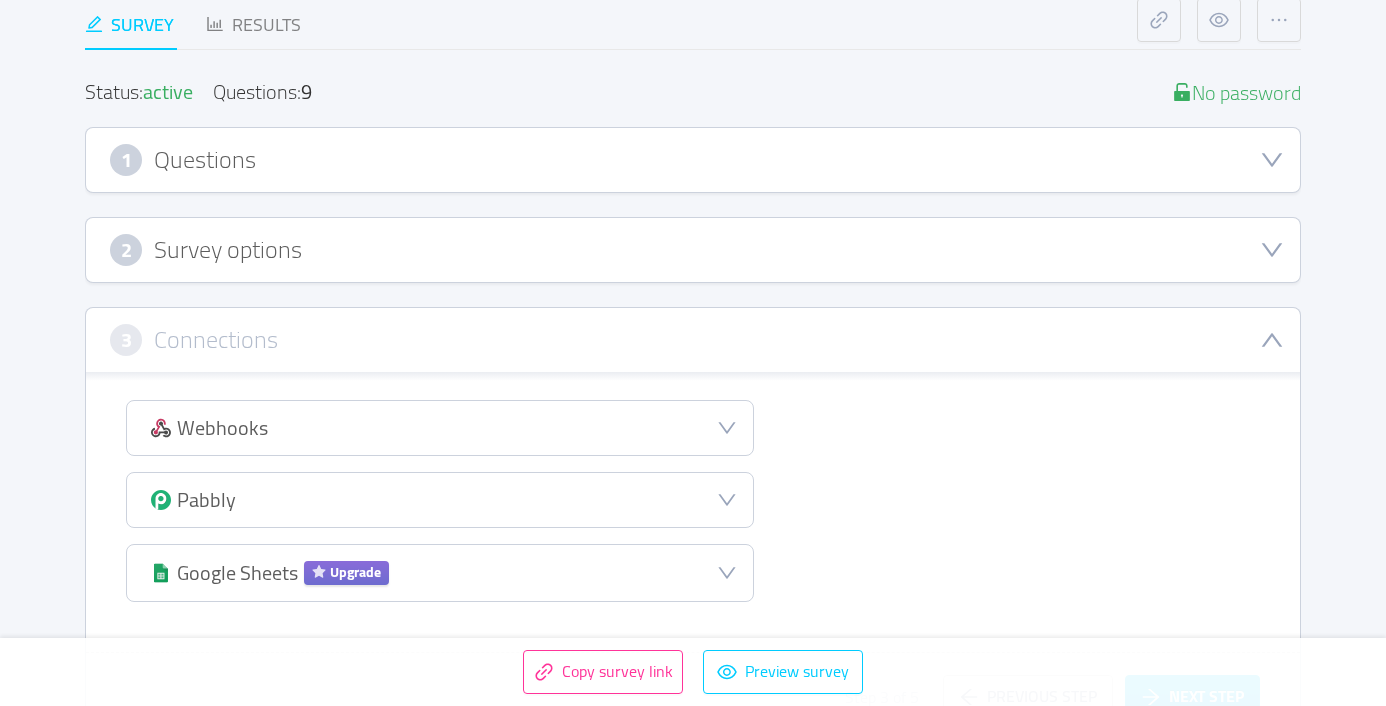 scroll, scrollTop: 140, scrollLeft: 0, axis: vertical 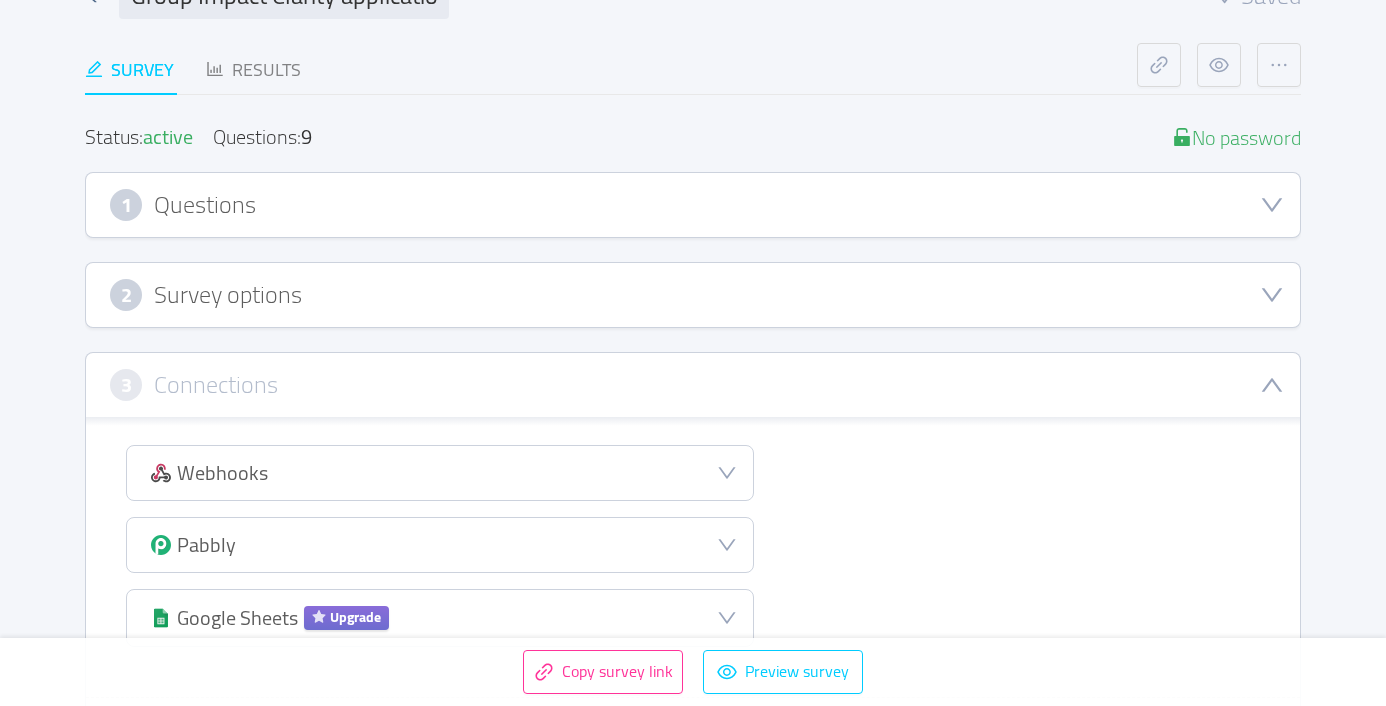 click 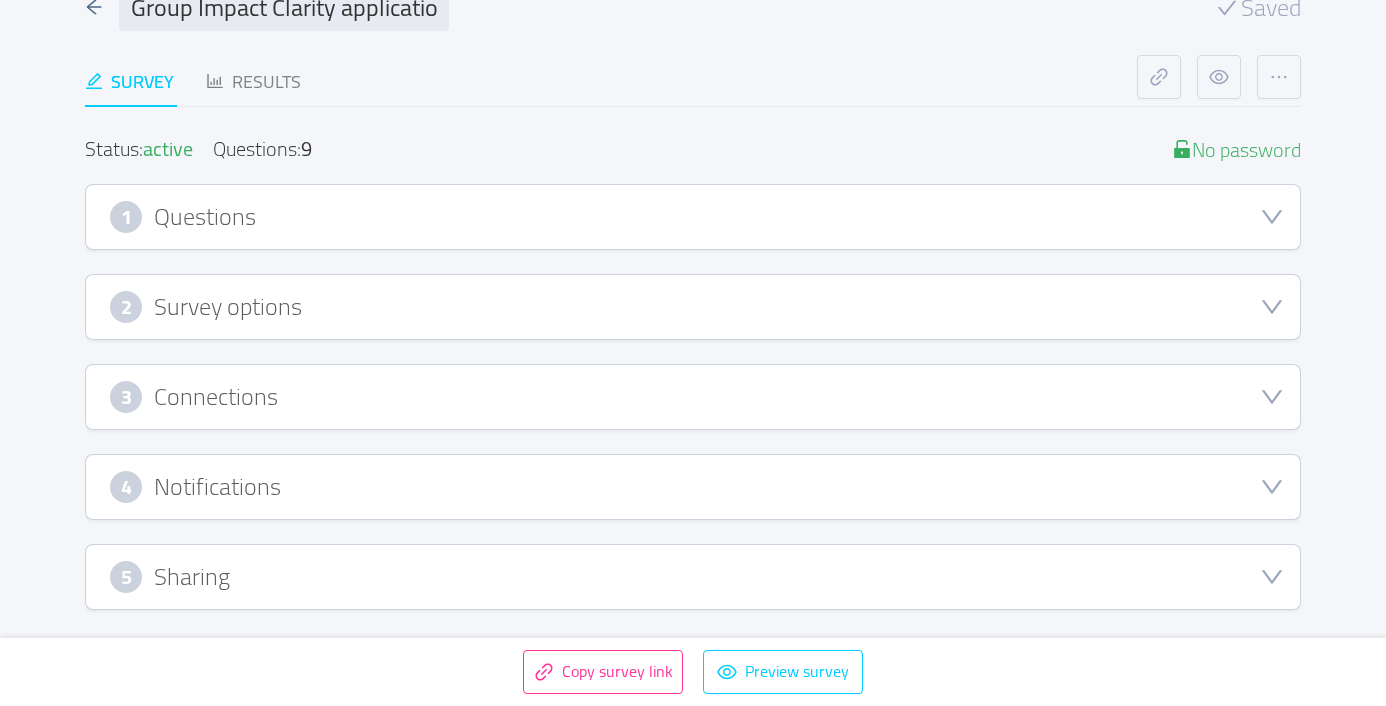 scroll, scrollTop: 127, scrollLeft: 0, axis: vertical 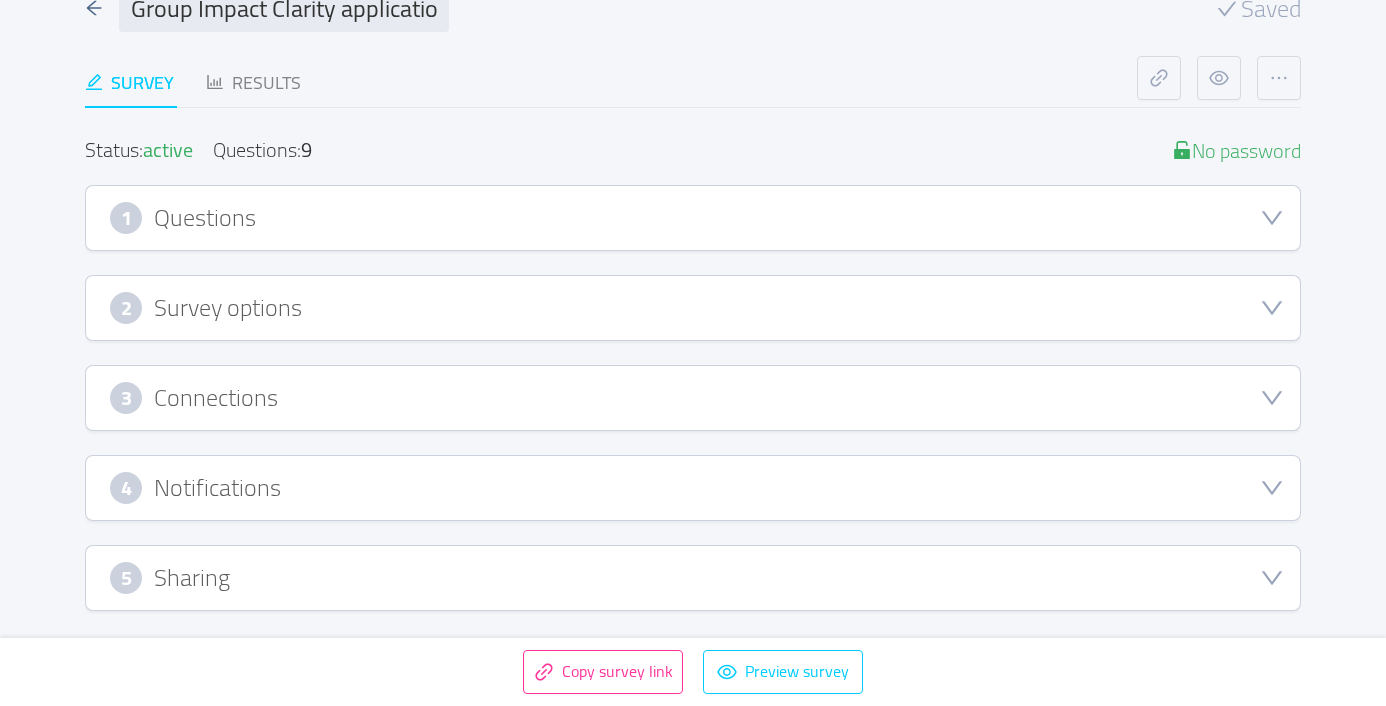 click 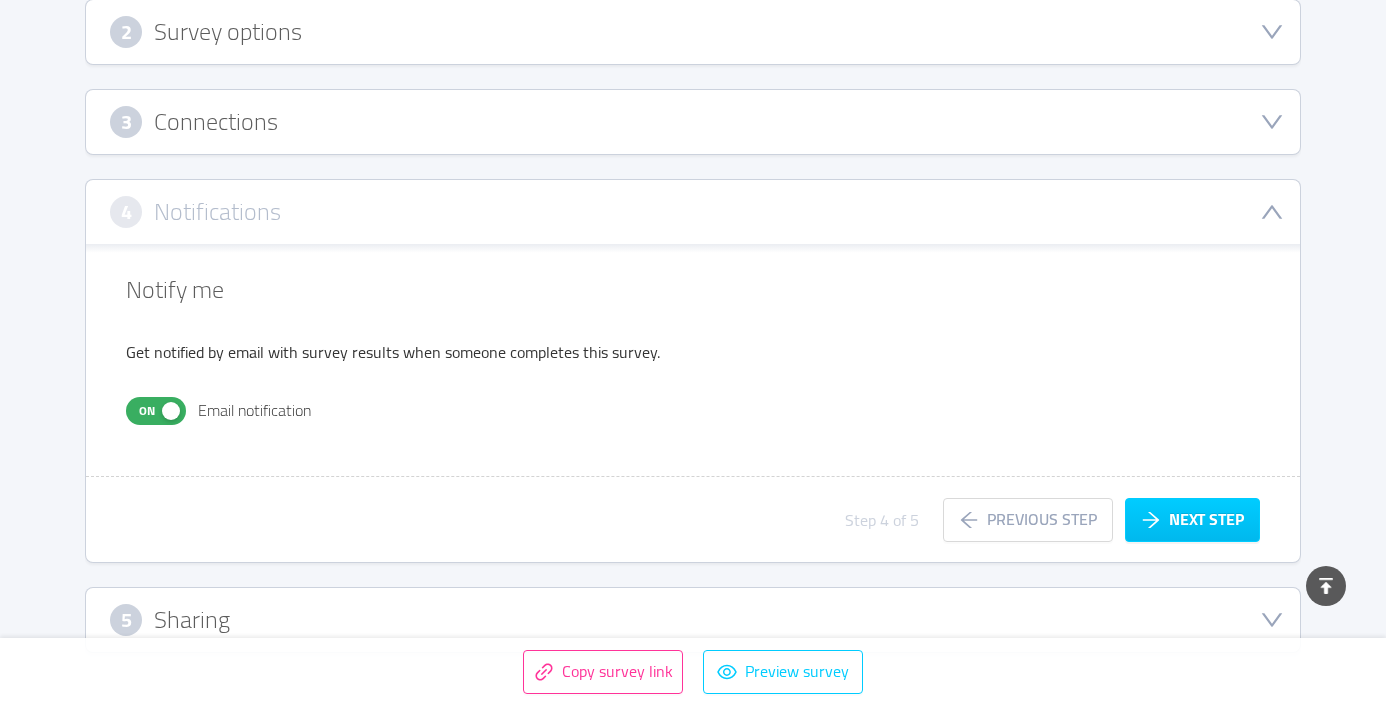 scroll, scrollTop: 406, scrollLeft: 0, axis: vertical 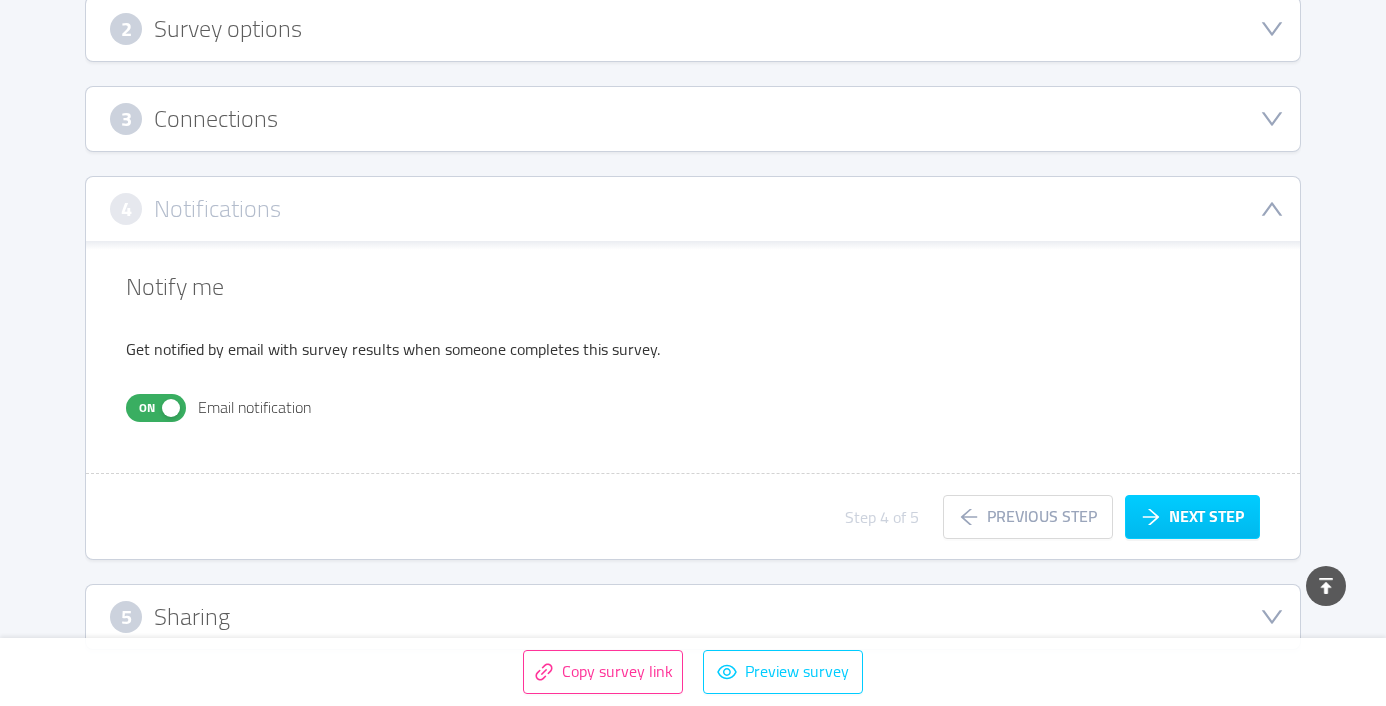 click 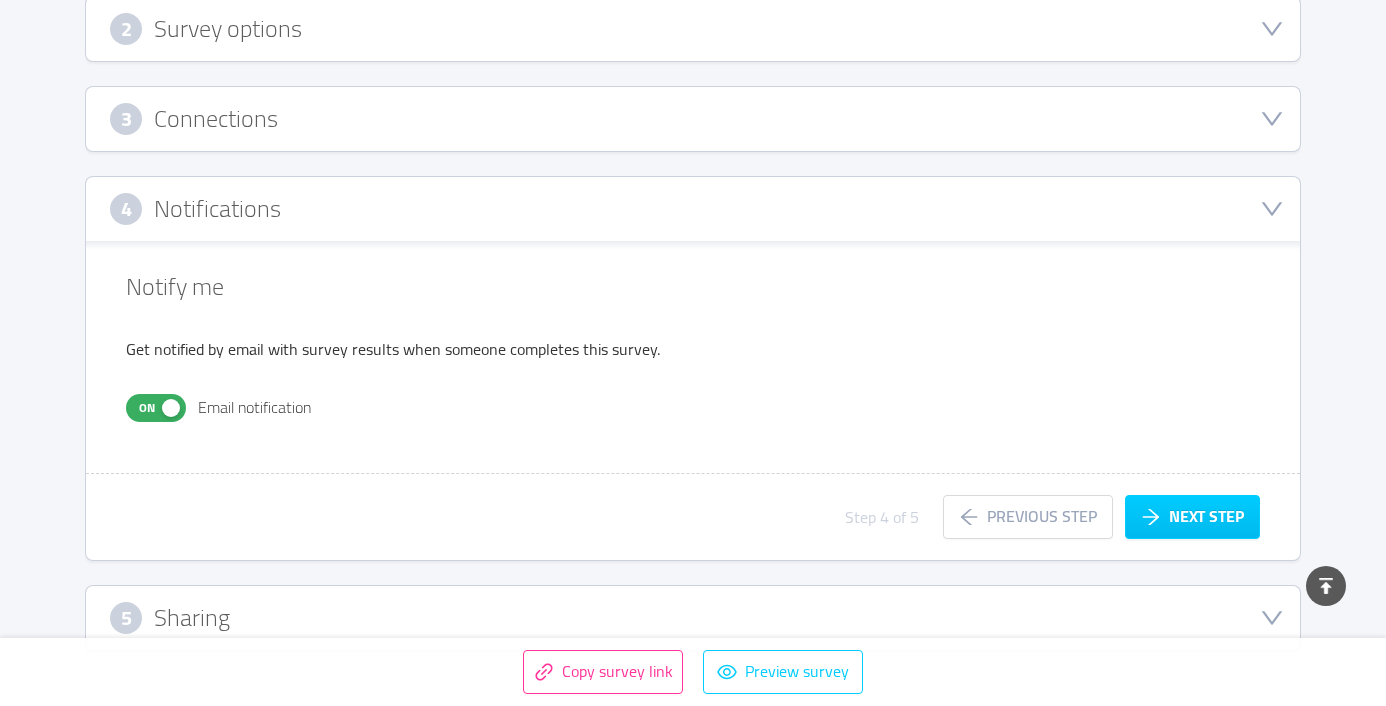 scroll, scrollTop: 127, scrollLeft: 0, axis: vertical 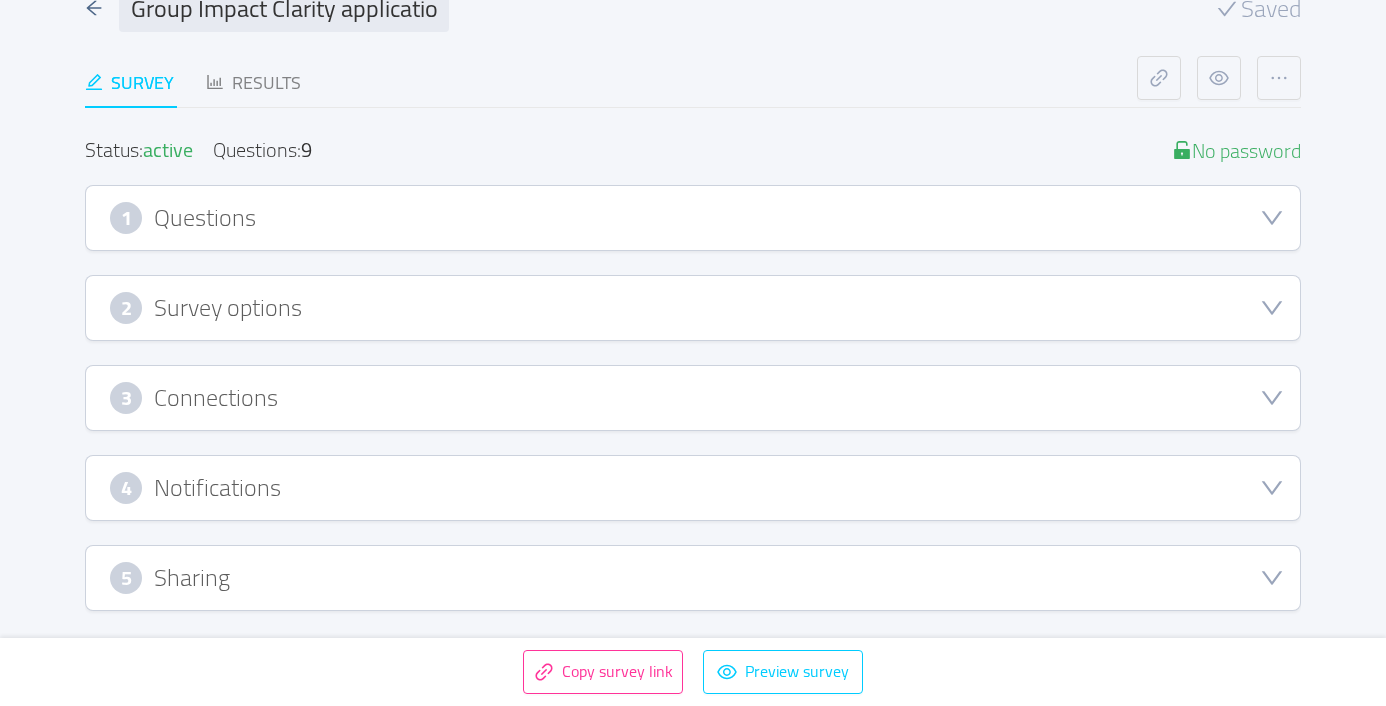 click 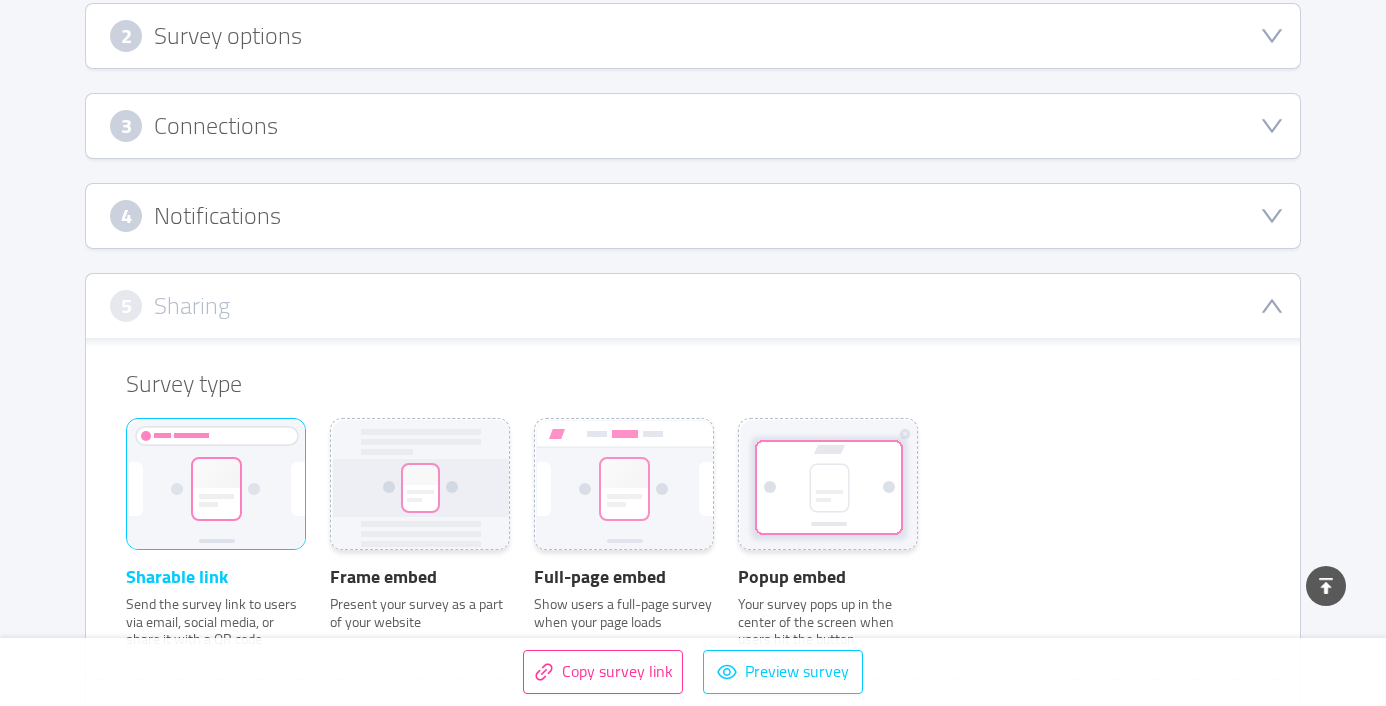 scroll, scrollTop: 395, scrollLeft: 0, axis: vertical 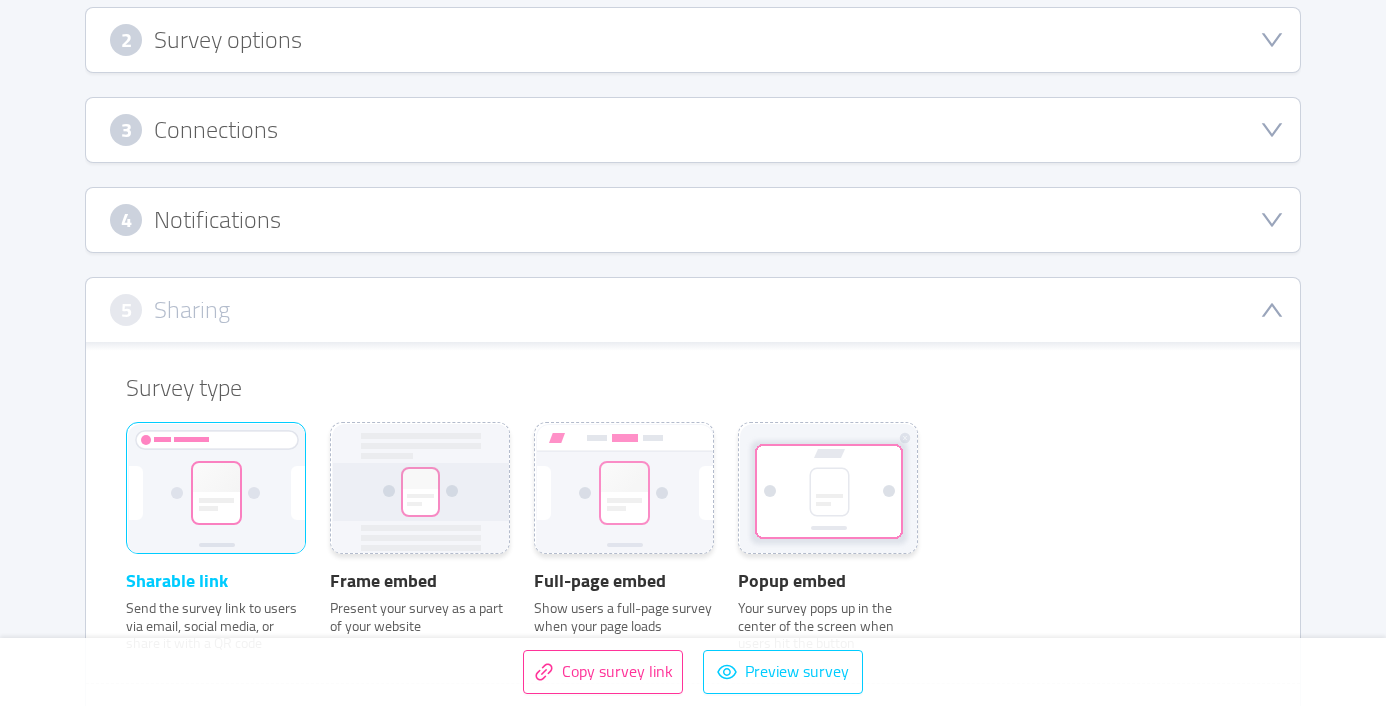 click 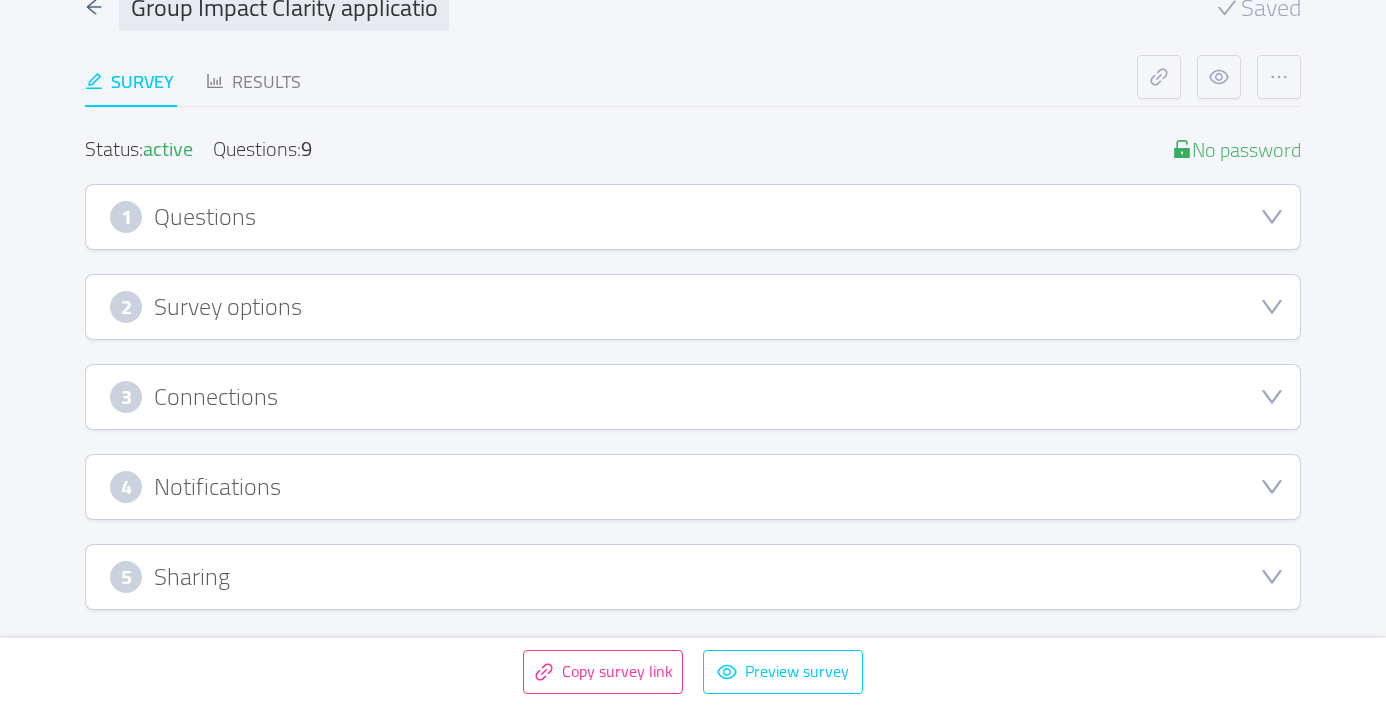 scroll, scrollTop: 127, scrollLeft: 0, axis: vertical 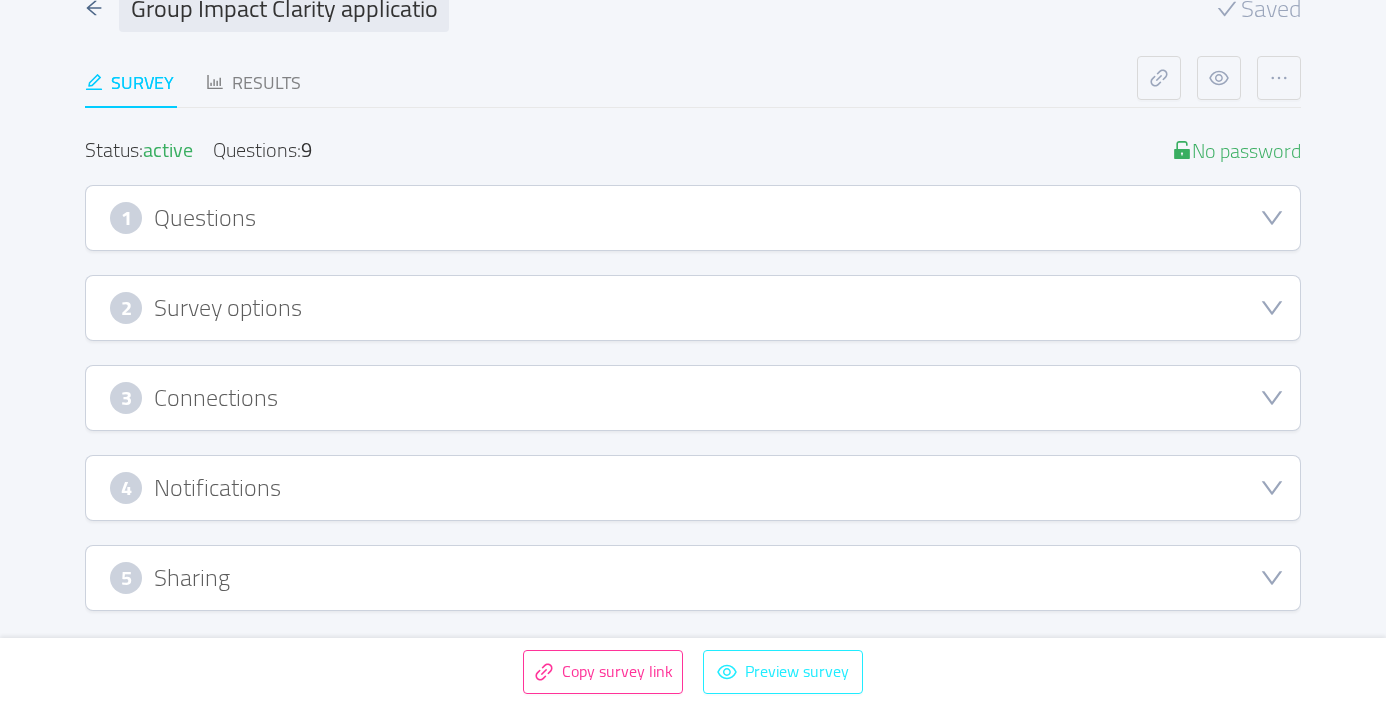 click on "Preview survey" at bounding box center (783, 672) 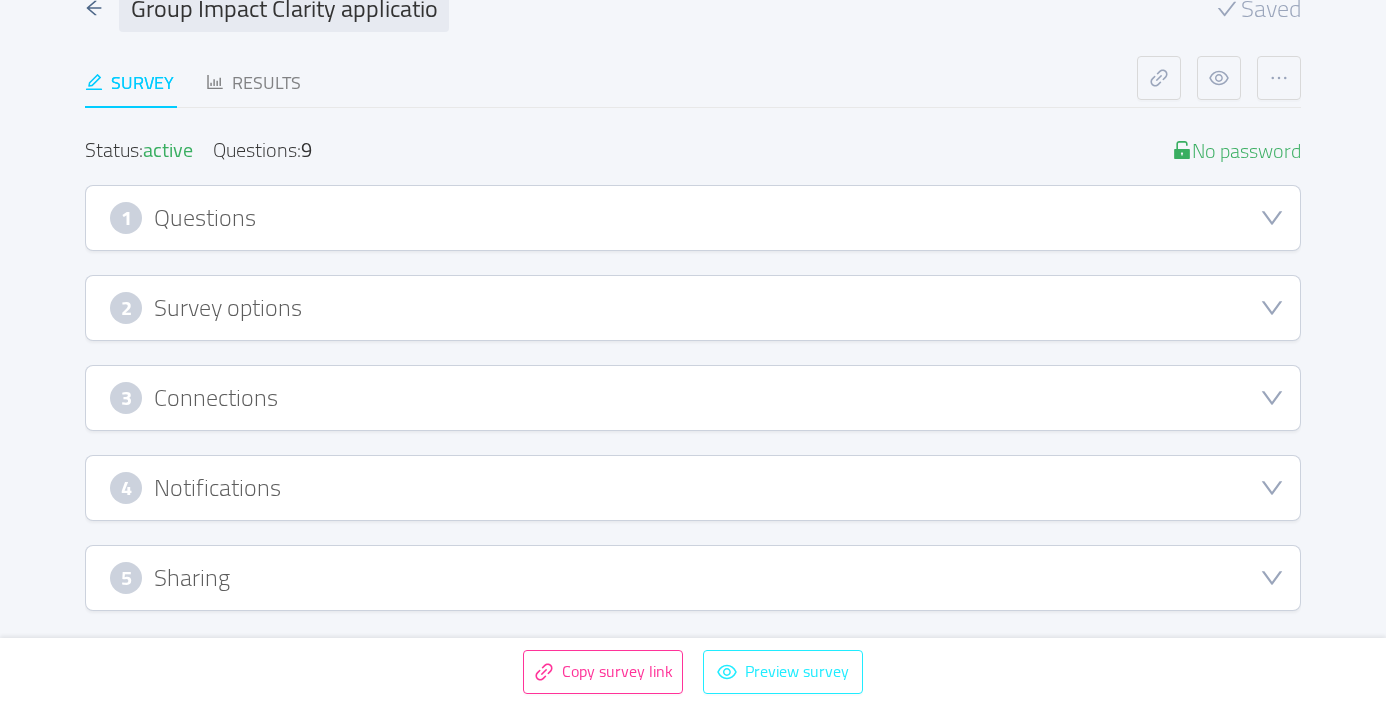 scroll, scrollTop: 0, scrollLeft: 0, axis: both 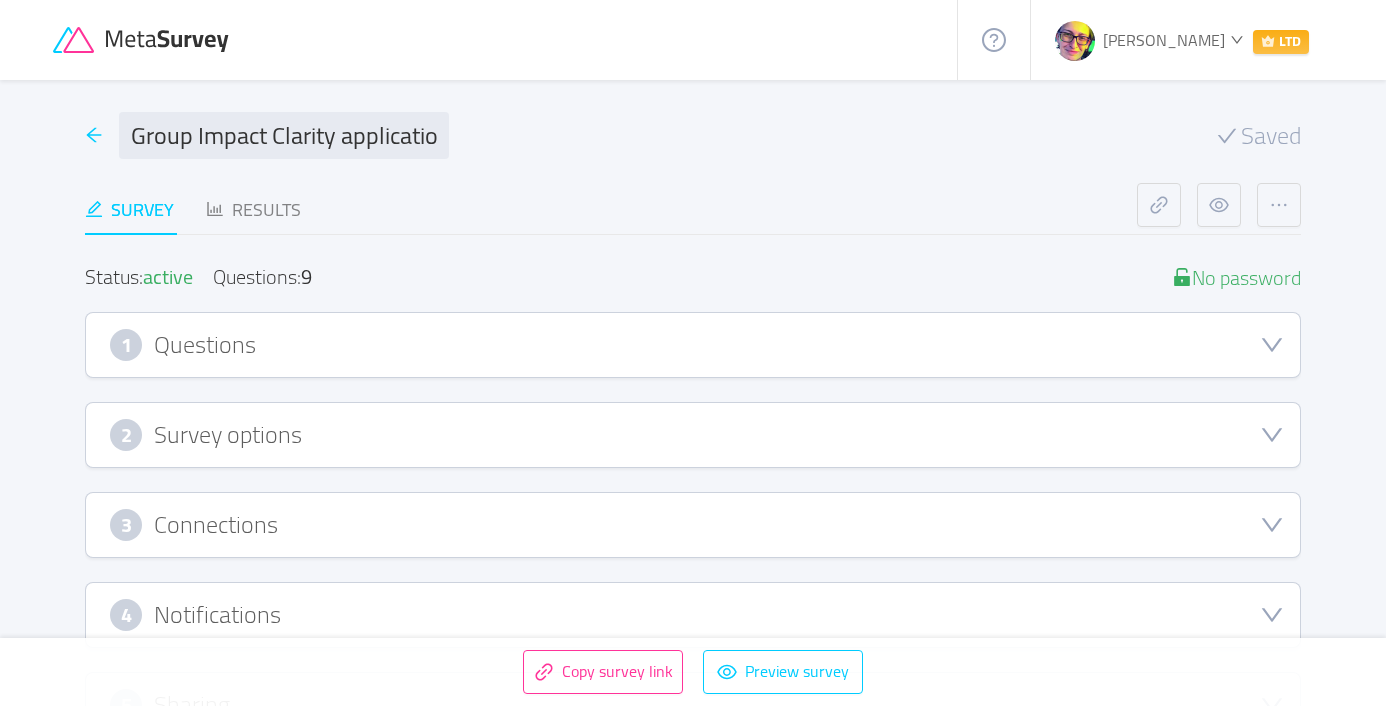 click 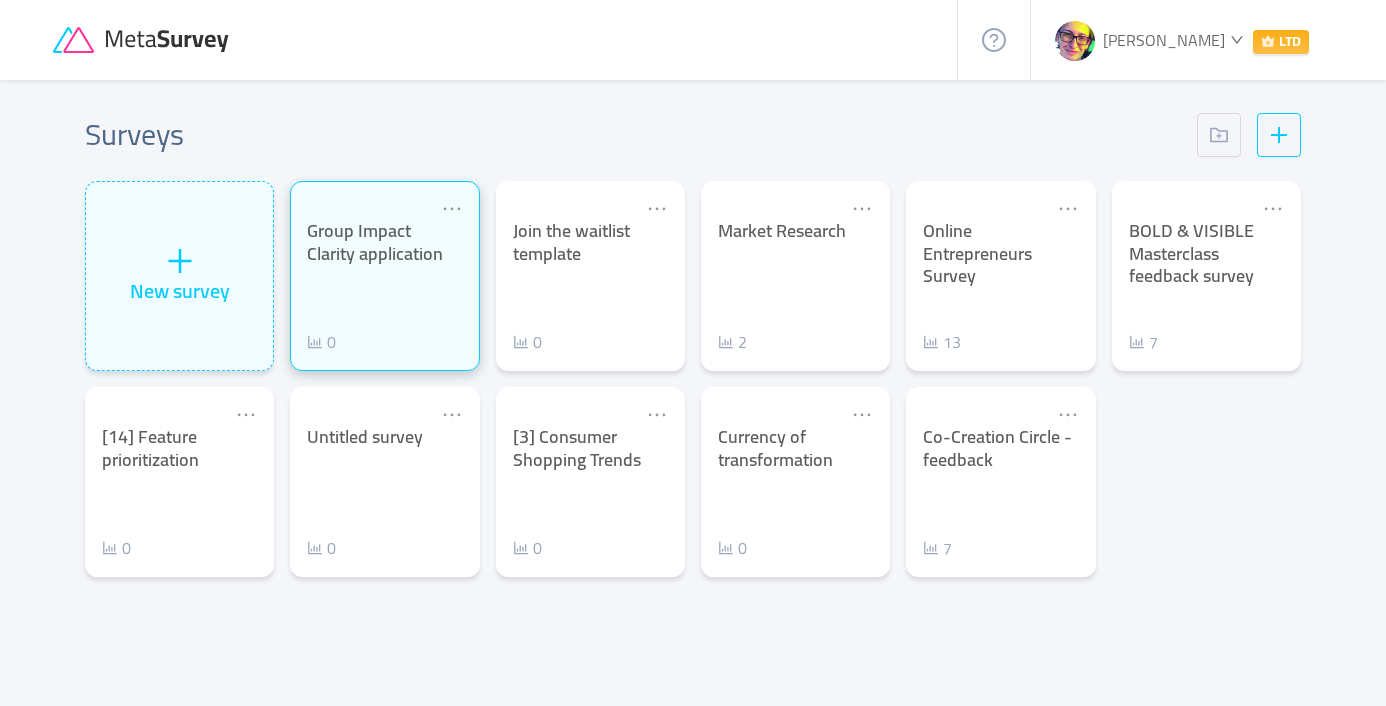 click on "Group Impact Clarity application  0" at bounding box center (384, 287) 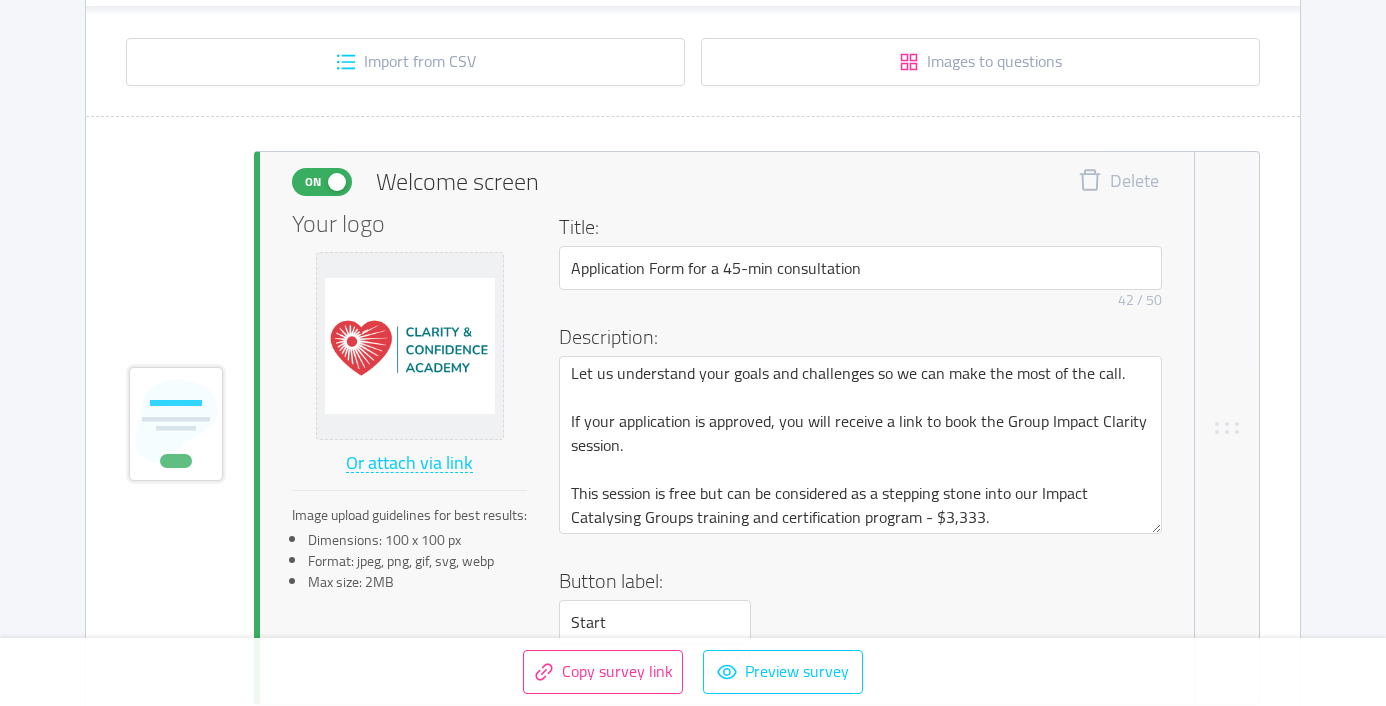 scroll, scrollTop: 350, scrollLeft: 0, axis: vertical 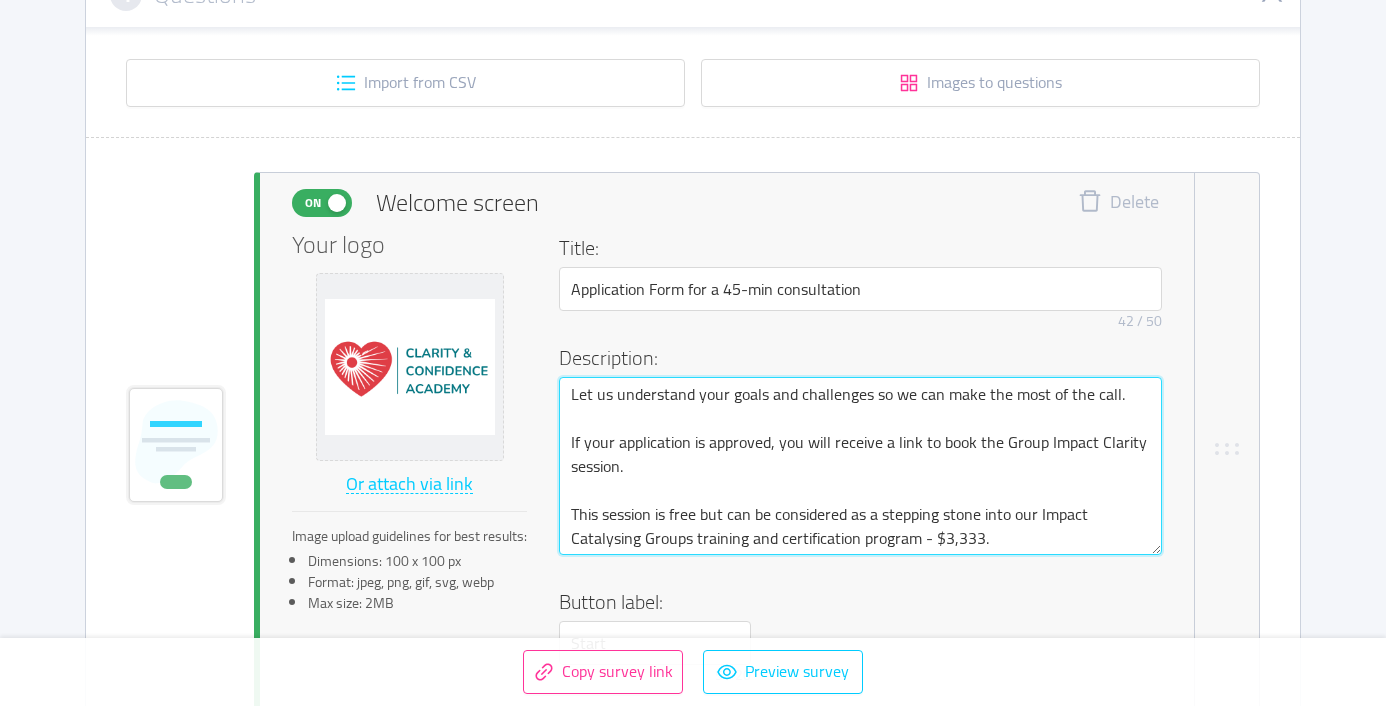 click on "Let us understand your goals and challenges so we can make the most of the call.
If your application is approved, you will receive a link to book the Group Impact Clarity session.
This session is free but can be considered as a stepping stone into our Impact Catalysing Groups training and certification program - $3,333." at bounding box center (860, 466) 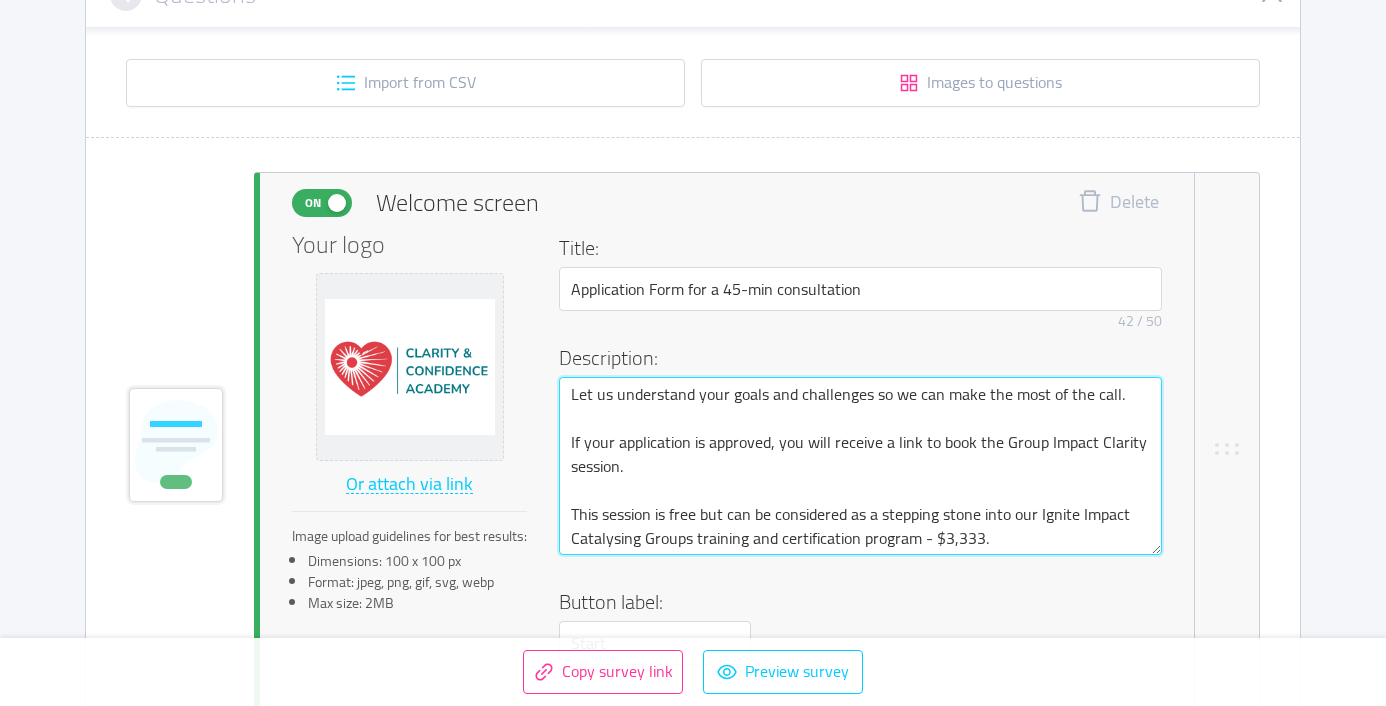 click on "Let us understand your goals and challenges so we can make the most of the call.
If your application is approved, you will receive a link to book the Group Impact Clarity session.
This session is free but can be considered as a stepping stone into our Ignite Impact Catalysing Groups training and certification program - $3,333." at bounding box center (860, 466) 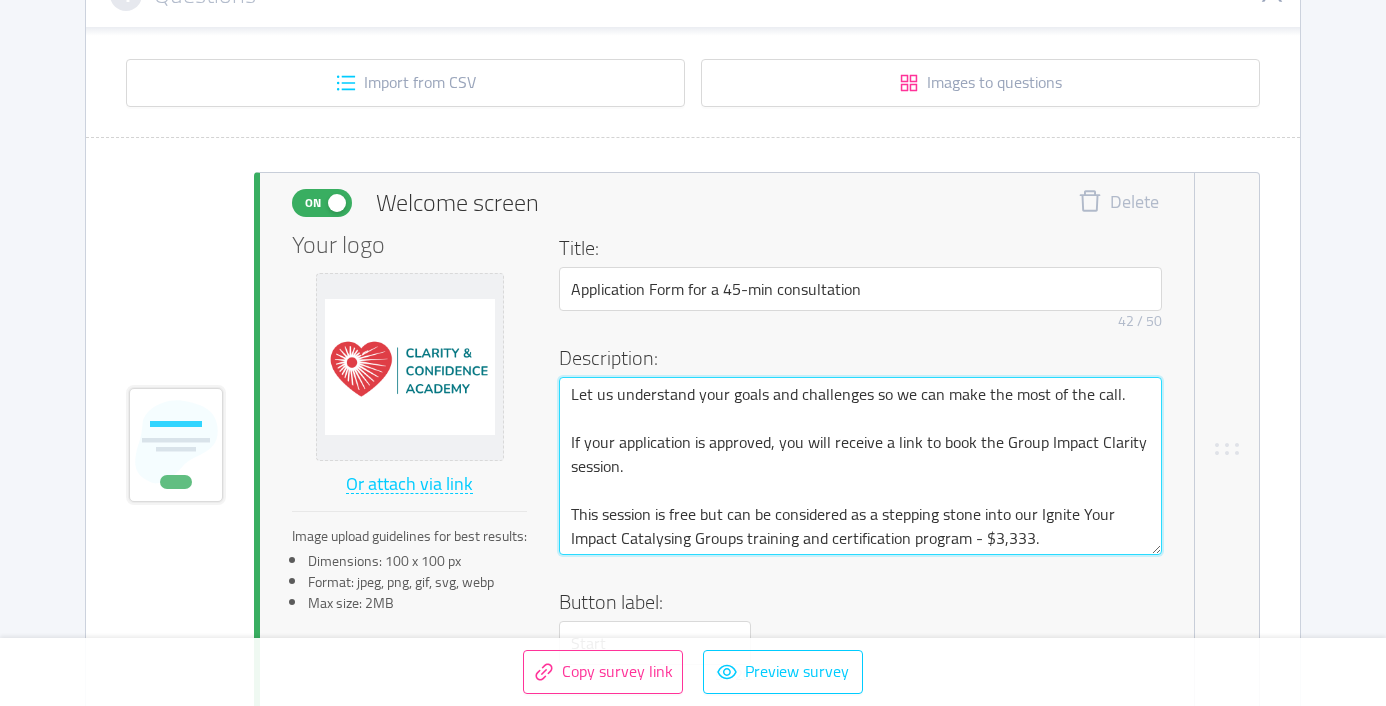 drag, startPoint x: 744, startPoint y: 539, endPoint x: 623, endPoint y: 542, distance: 121.037186 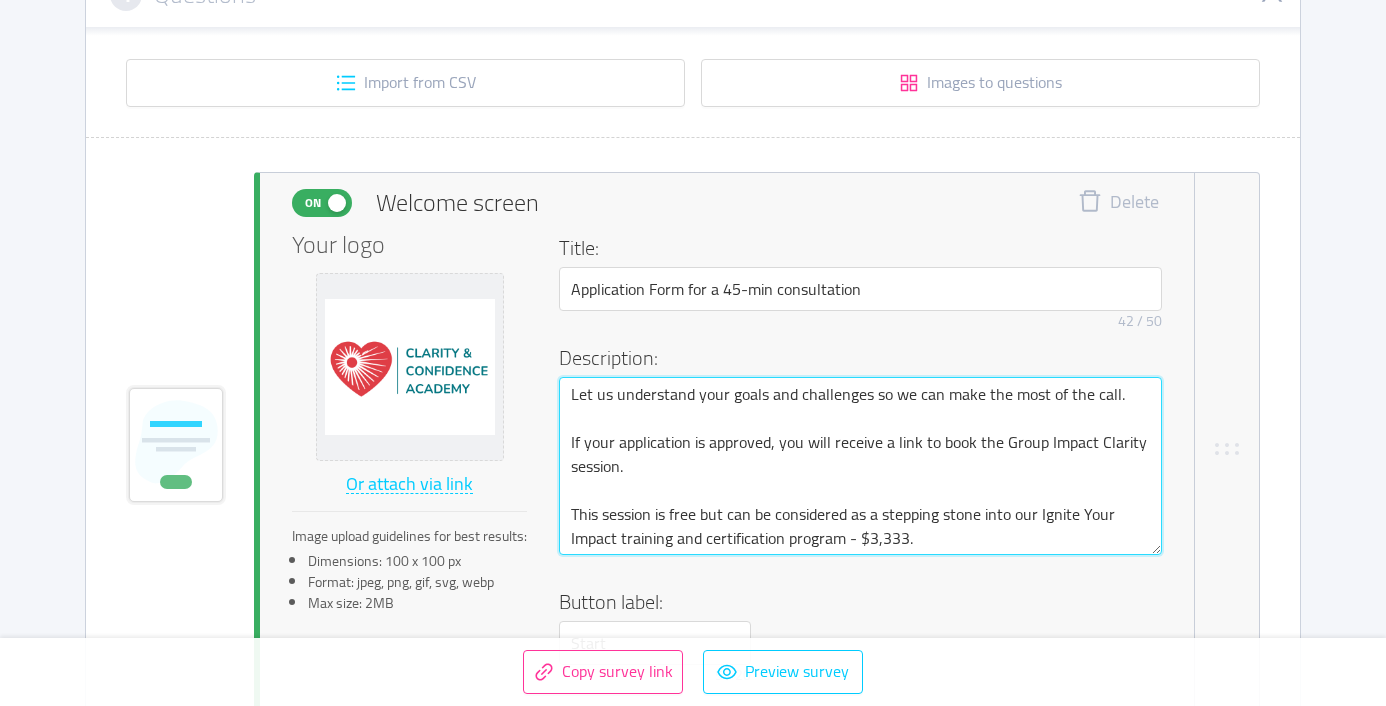 click on "Let us understand your goals and challenges so we can make the most of the call.
If your application is approved, you will receive a link to book the Group Impact Clarity session.
This session is free but can be considered as a stepping stone into our Ignite Your Impact training and certification program - $3,333." at bounding box center (860, 466) 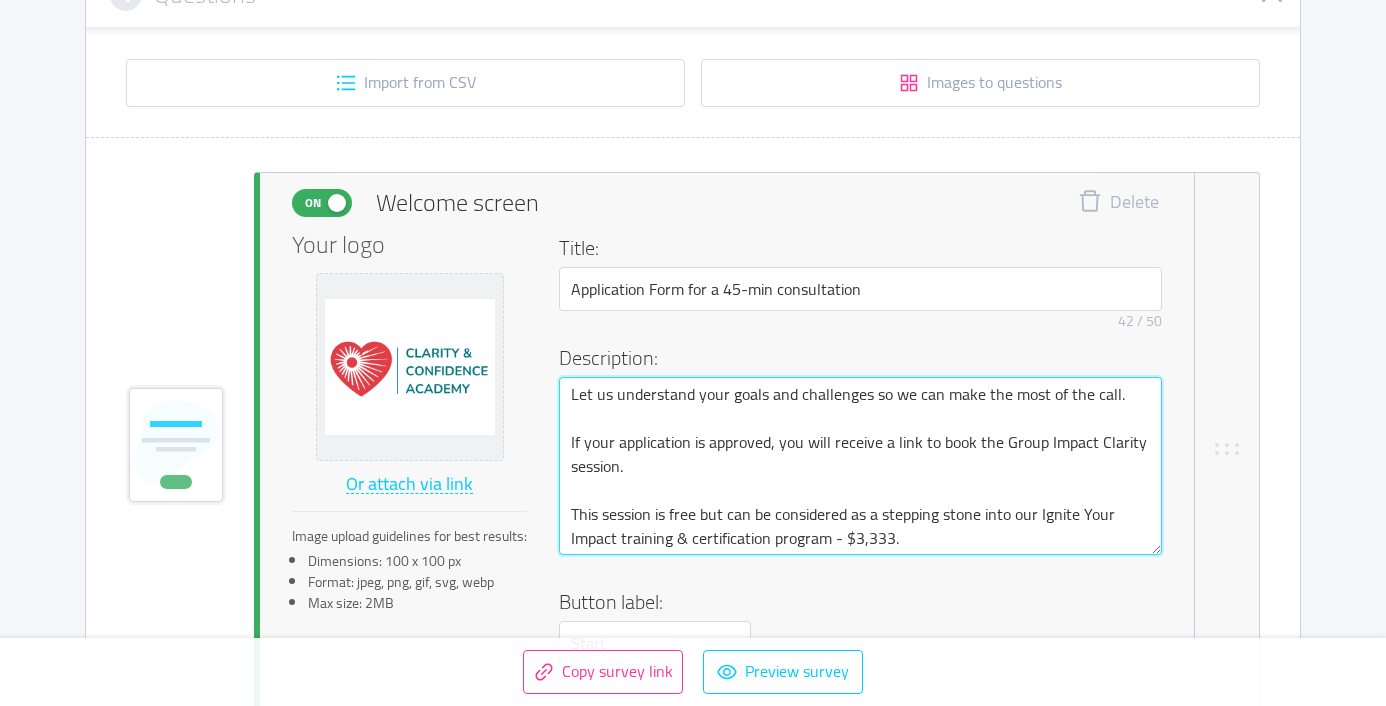 click on "Let us understand your goals and challenges so we can make the most of the call.
If your application is approved, you will receive a link to book the Group Impact Clarity session.
This session is free but can be considered as a stepping stone into our Ignite Your Impact training & certification program - $3,333." at bounding box center [860, 466] 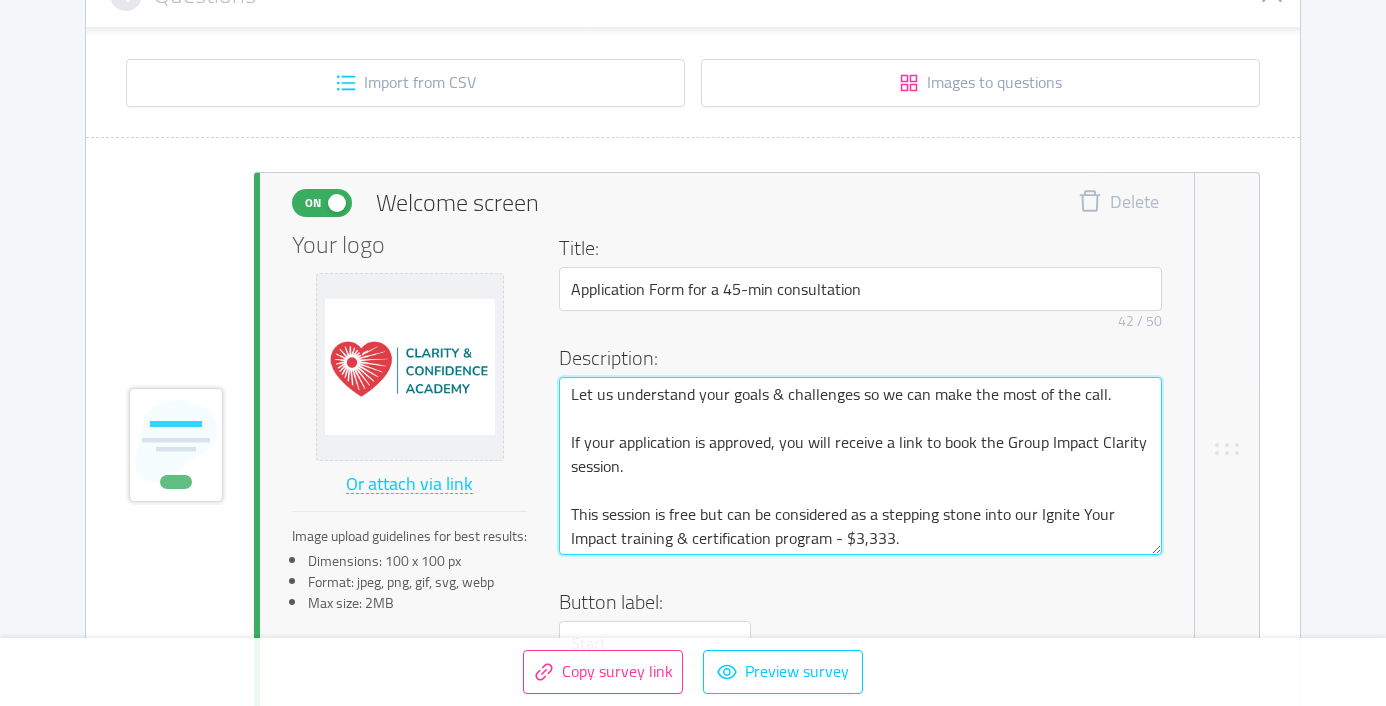 click on "Let us understand your goals & challenges so we can make the most of the call.
If your application is approved, you will receive a link to book the Group Impact Clarity session.
This session is free but can be considered as a stepping stone into our Ignite Your Impact training & certification program - $3,333." at bounding box center [860, 466] 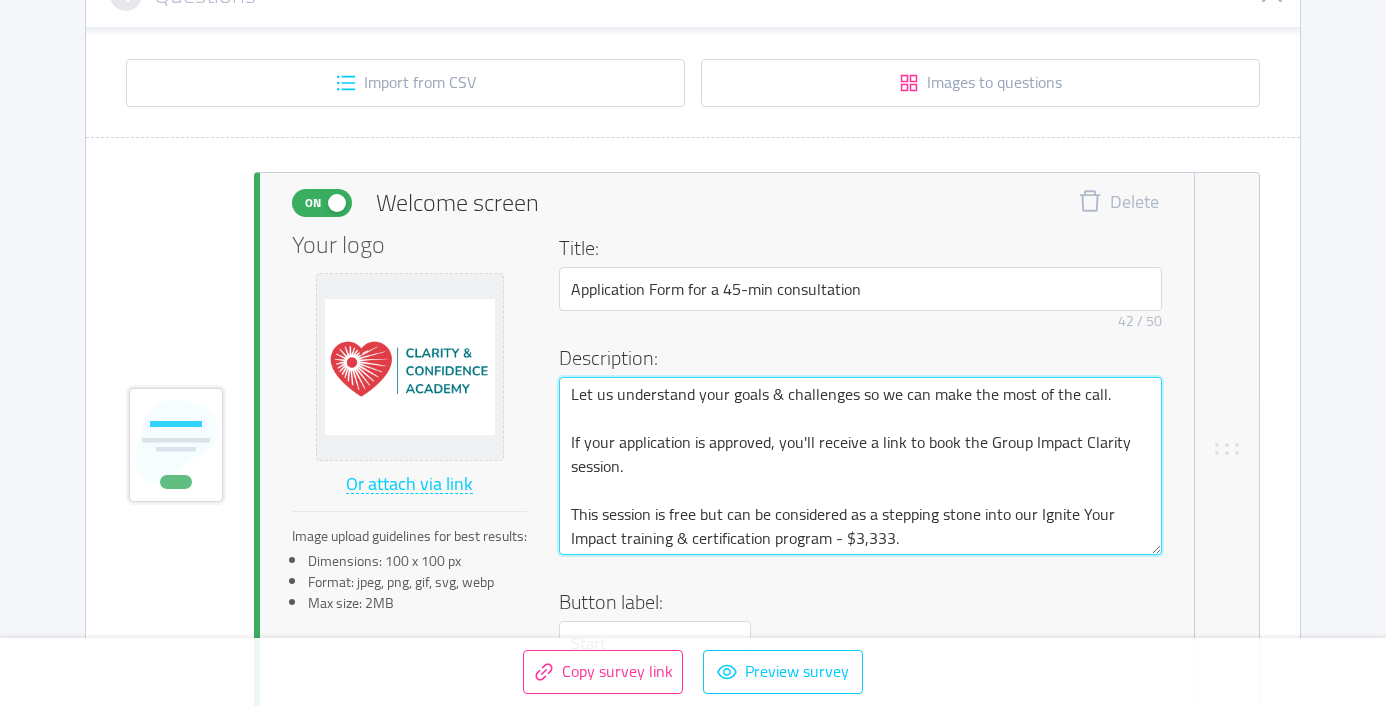 click on "Let us understand your goals & challenges so we can make the most of the call.
If your application is approved, you'll receive a link to book the Group Impact Clarity session.
This session is free but can be considered as a stepping stone into our Ignite Your Impact training & certification program - $3,333." at bounding box center (860, 466) 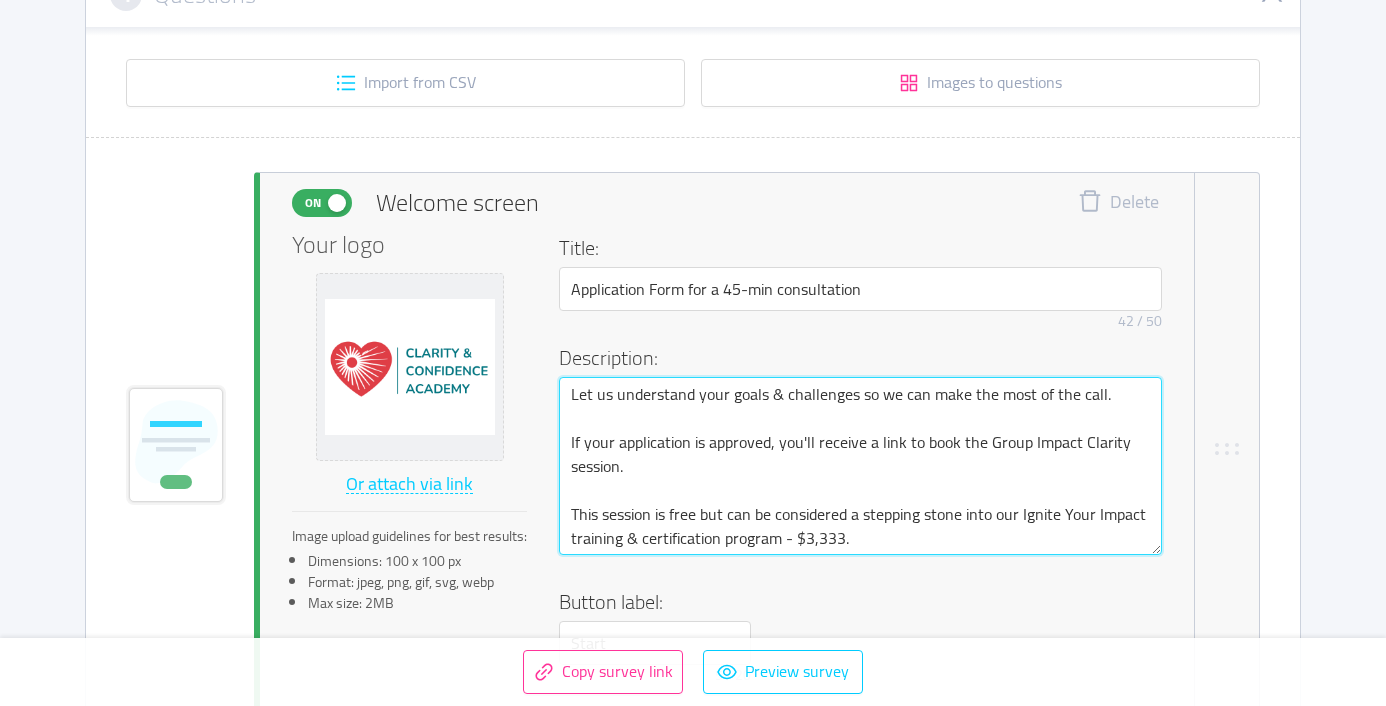 click on "Let us understand your goals & challenges so we can make the most of the call.
If your application is approved, you'll receive a link to book the Group Impact Clarity session.
This session is free but can be considered a stepping stone into our Ignite Your Impact training & certification program - $3,333." at bounding box center (860, 466) 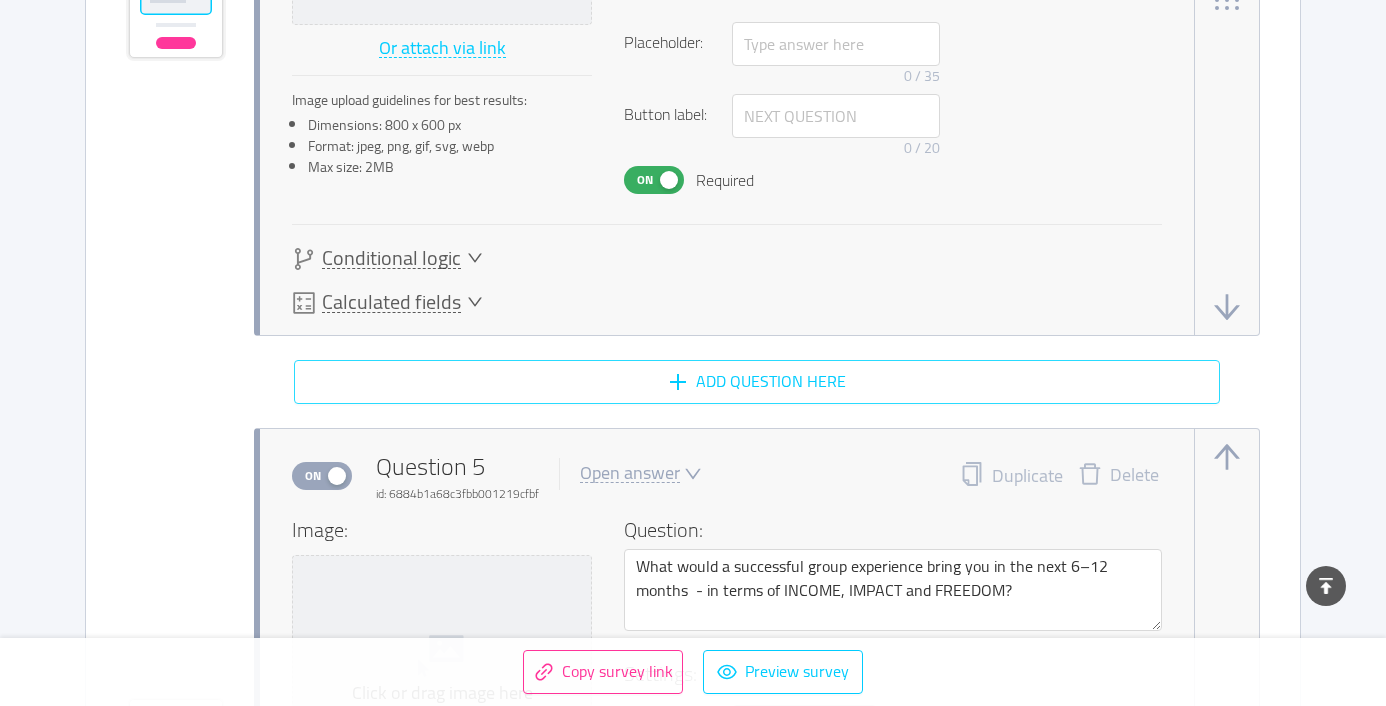scroll, scrollTop: 4188, scrollLeft: 0, axis: vertical 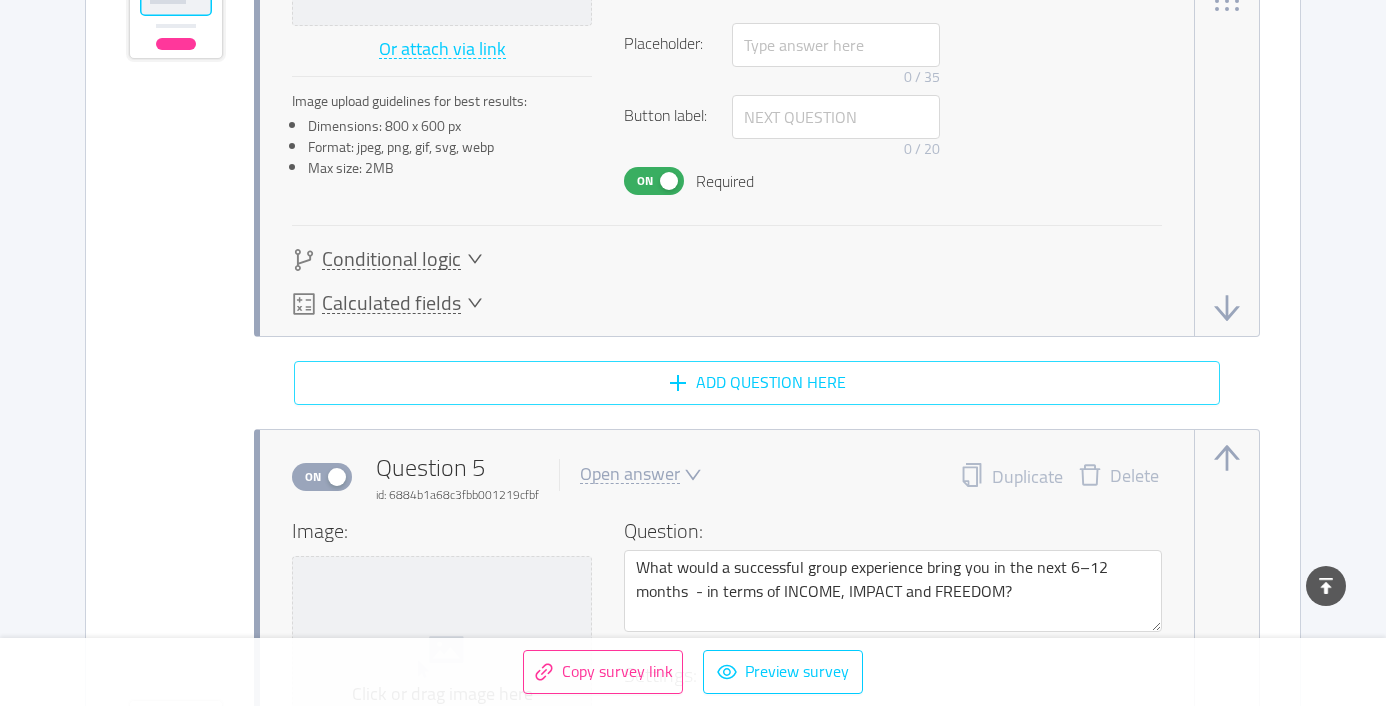 click on "Add question here" at bounding box center (757, 383) 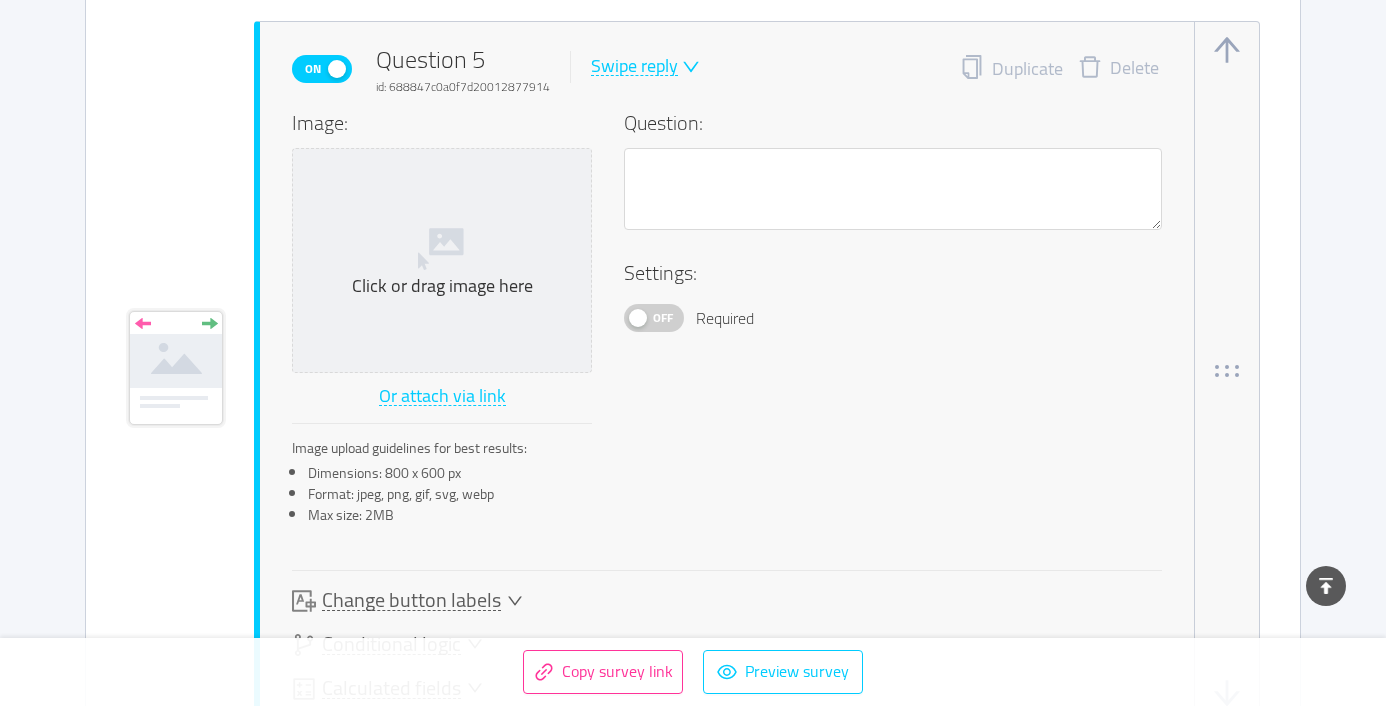 scroll, scrollTop: 4614, scrollLeft: 0, axis: vertical 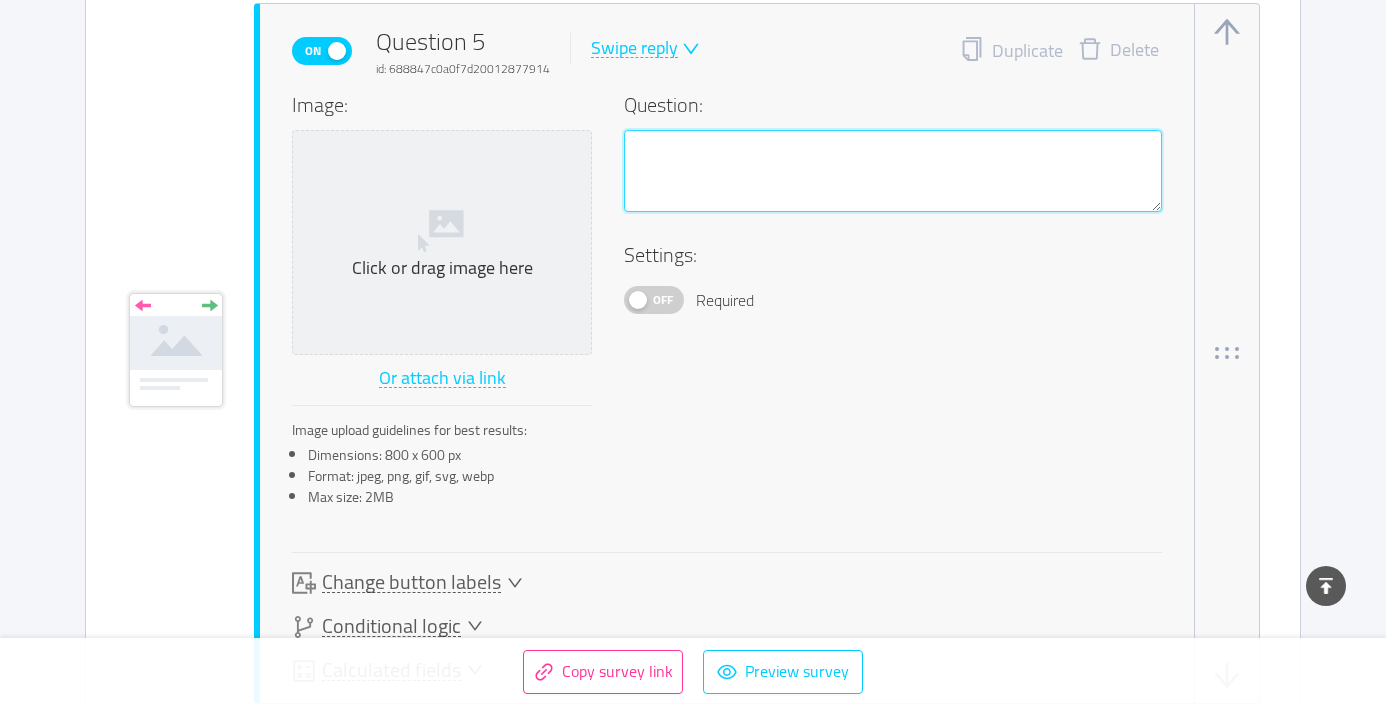 click at bounding box center (893, 171) 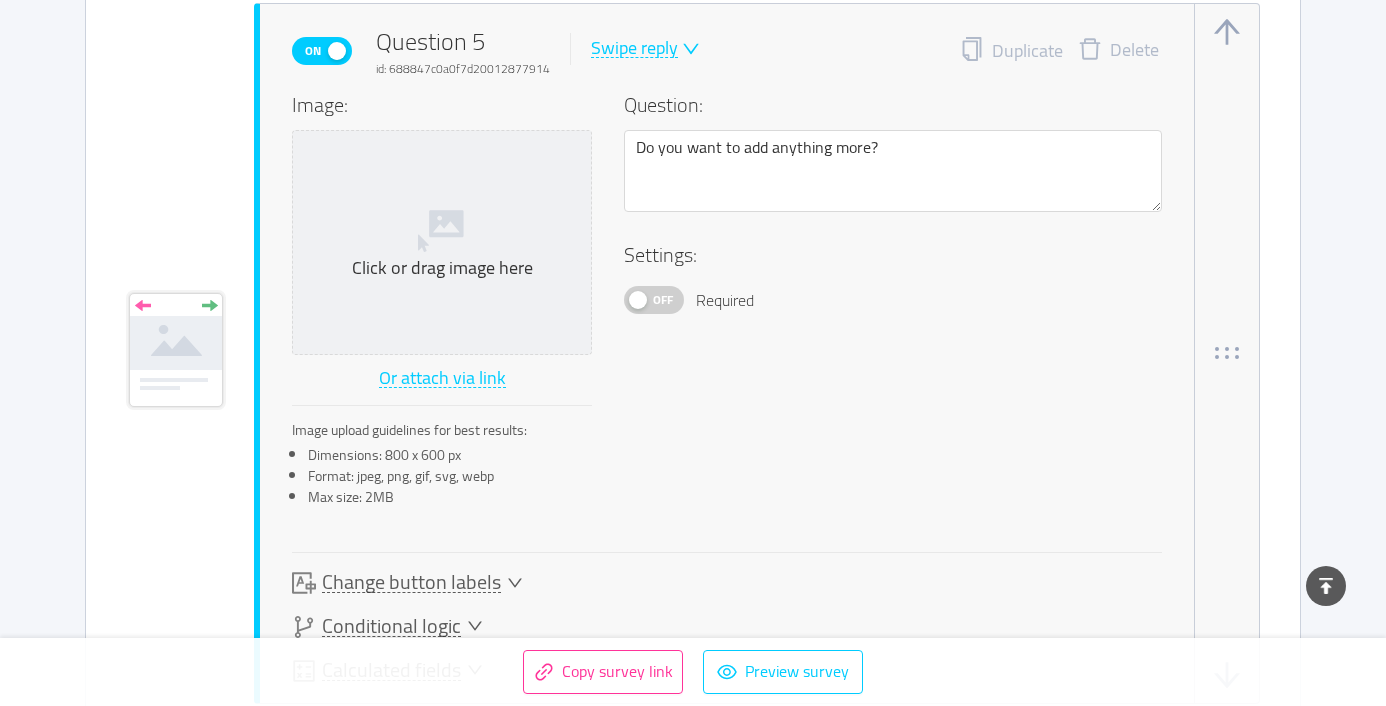 click on "Swipe reply" at bounding box center (634, 48) 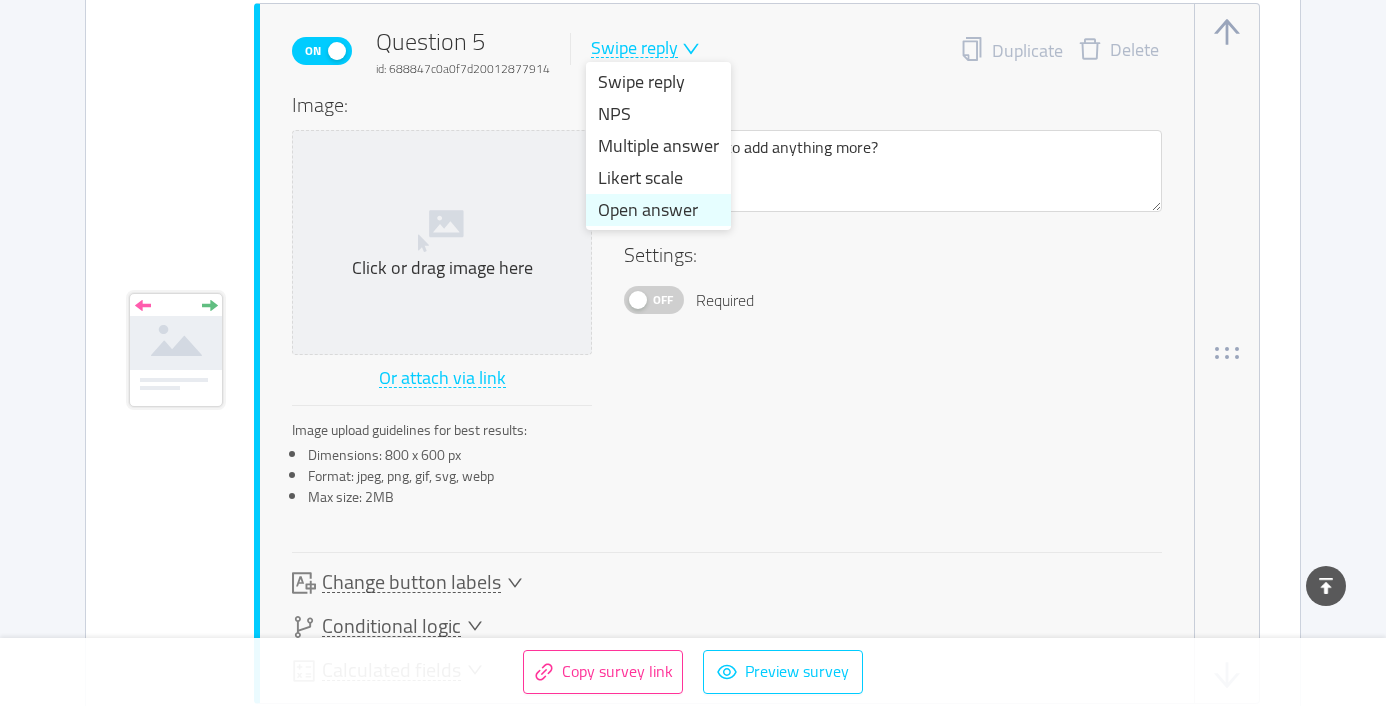 click on "Open answer" at bounding box center (658, 210) 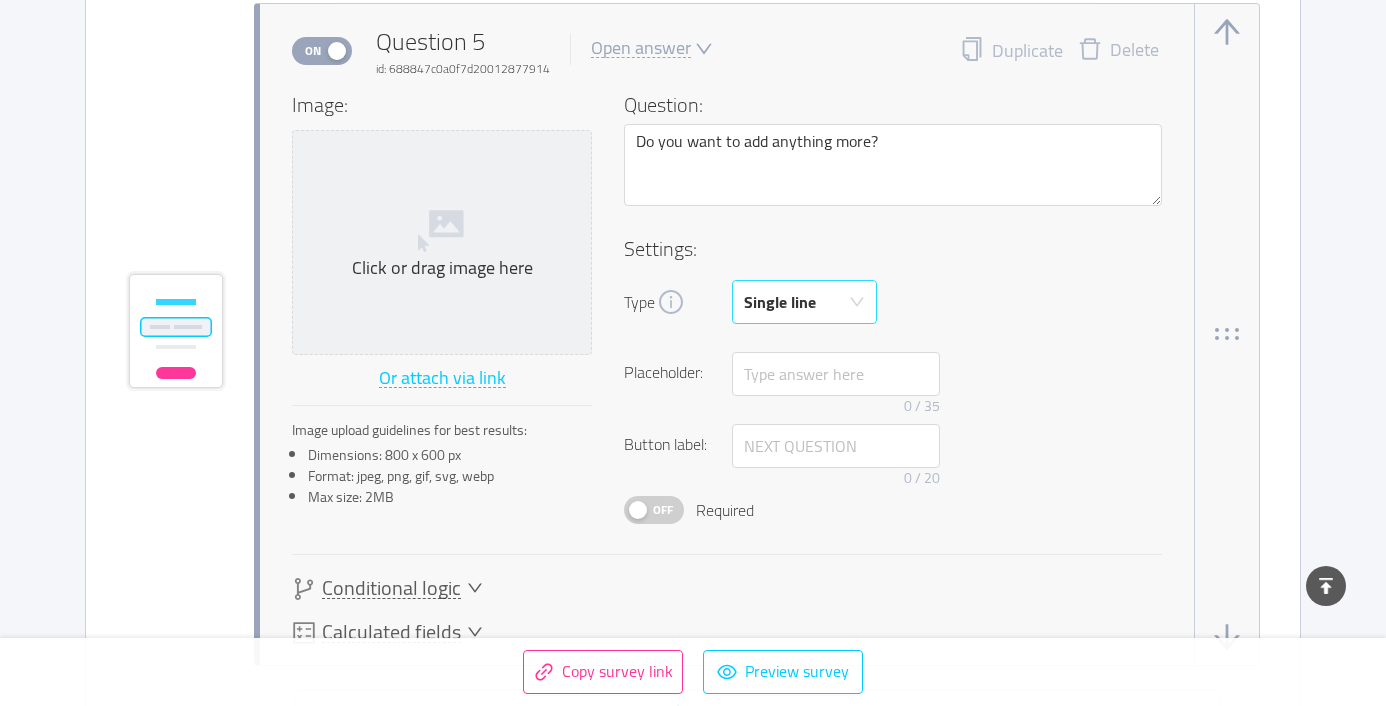 click 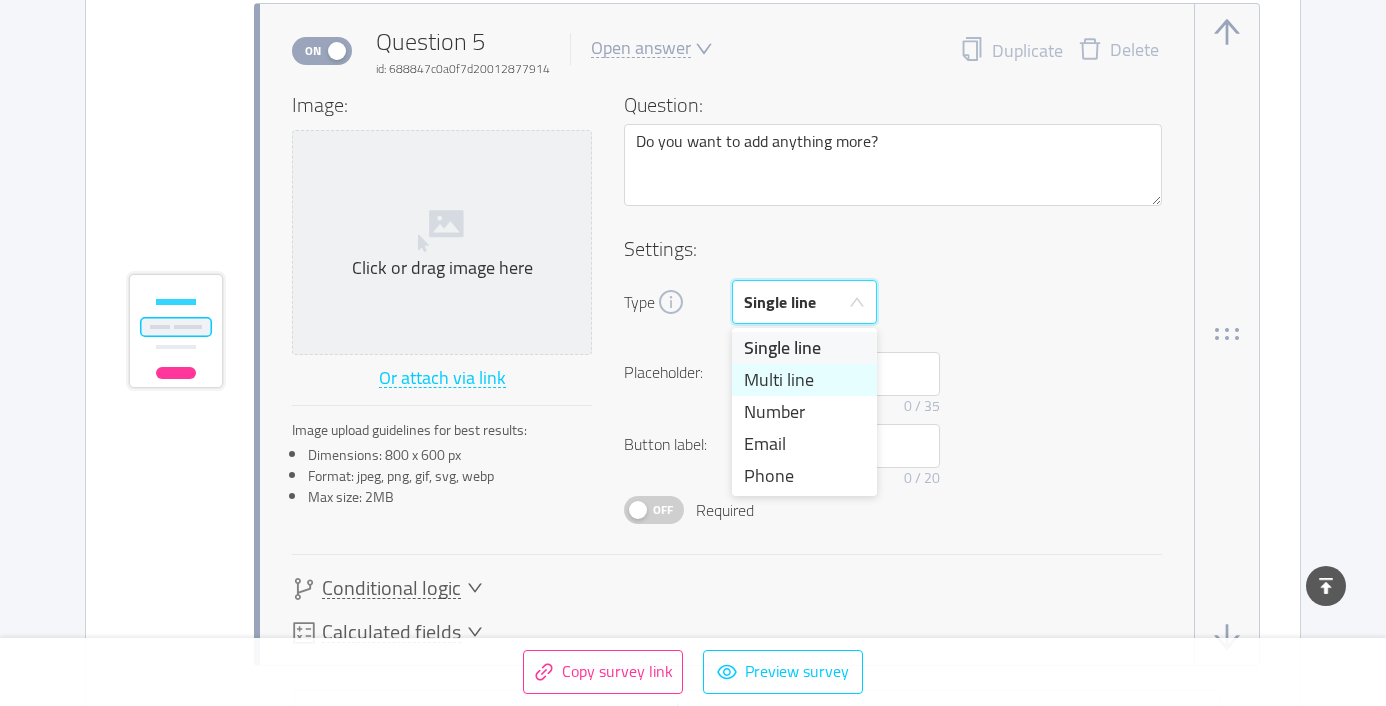 click on "Multi line" at bounding box center [804, 380] 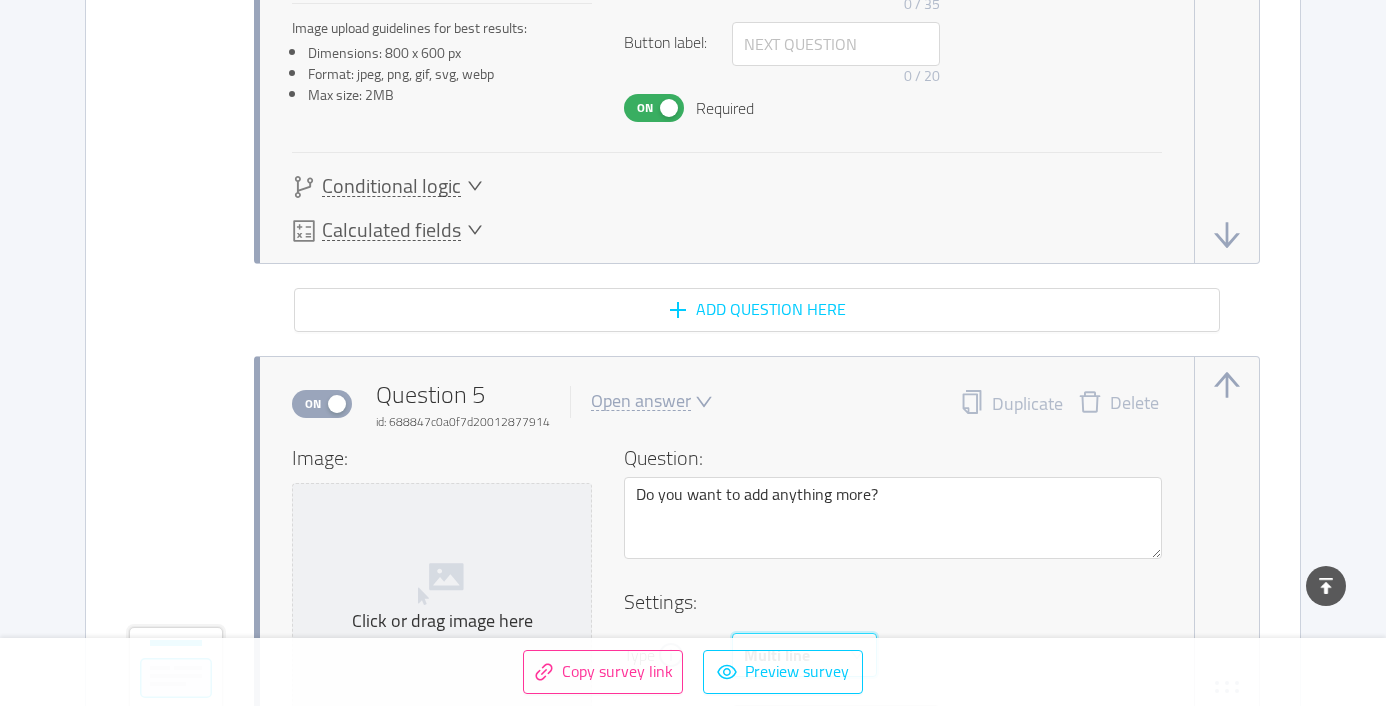 scroll, scrollTop: 4279, scrollLeft: 0, axis: vertical 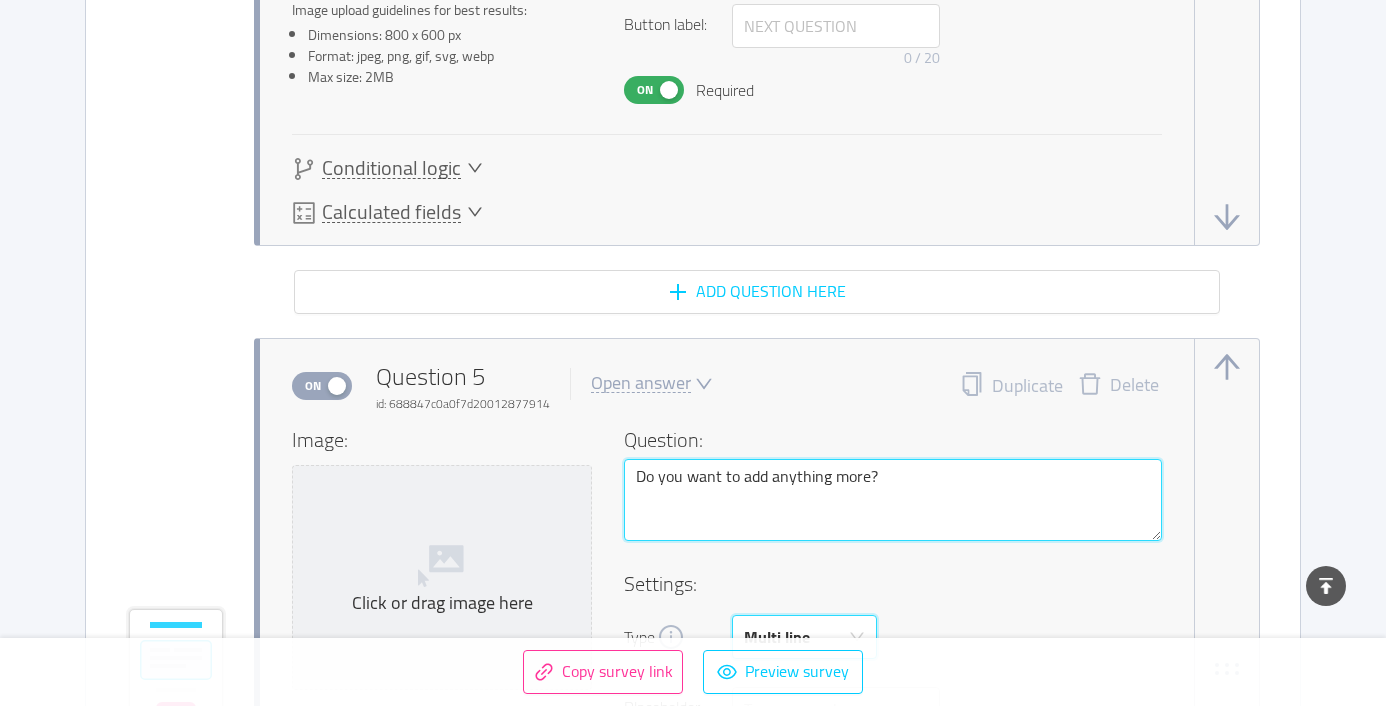 click on "Do you want to add anything more?" at bounding box center (893, 500) 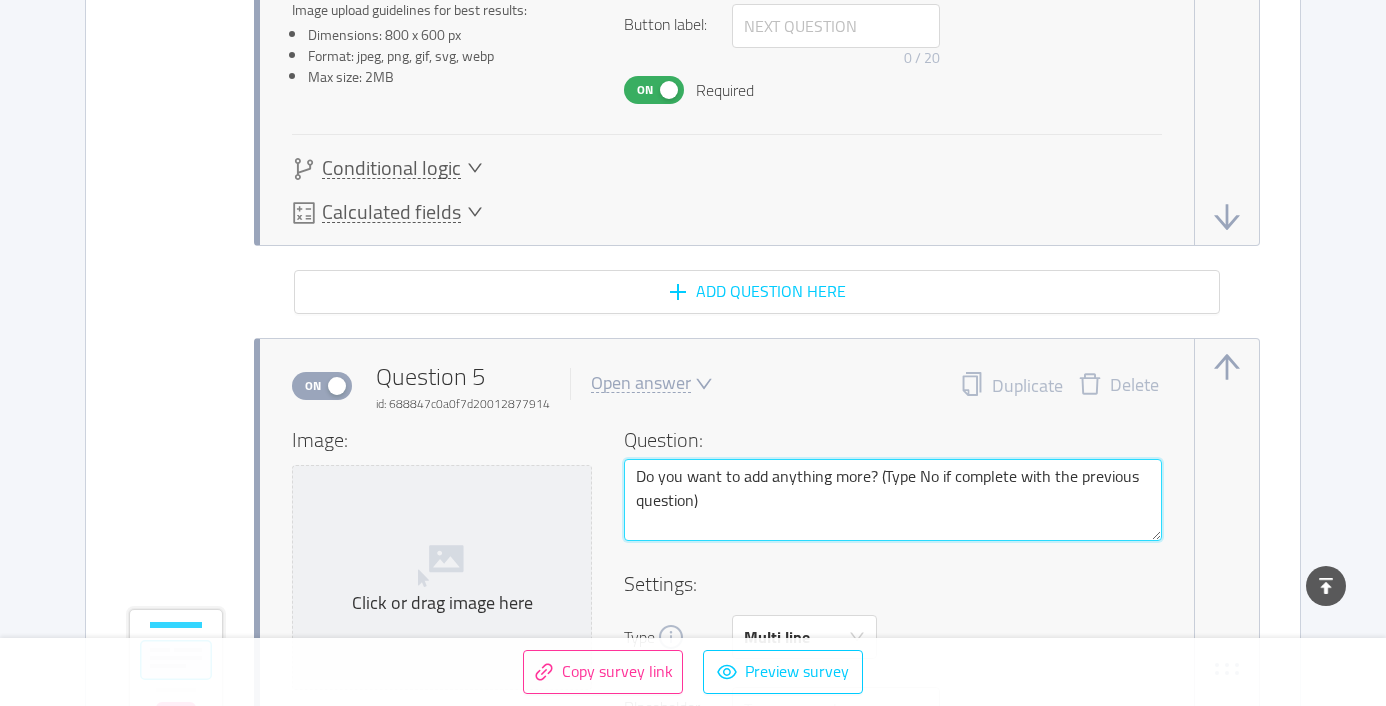 drag, startPoint x: 879, startPoint y: 478, endPoint x: 887, endPoint y: 499, distance: 22.472204 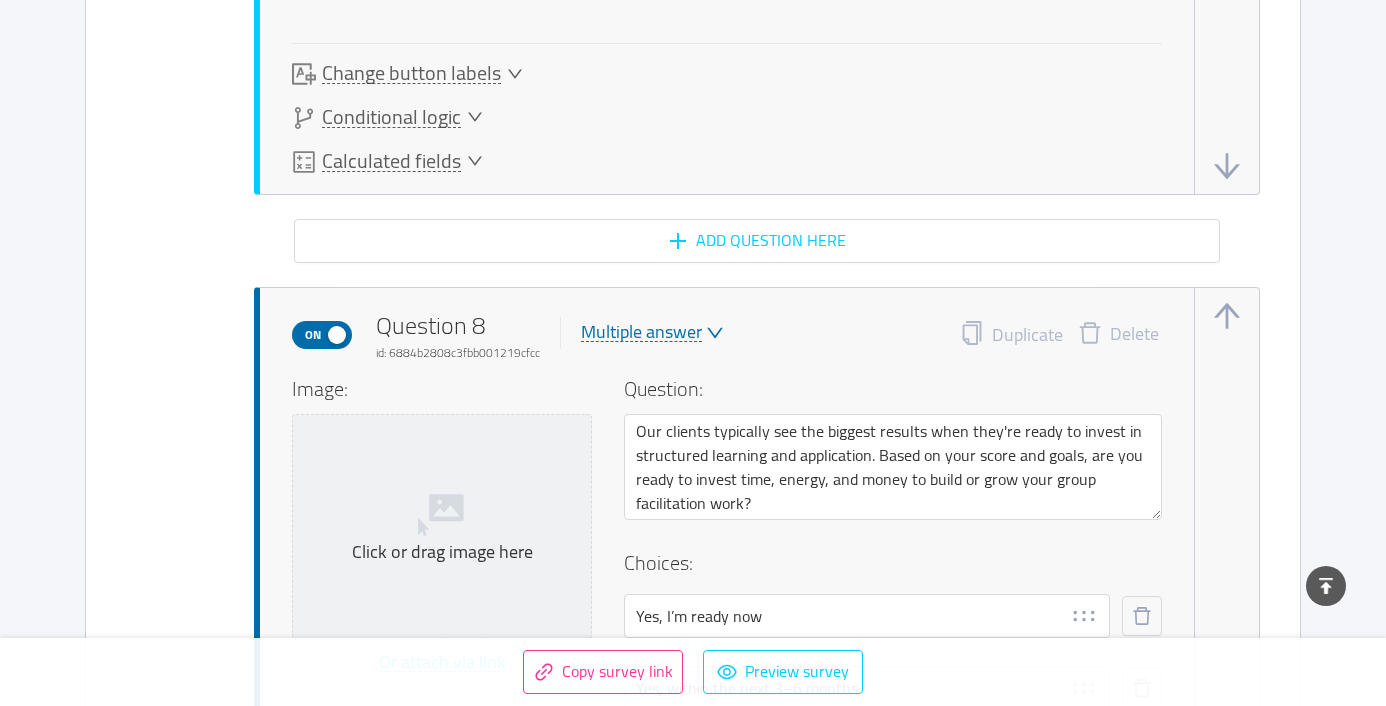 scroll, scrollTop: 6636, scrollLeft: 0, axis: vertical 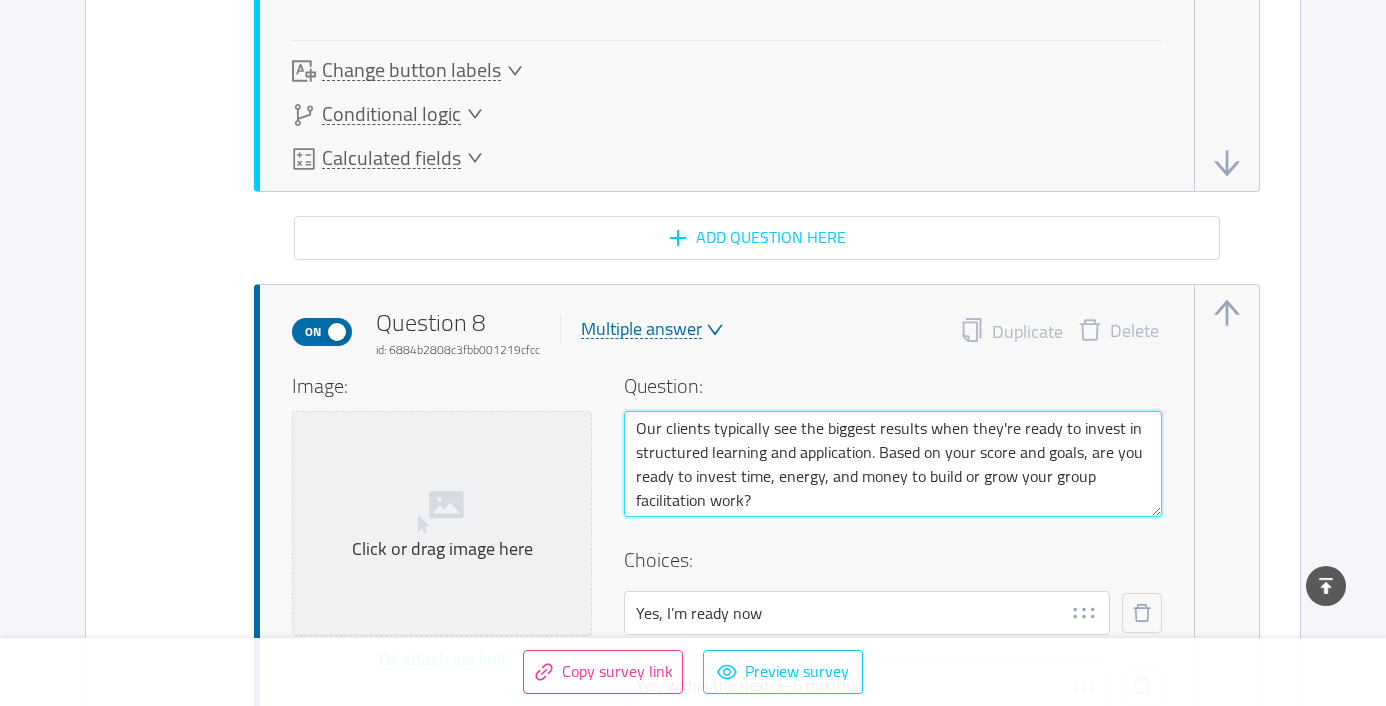 click on "Our clients typically see the biggest results when they're ready to invest in structured learning and application. Based on your score and goals, are you ready to invest time, energy, and money to build or grow your group facilitation work?" at bounding box center [893, 464] 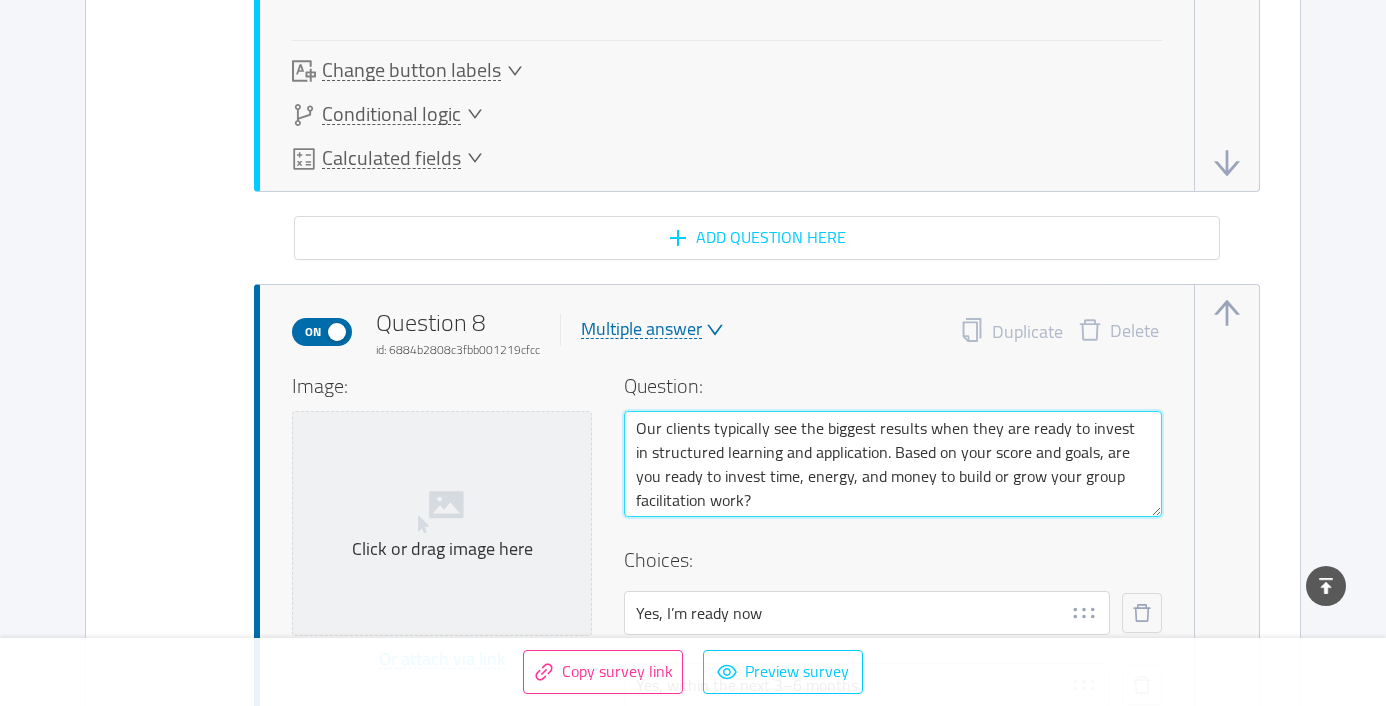 click on "Our clients typically see the biggest results when they are ready to invest in structured learning and application. Based on your score and goals, are you ready to invest time, energy, and money to build or grow your group facilitation work?" at bounding box center (893, 464) 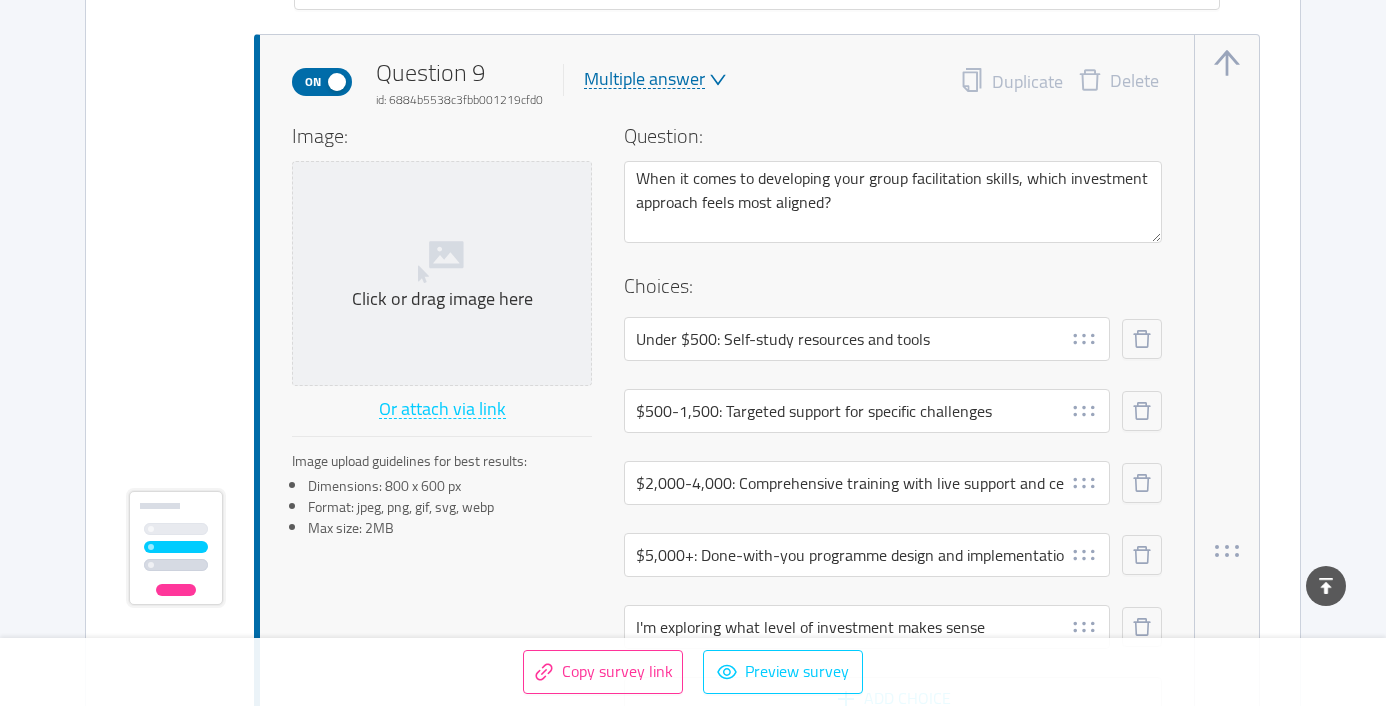 scroll, scrollTop: 7967, scrollLeft: 0, axis: vertical 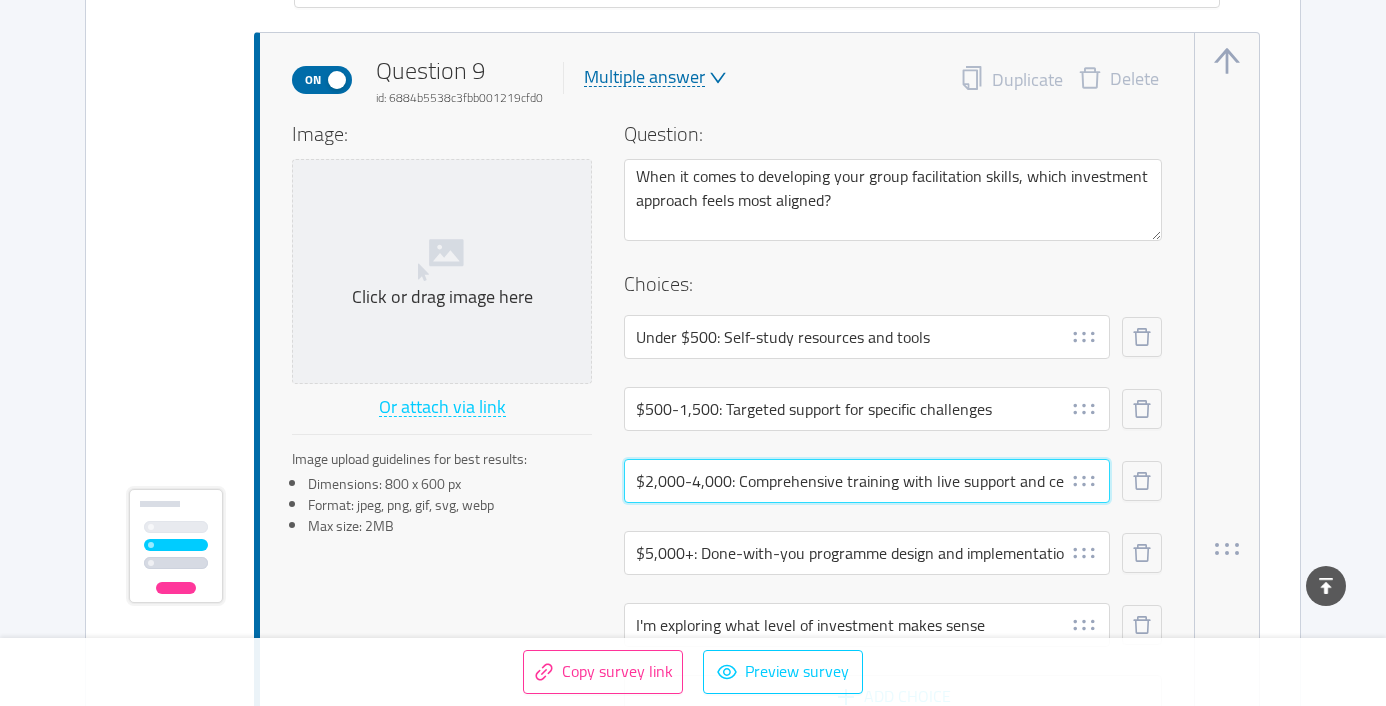 click on "$2,000-4,000: Comprehensive training with live support and certification" at bounding box center (867, 481) 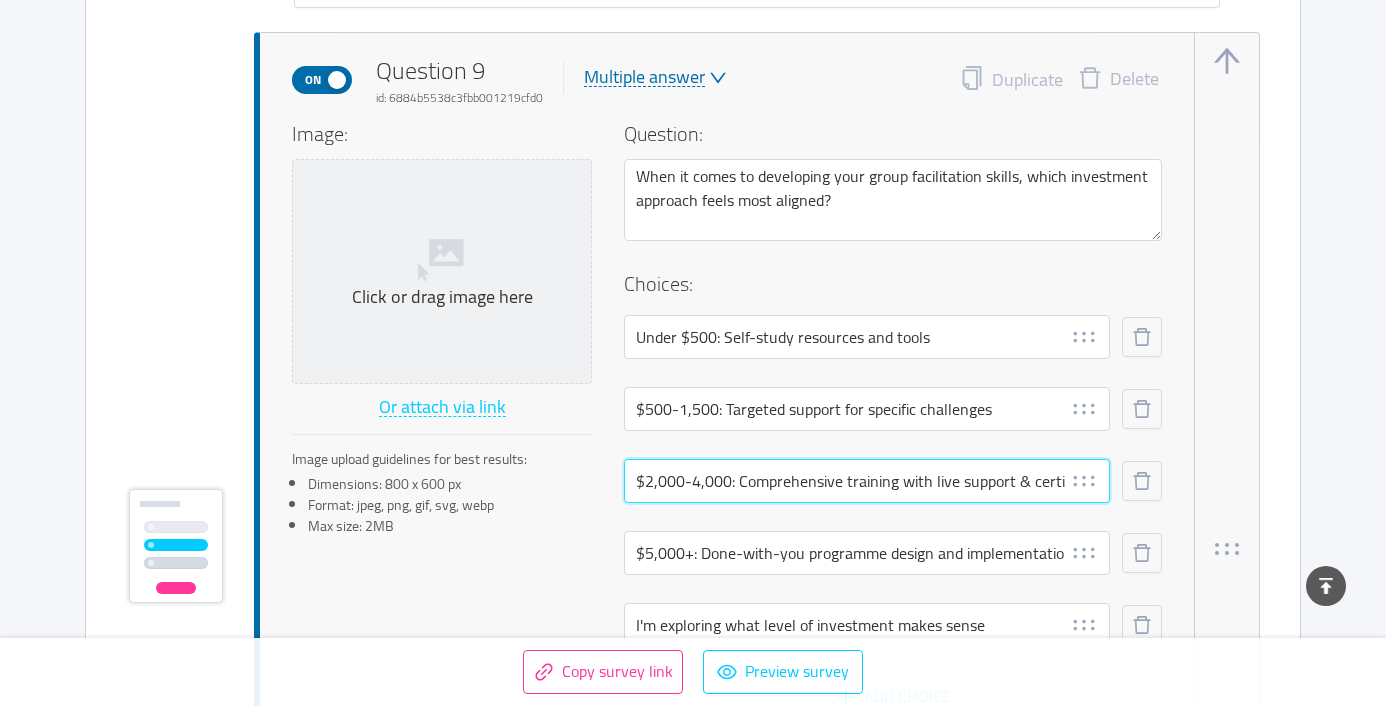 drag, startPoint x: 1015, startPoint y: 483, endPoint x: 902, endPoint y: 481, distance: 113.0177 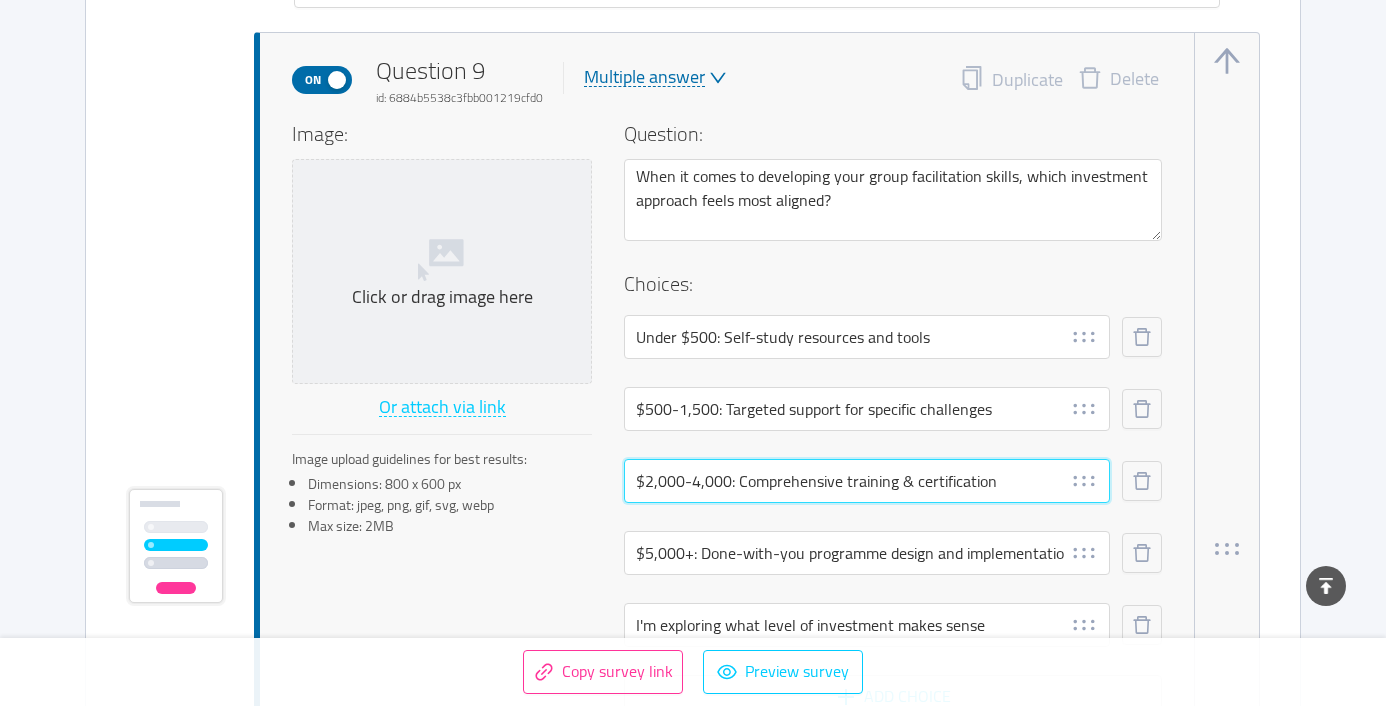 click on "$2,000-4,000: Comprehensive training & certification" at bounding box center [867, 481] 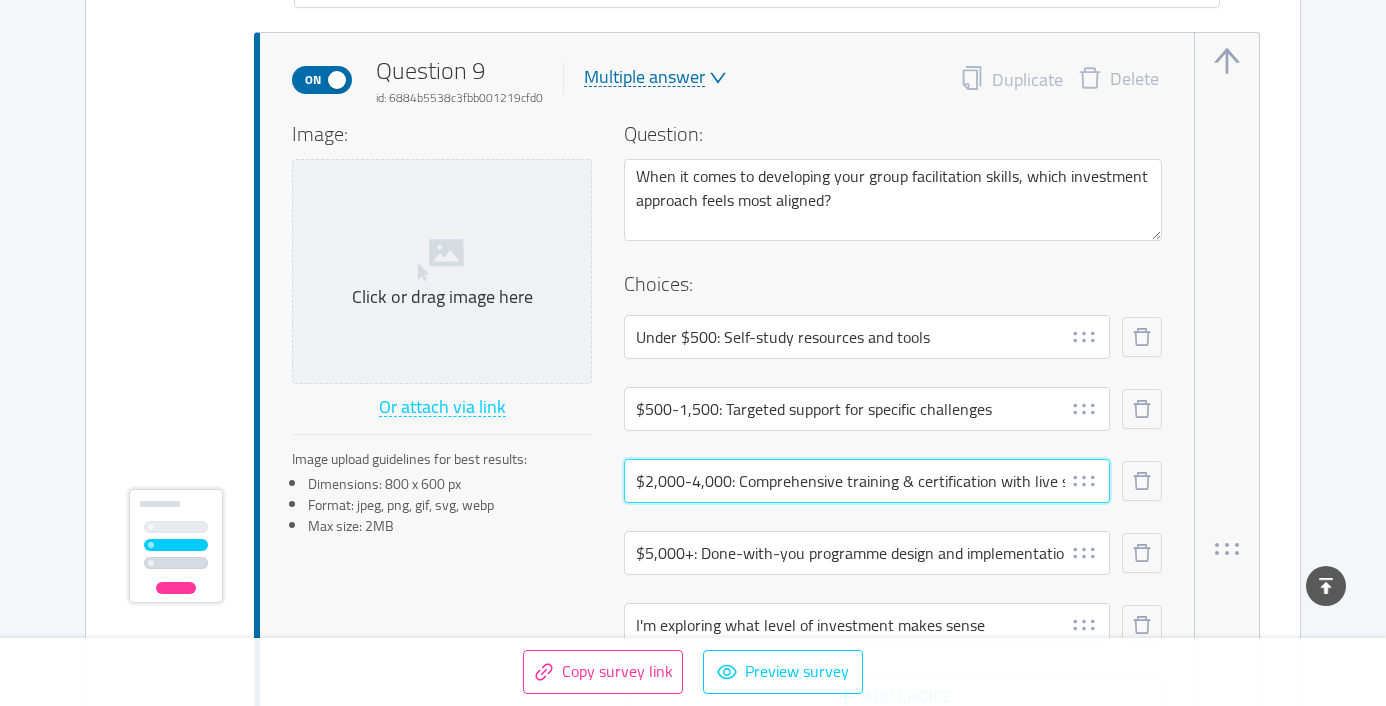 scroll, scrollTop: 0, scrollLeft: 48, axis: horizontal 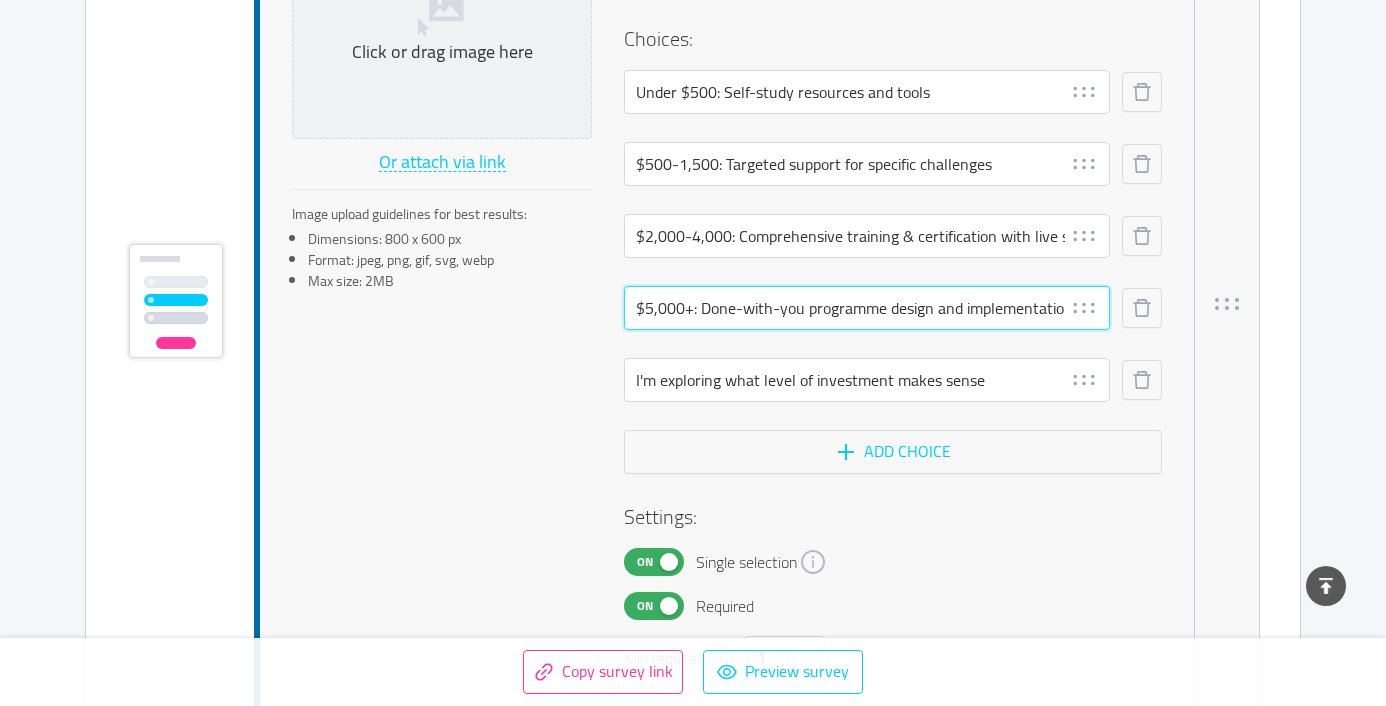click on "$5,000+: Done-with-you programme design and implementation" at bounding box center (867, 308) 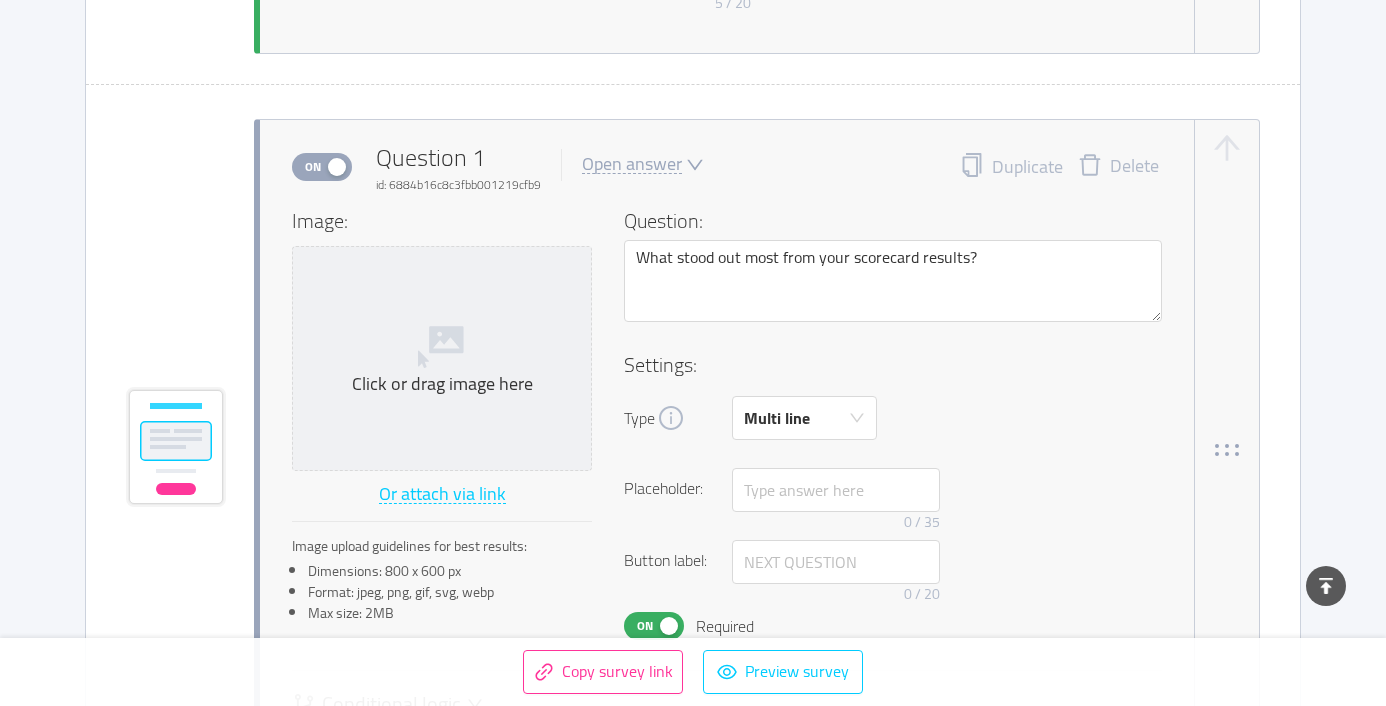 scroll, scrollTop: 0, scrollLeft: 0, axis: both 